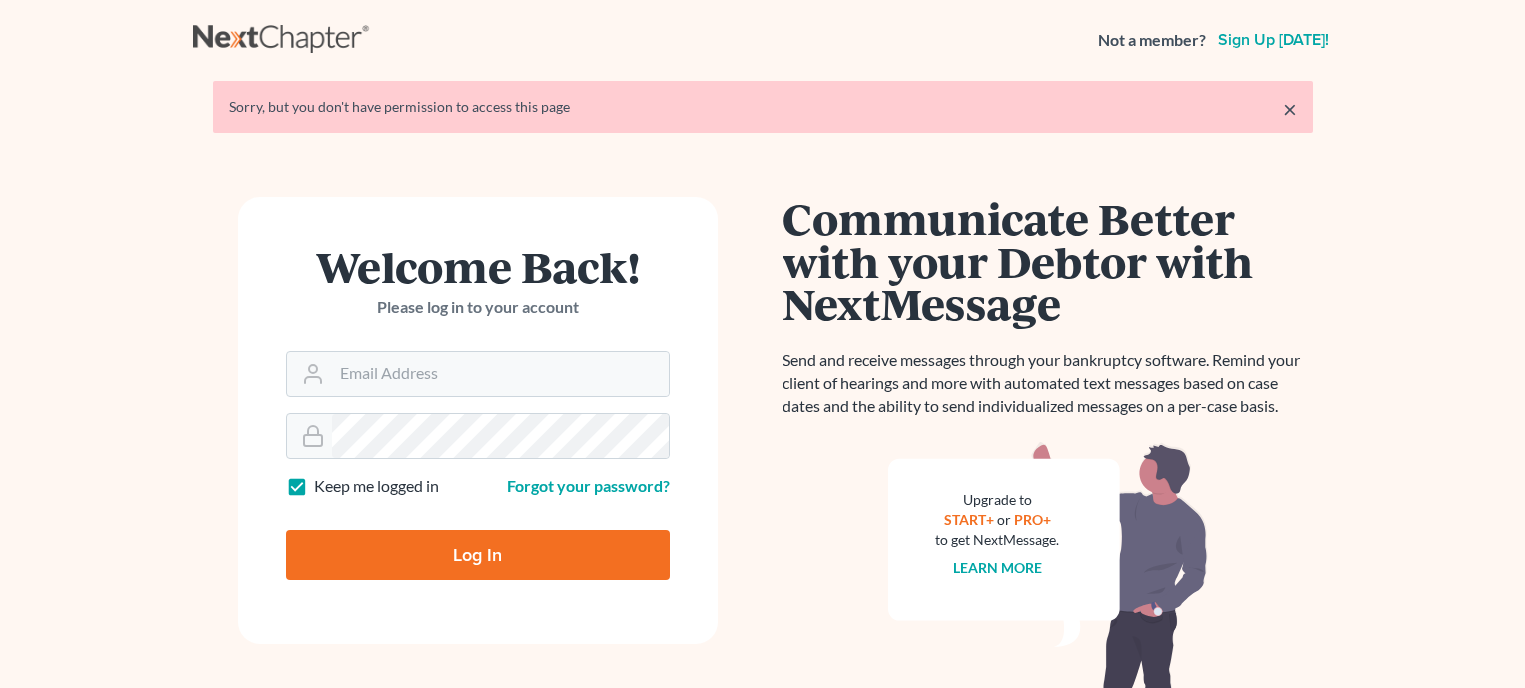 scroll, scrollTop: 0, scrollLeft: 0, axis: both 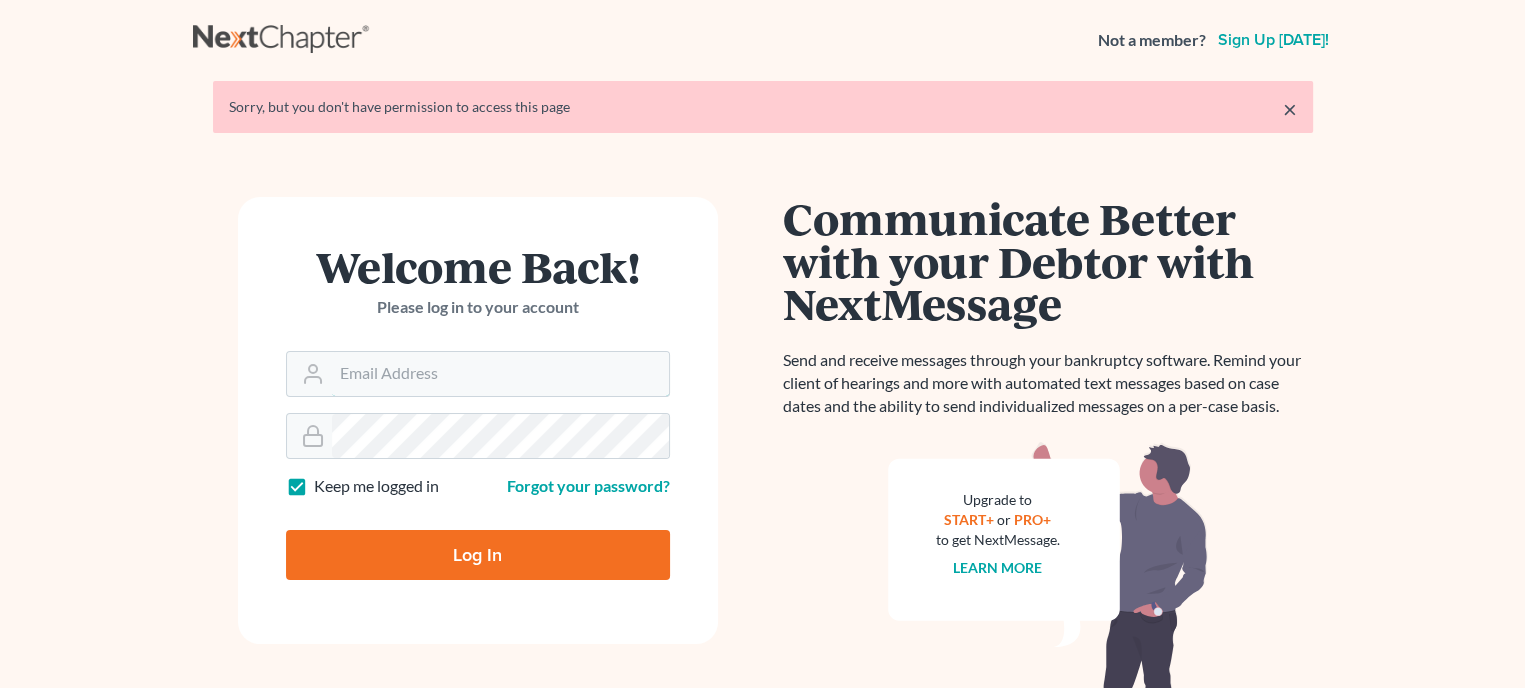 type on "[PERSON_NAME][EMAIL_ADDRESS][DOMAIN_NAME]" 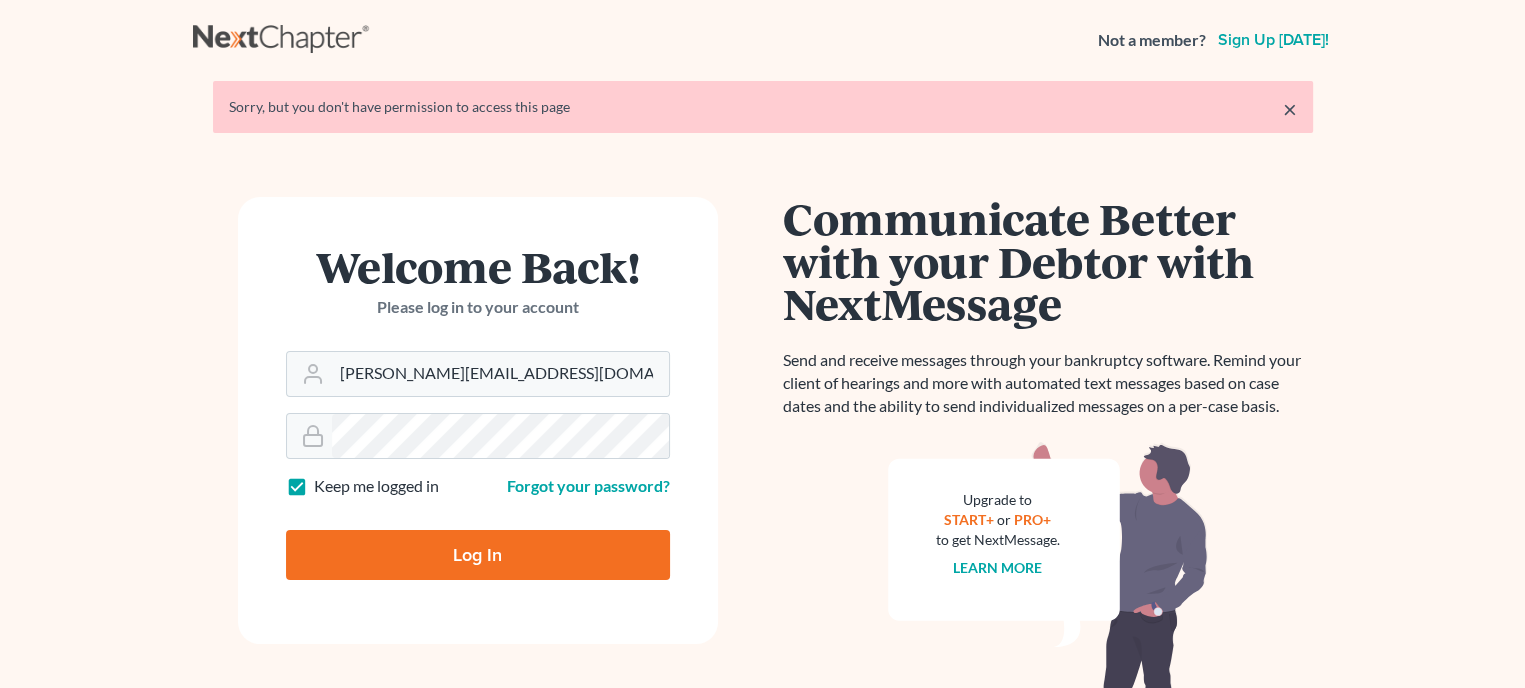 click on "Log In" at bounding box center [478, 555] 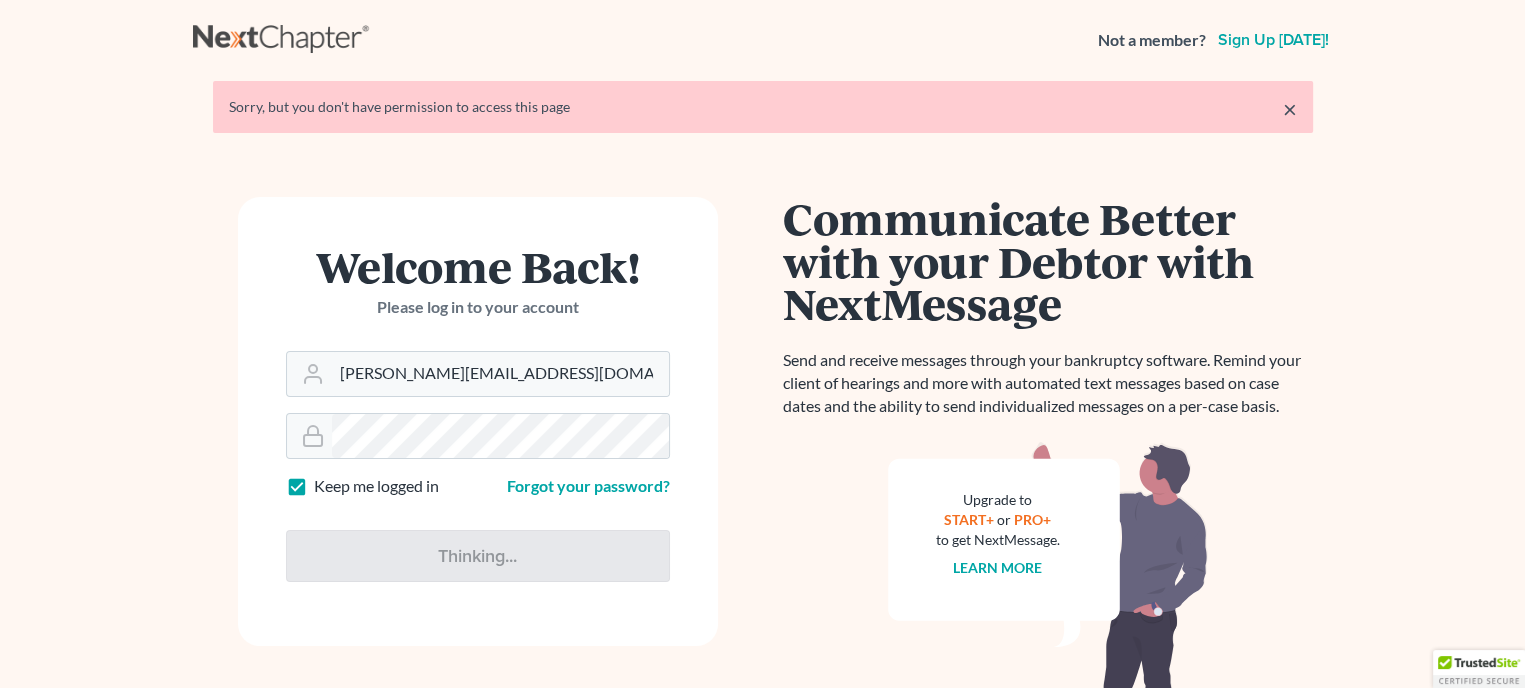 type on "Thinking..." 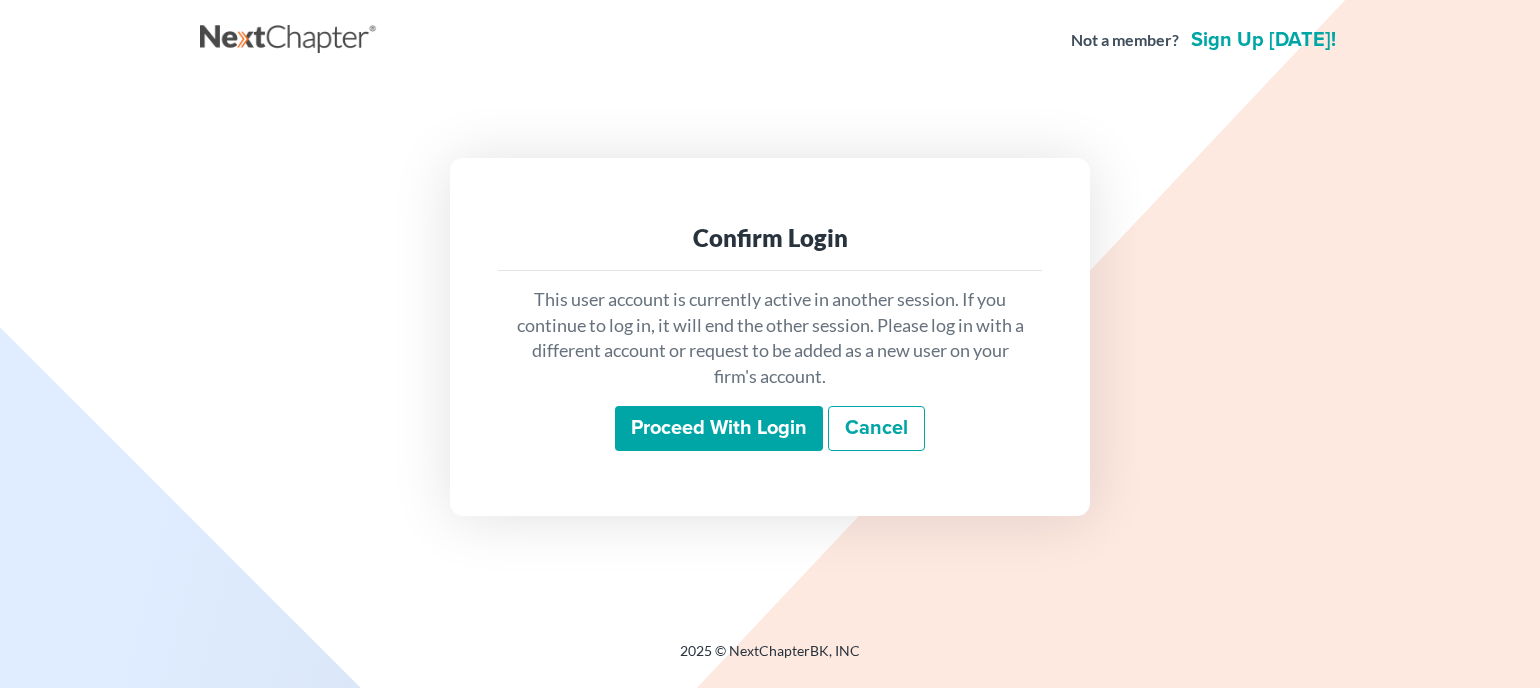 scroll, scrollTop: 0, scrollLeft: 0, axis: both 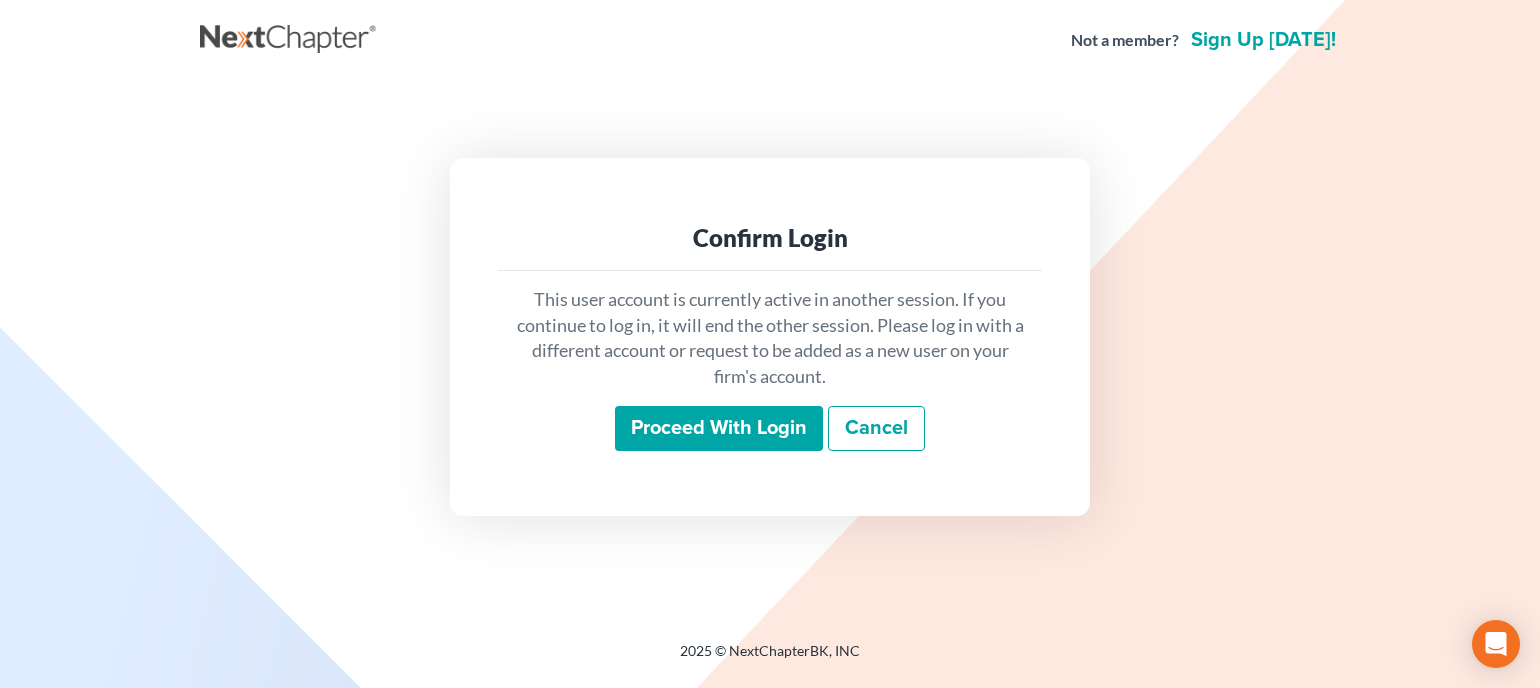 click on "Proceed with login" at bounding box center [719, 429] 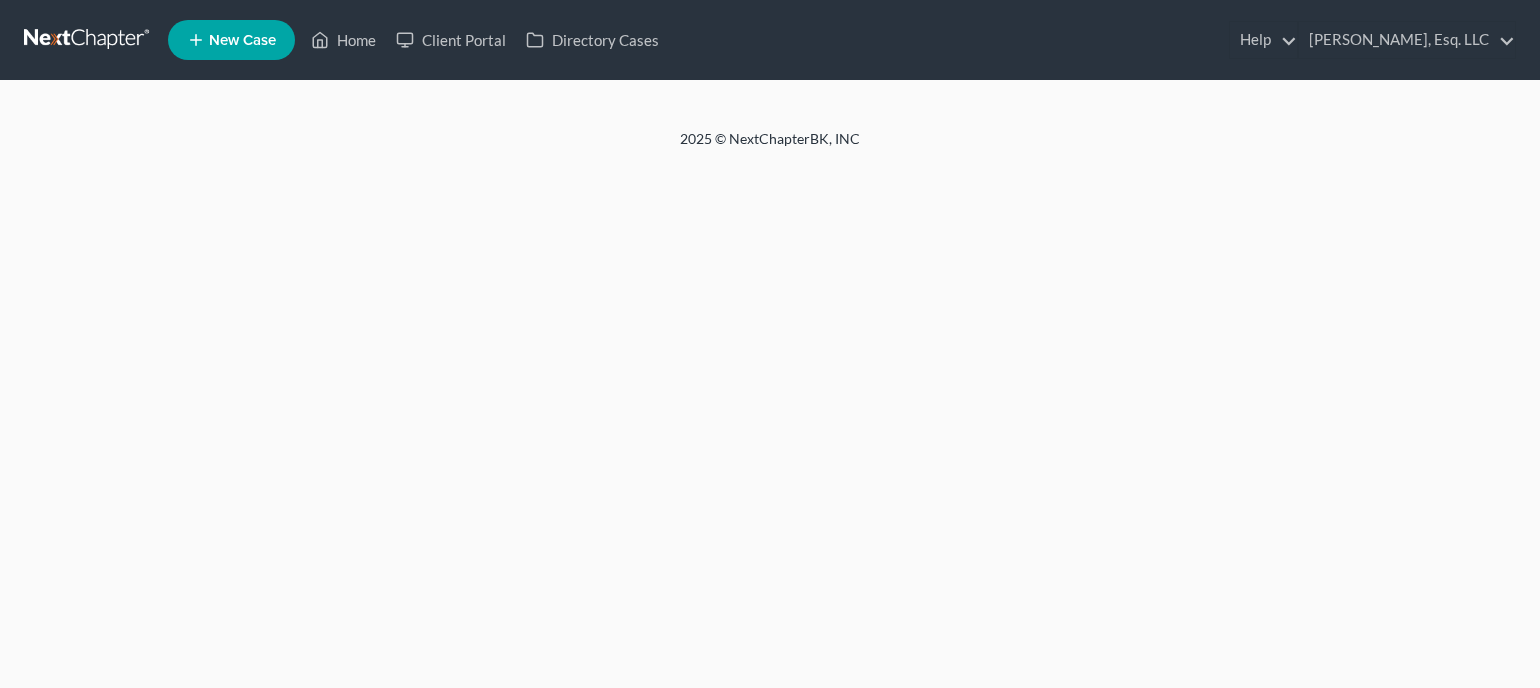 scroll, scrollTop: 0, scrollLeft: 0, axis: both 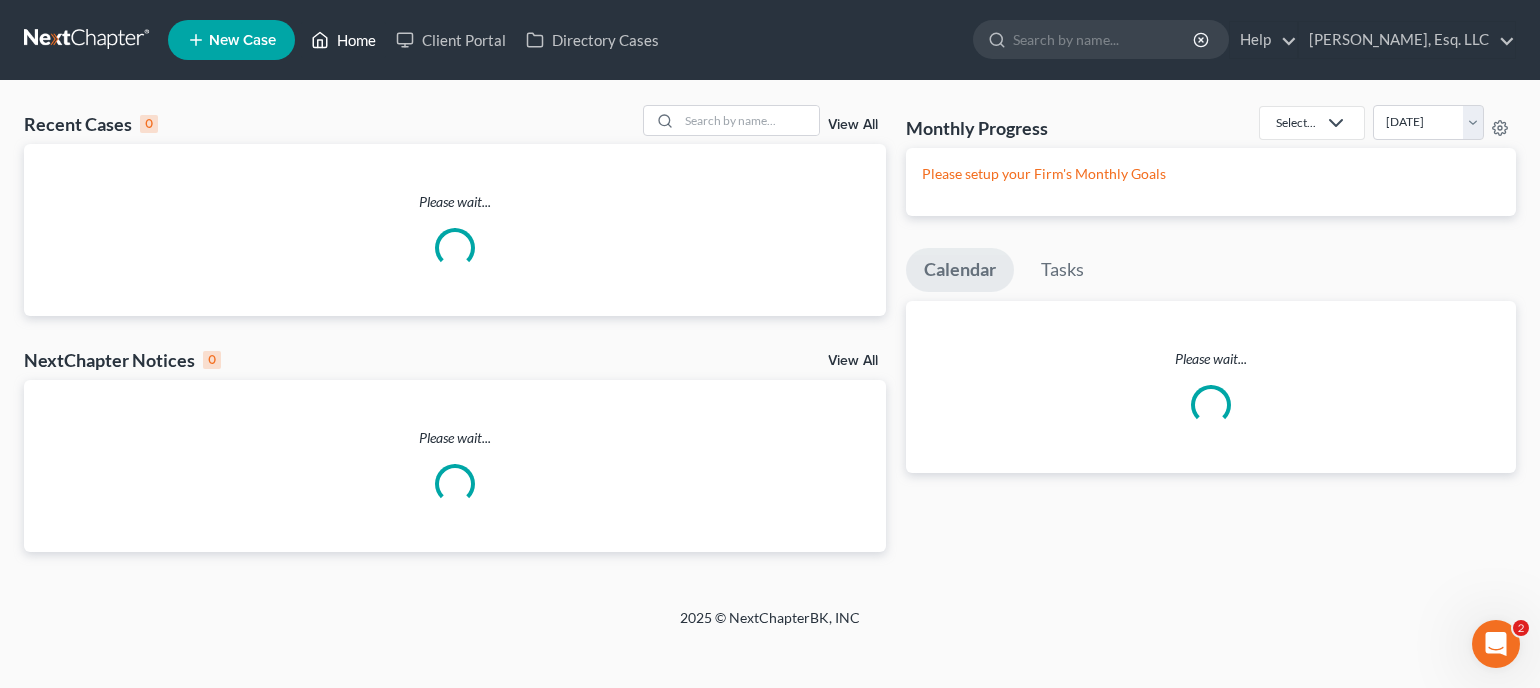 click on "Home" at bounding box center (343, 40) 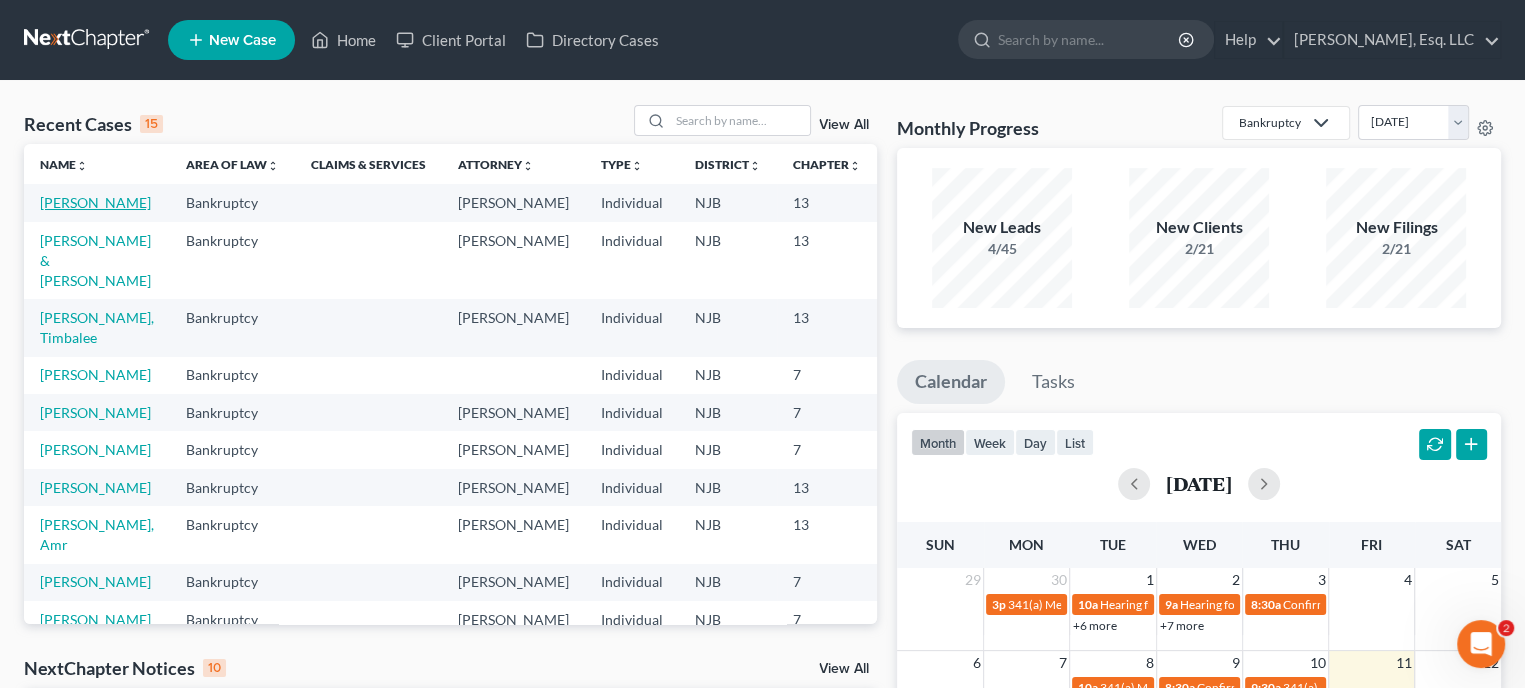 click on "Abelard, Cassandra" at bounding box center (95, 202) 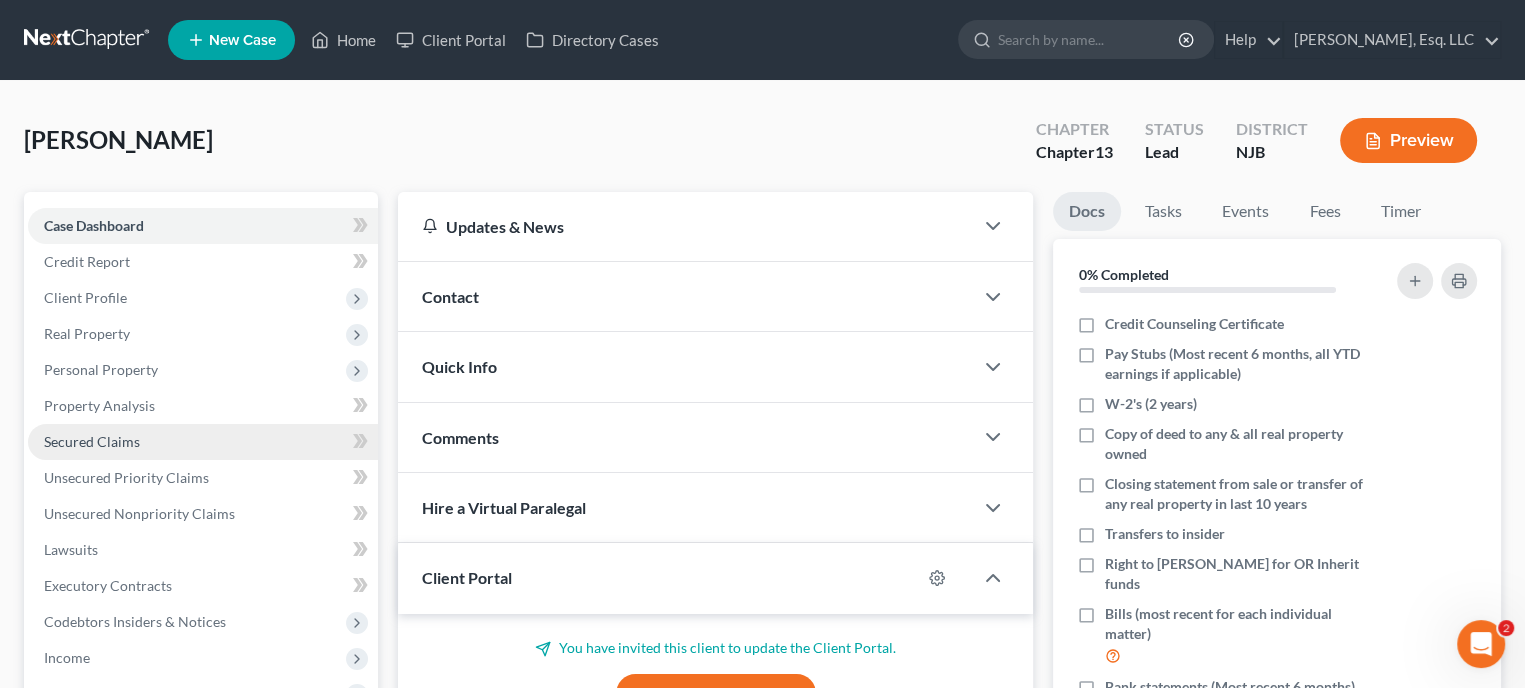 scroll, scrollTop: 200, scrollLeft: 0, axis: vertical 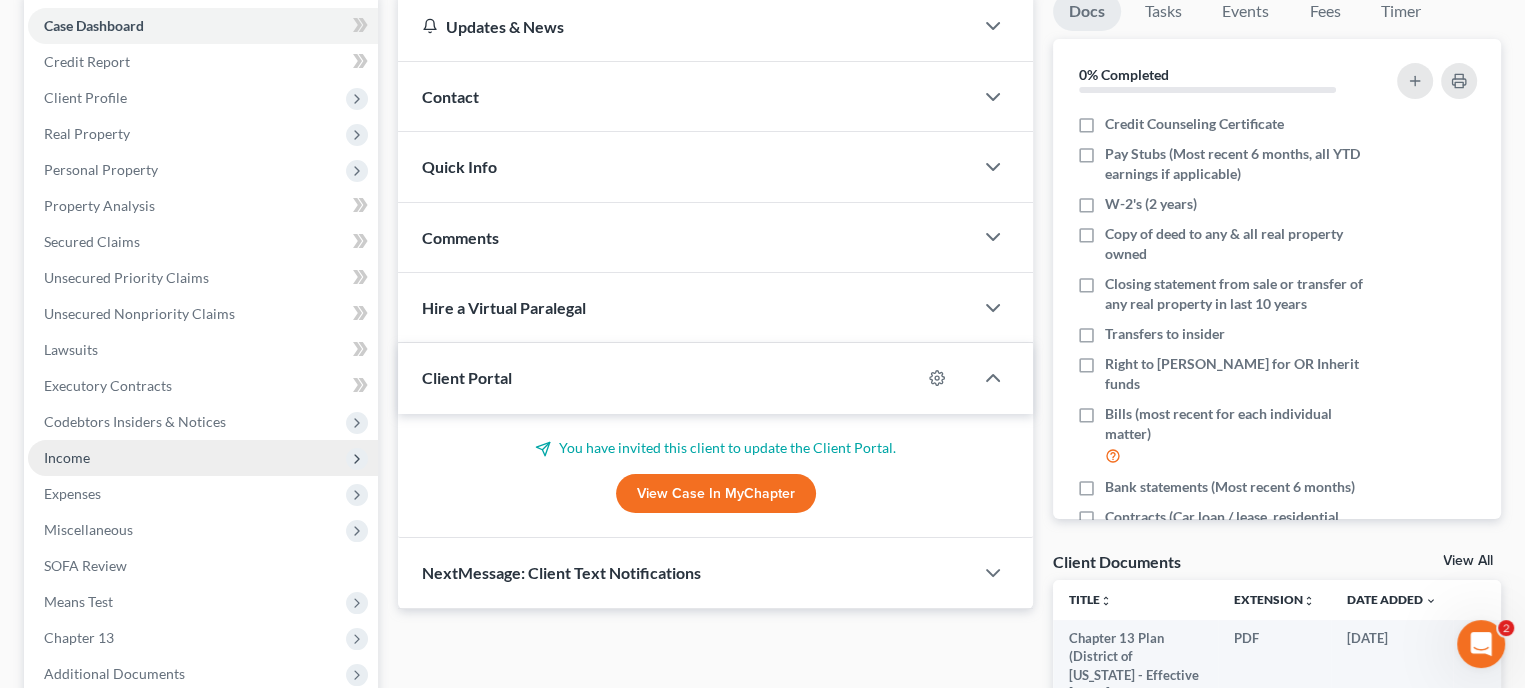 click on "Income" at bounding box center [67, 457] 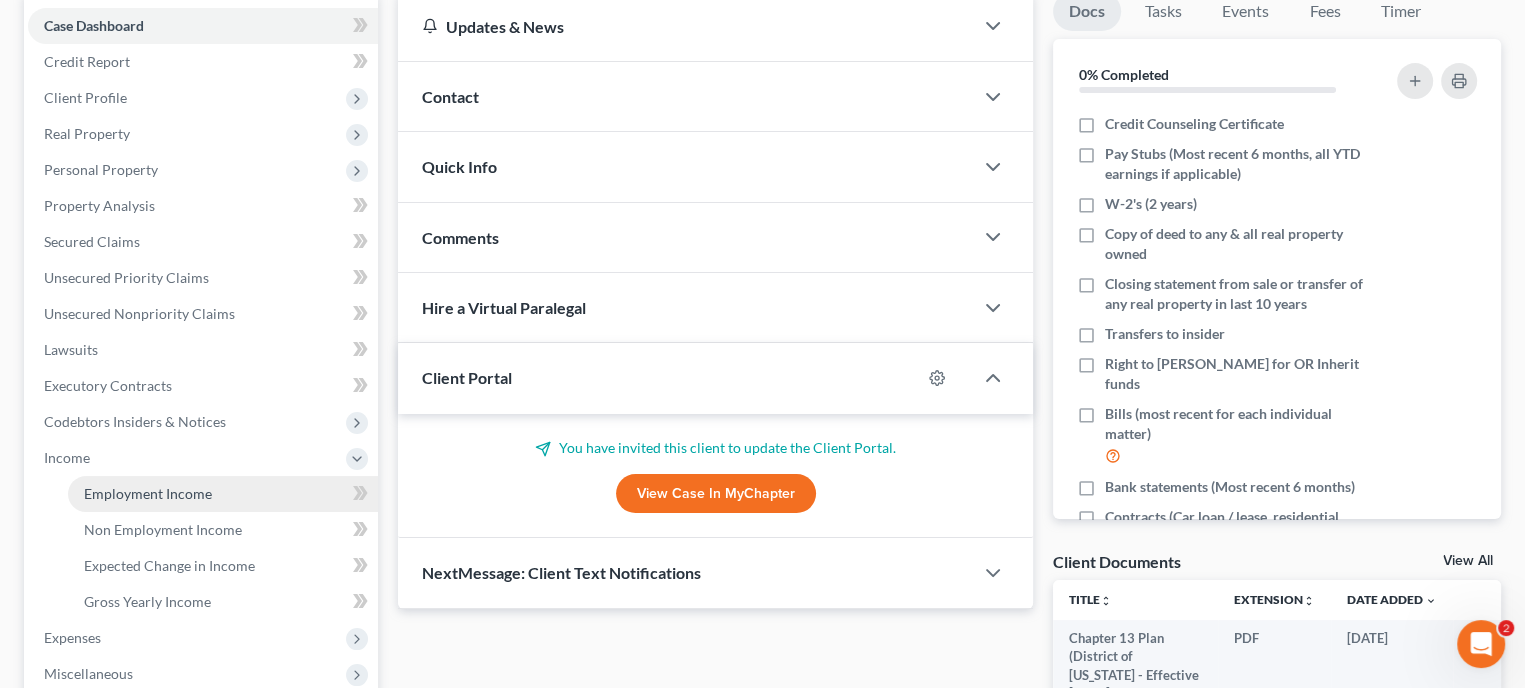 click on "Employment Income" at bounding box center [148, 493] 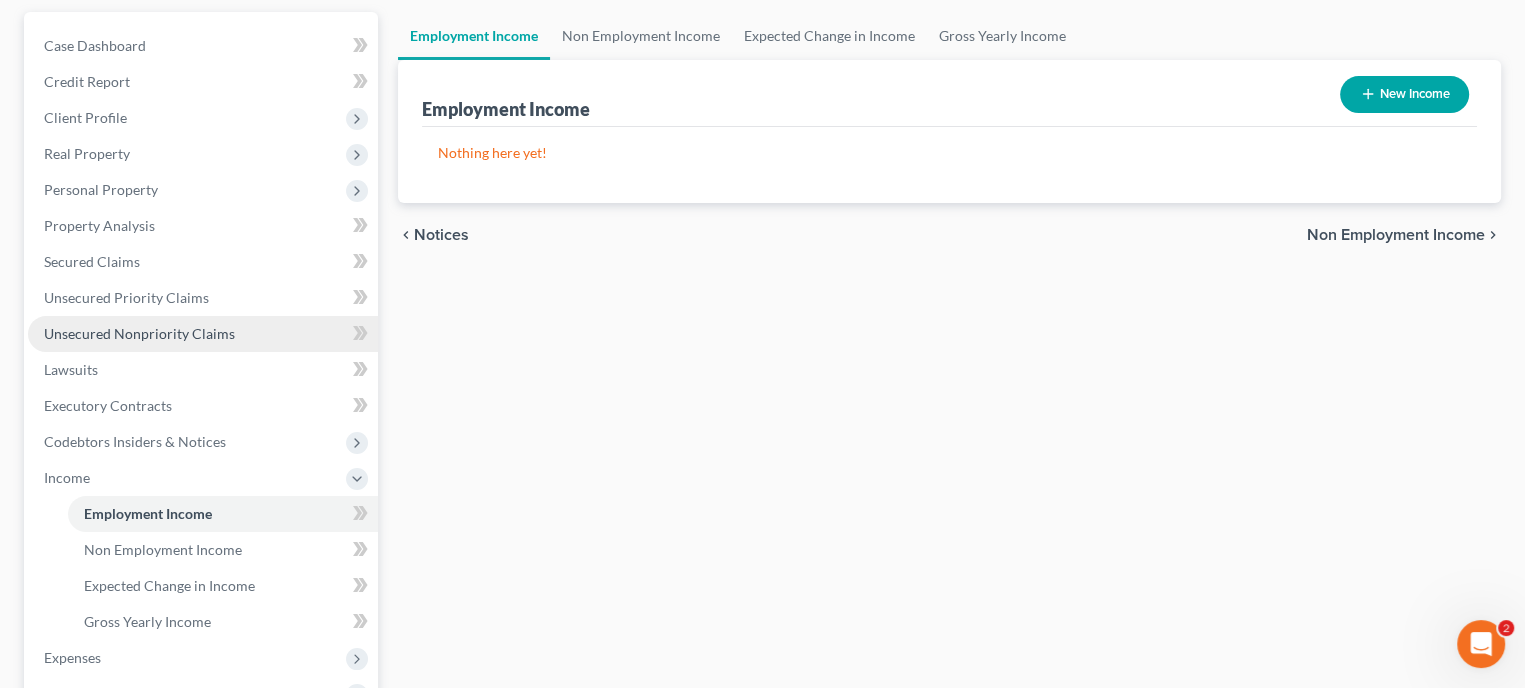 scroll, scrollTop: 400, scrollLeft: 0, axis: vertical 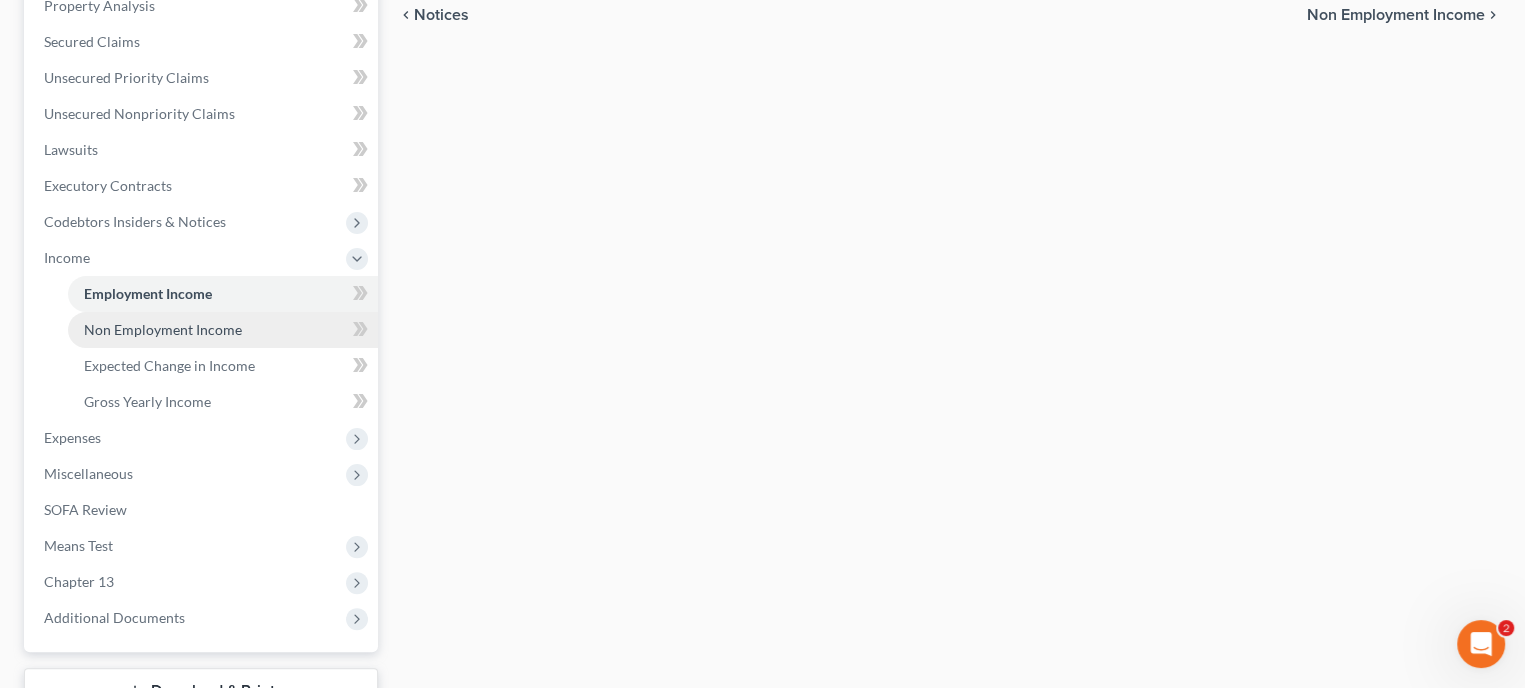 click on "Non Employment Income" at bounding box center [163, 329] 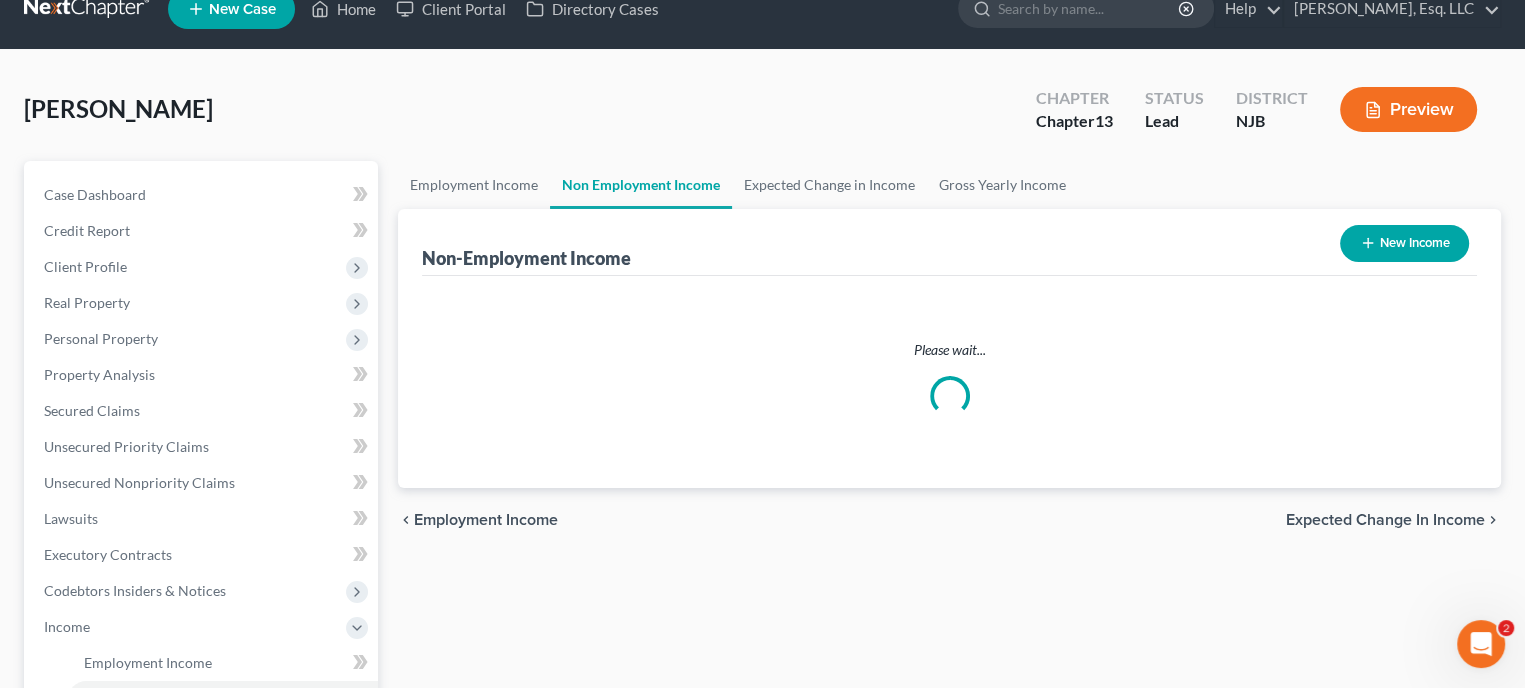 scroll, scrollTop: 0, scrollLeft: 0, axis: both 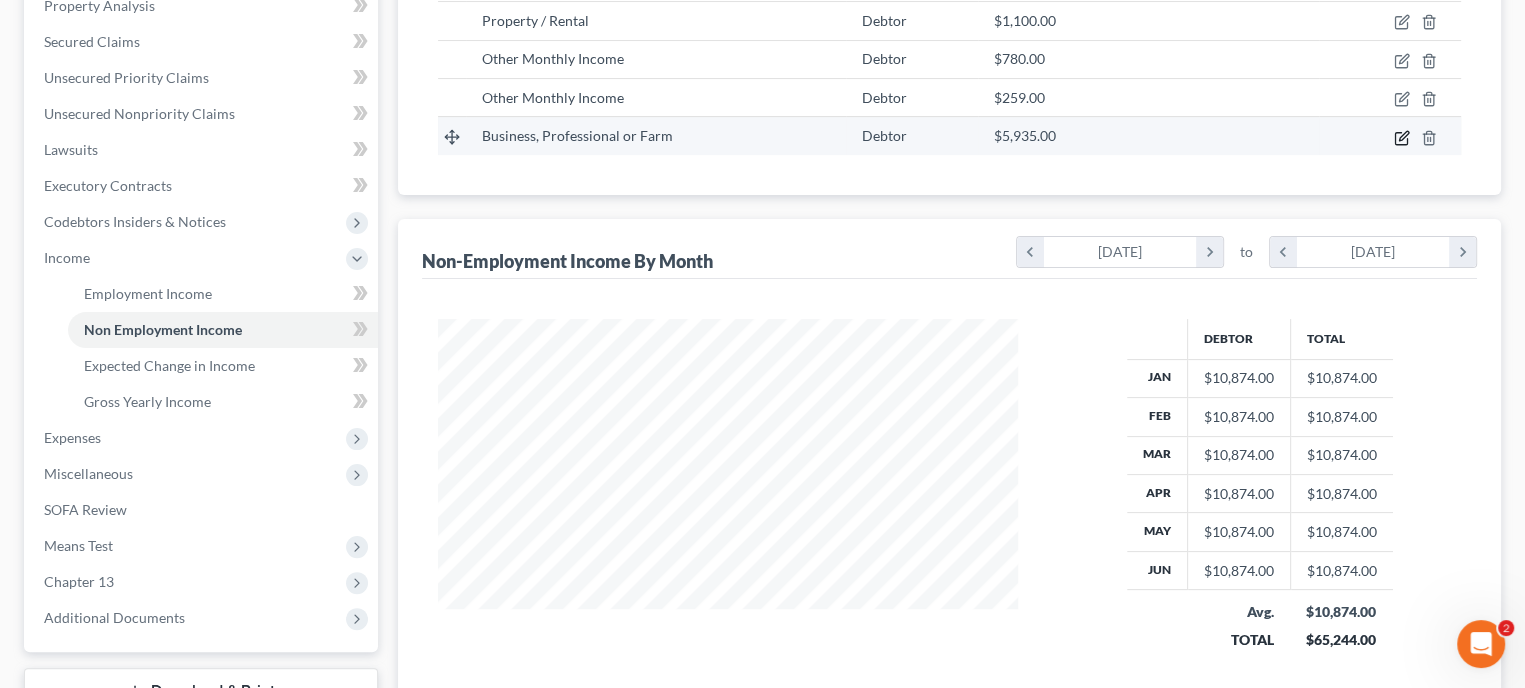click 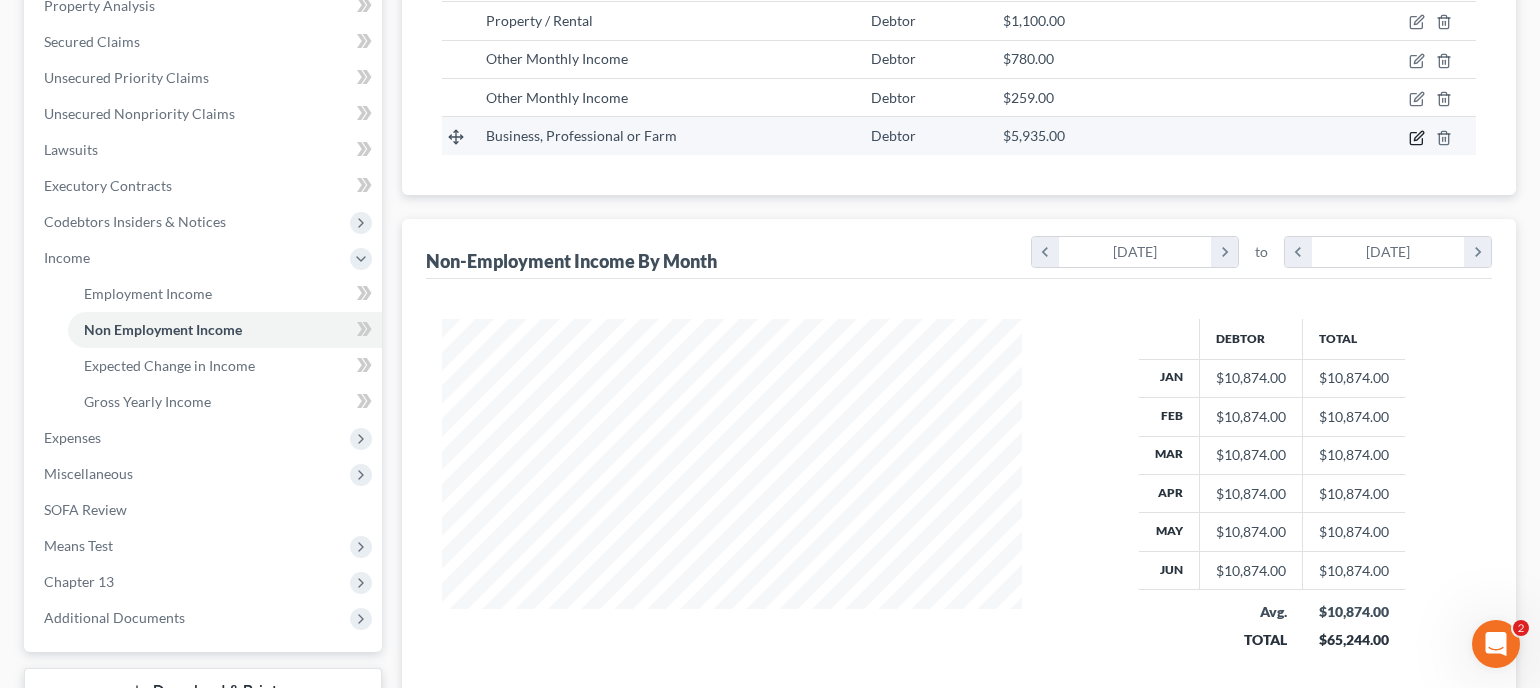 scroll, scrollTop: 999643, scrollLeft: 999373, axis: both 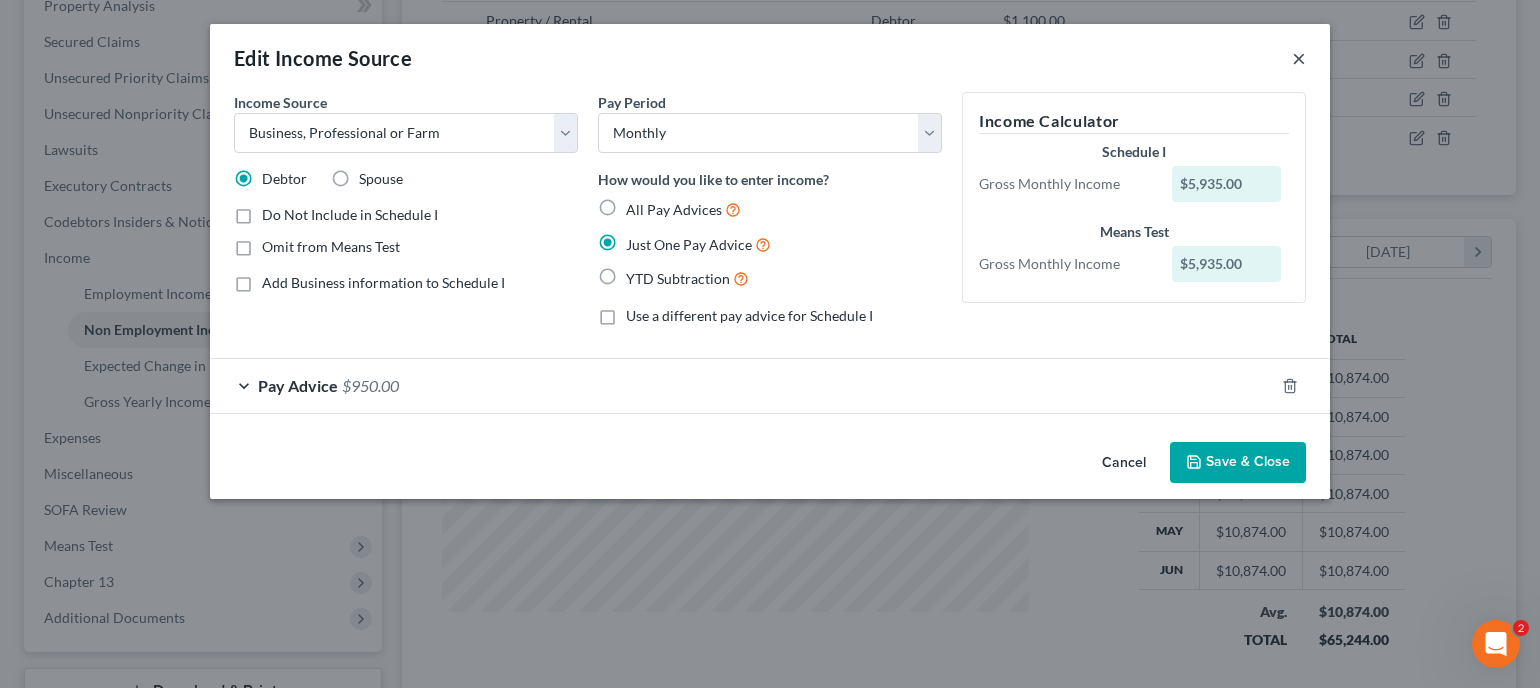 click on "×" at bounding box center (1299, 58) 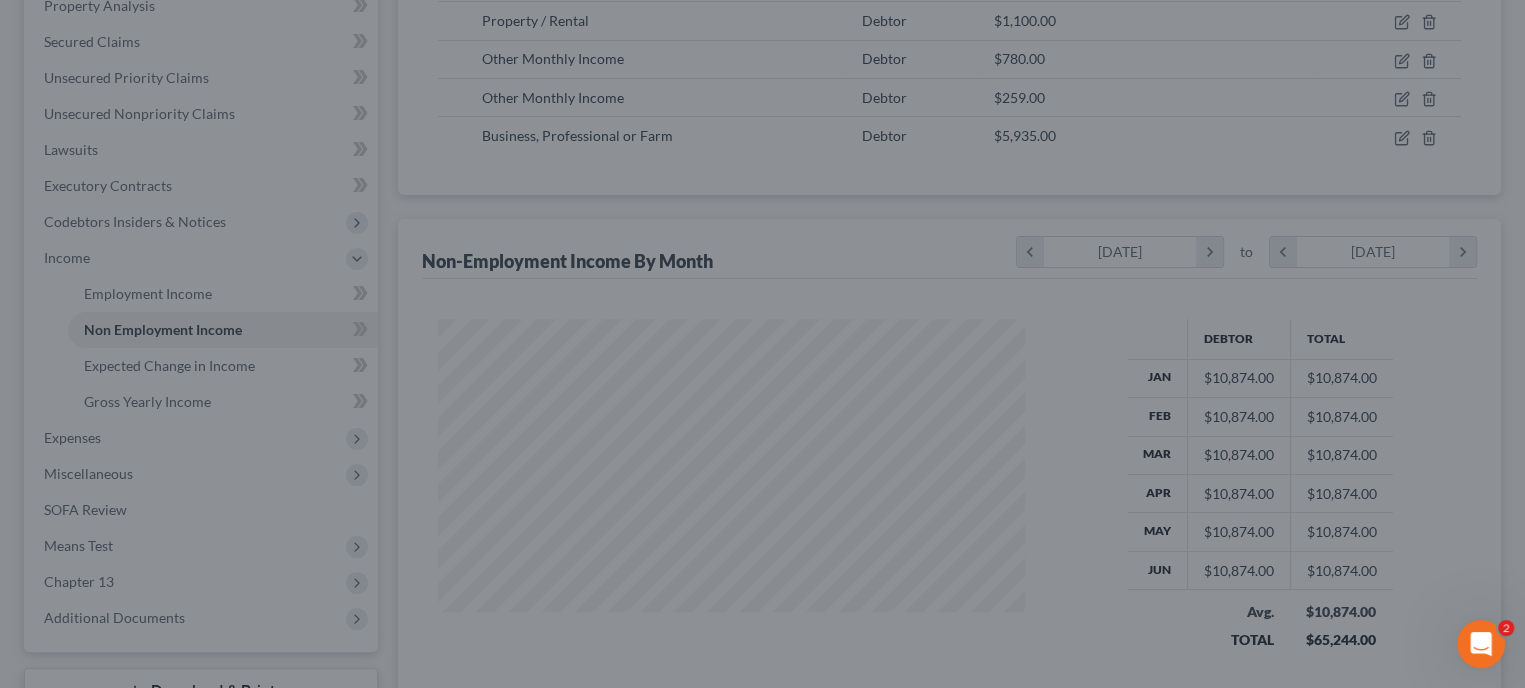 scroll, scrollTop: 356, scrollLeft: 620, axis: both 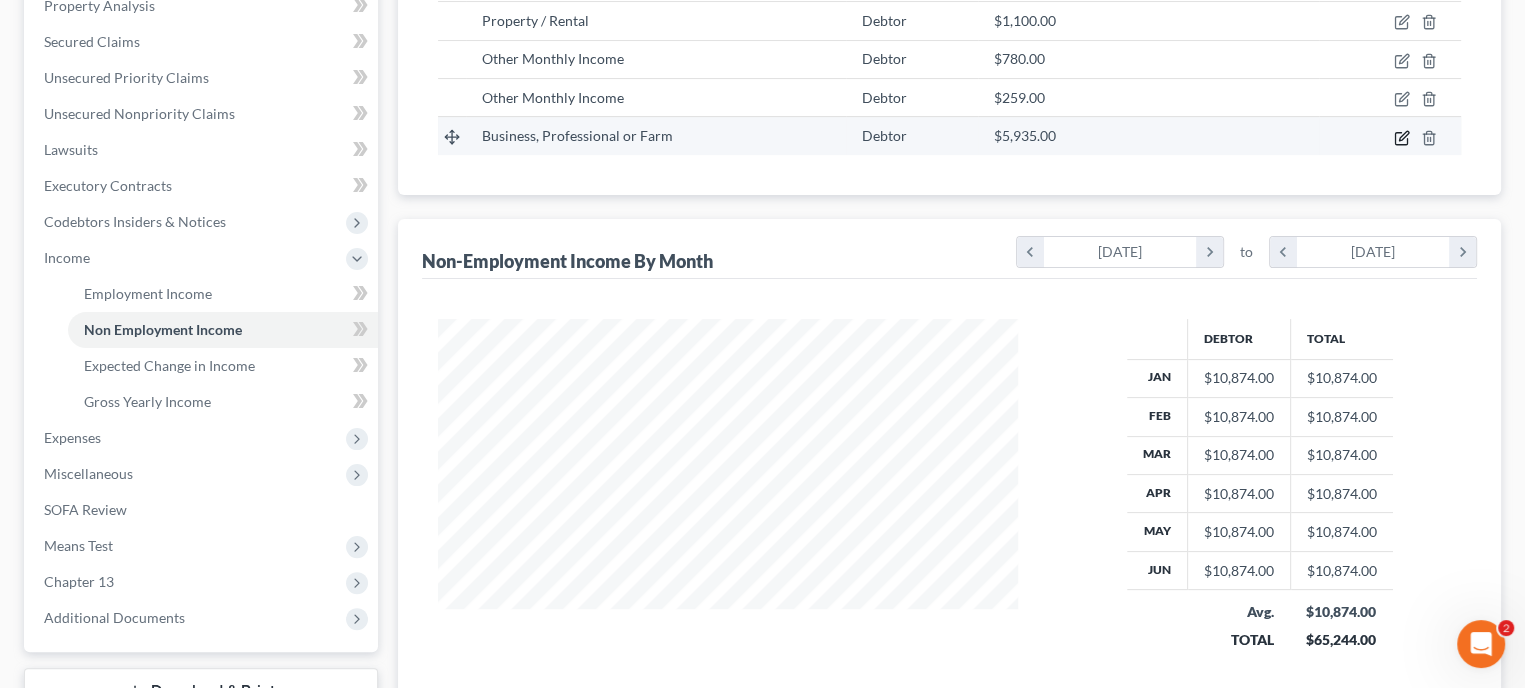 click 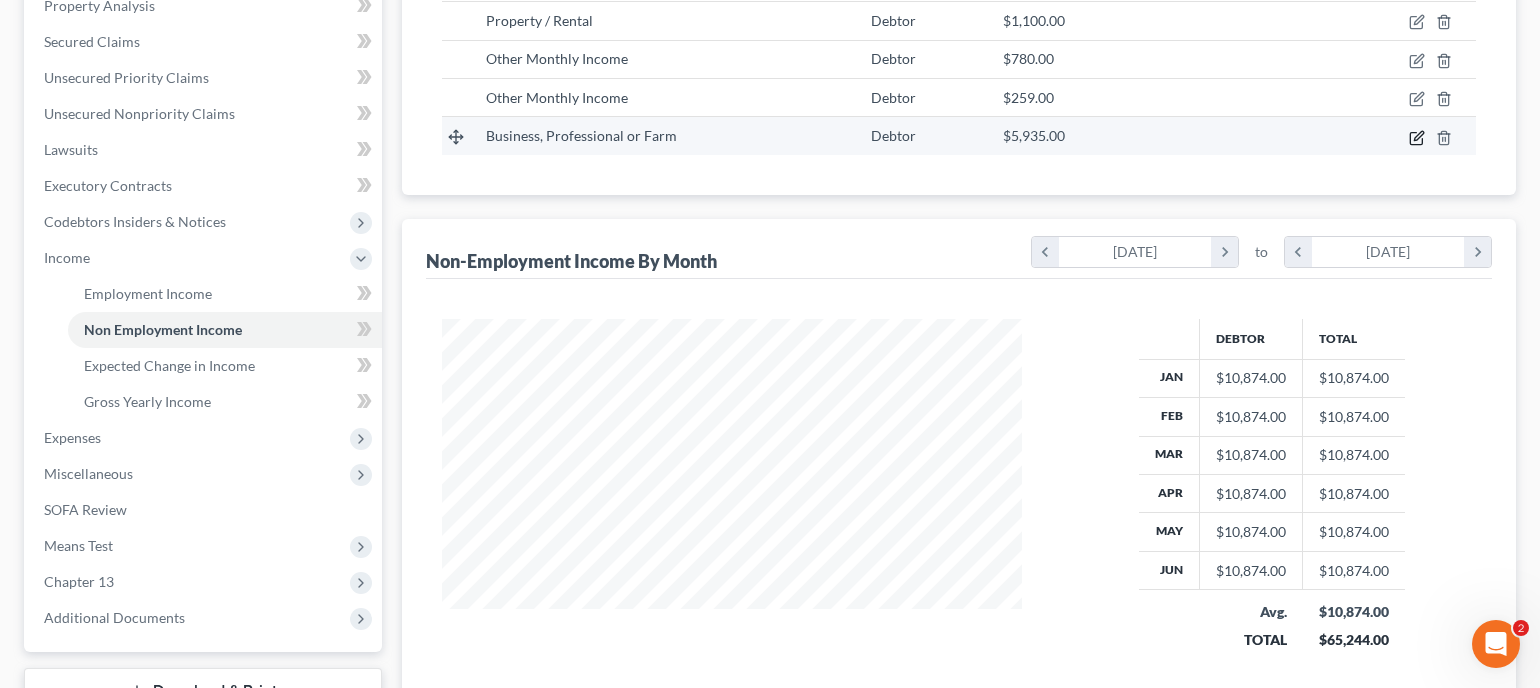 scroll, scrollTop: 999643, scrollLeft: 999373, axis: both 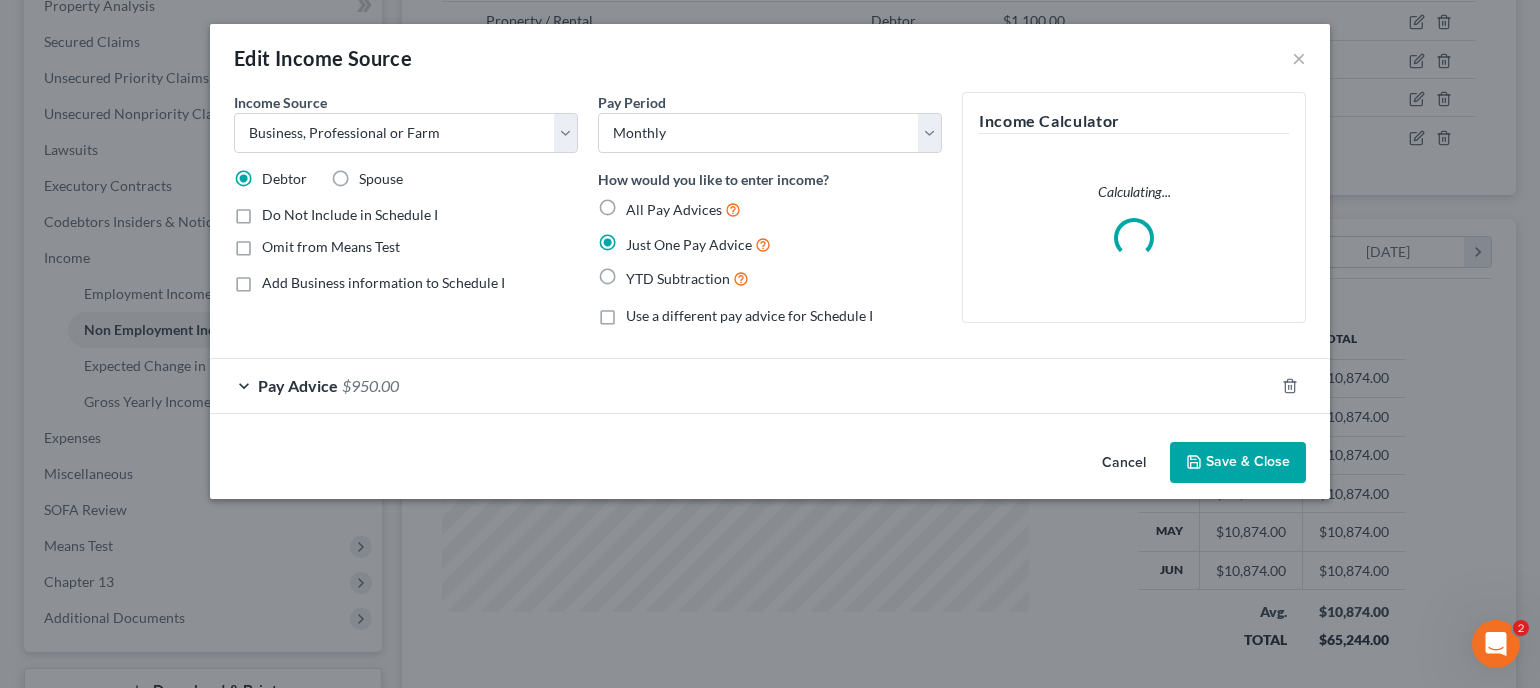 click on "$950.00" at bounding box center (370, 385) 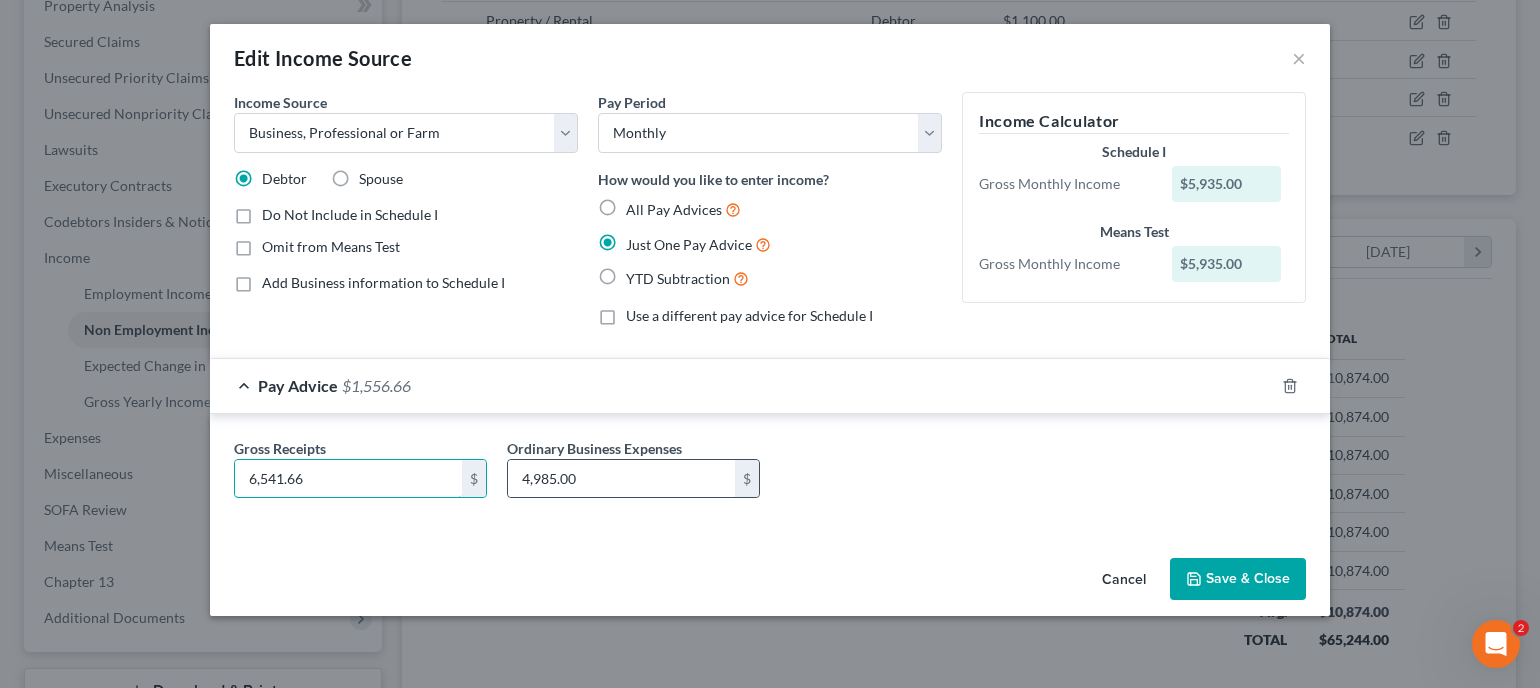 type on "6,541.66" 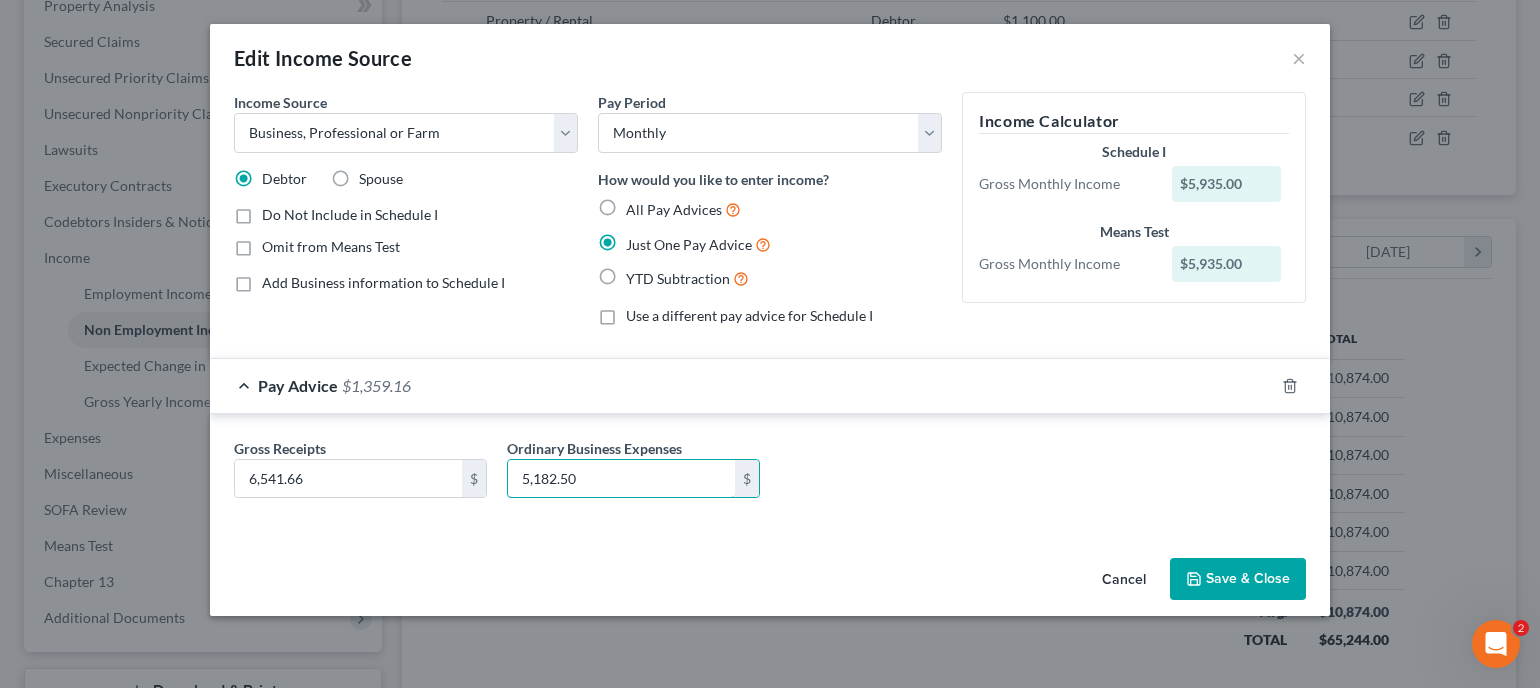 type on "5,182.50" 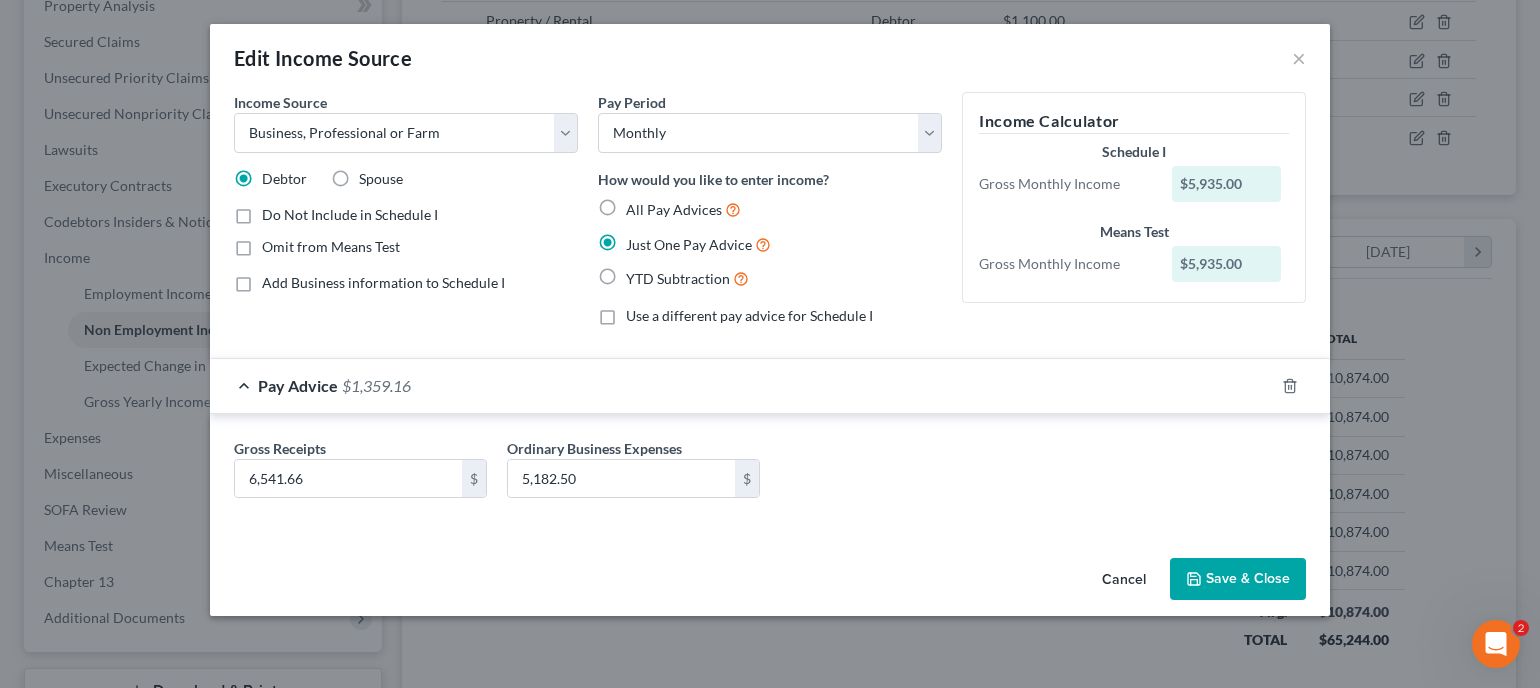 click on "Save & Close" at bounding box center (1238, 579) 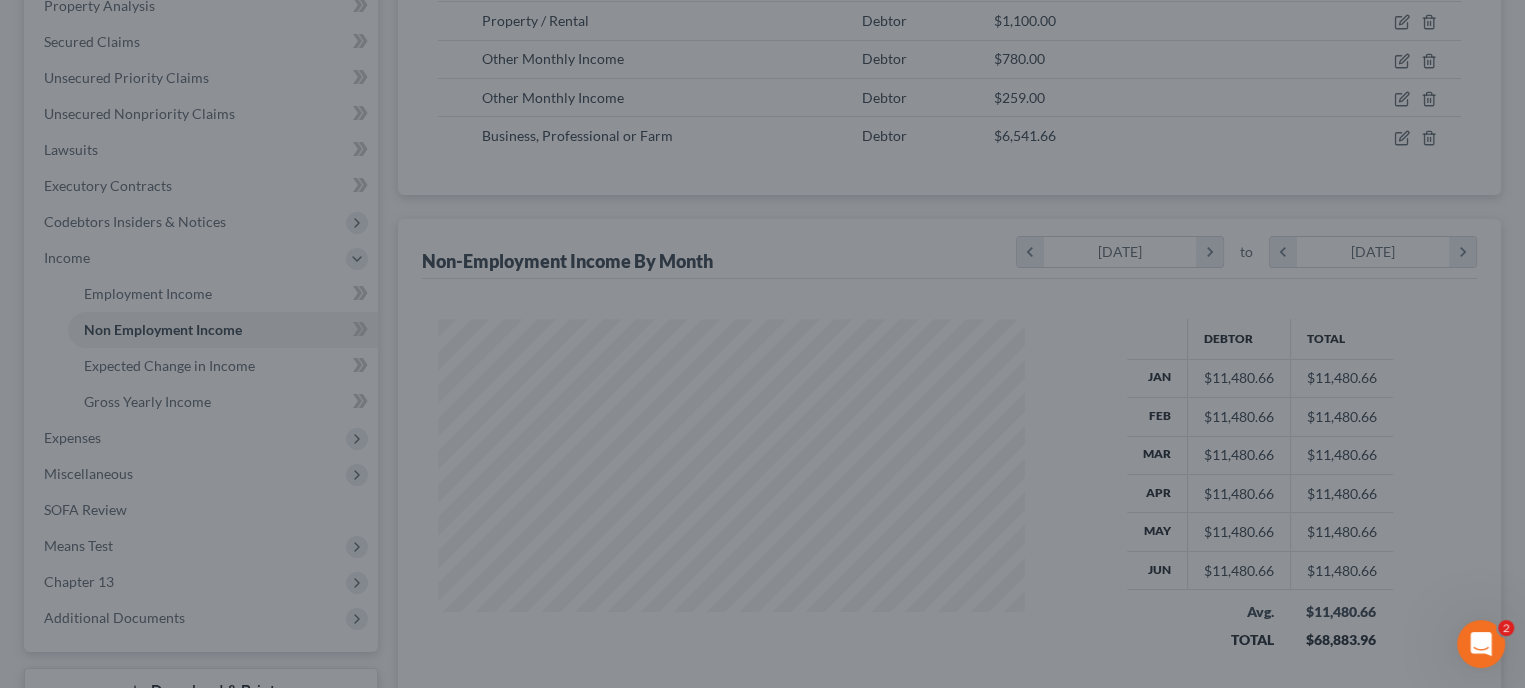 scroll, scrollTop: 356, scrollLeft: 620, axis: both 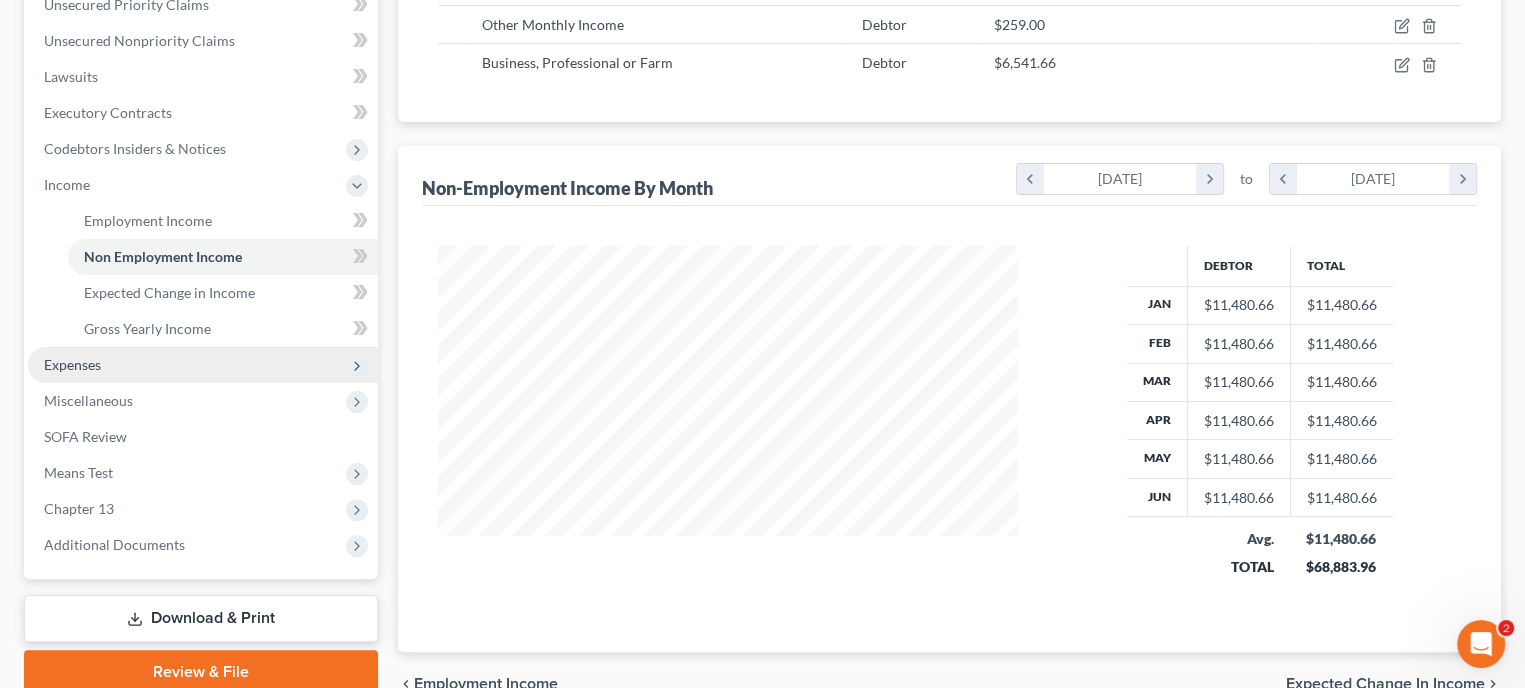 click on "Expenses" at bounding box center [203, 365] 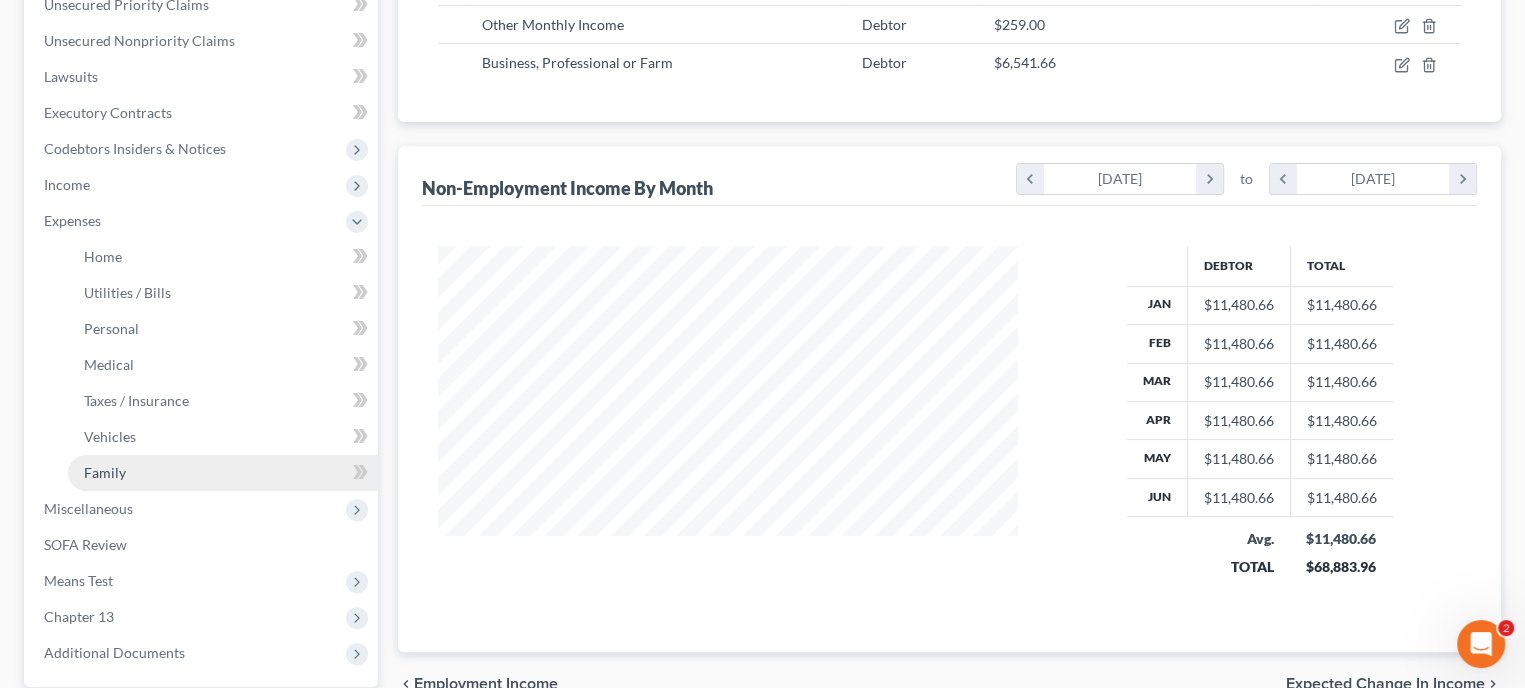 click on "Family" at bounding box center [223, 473] 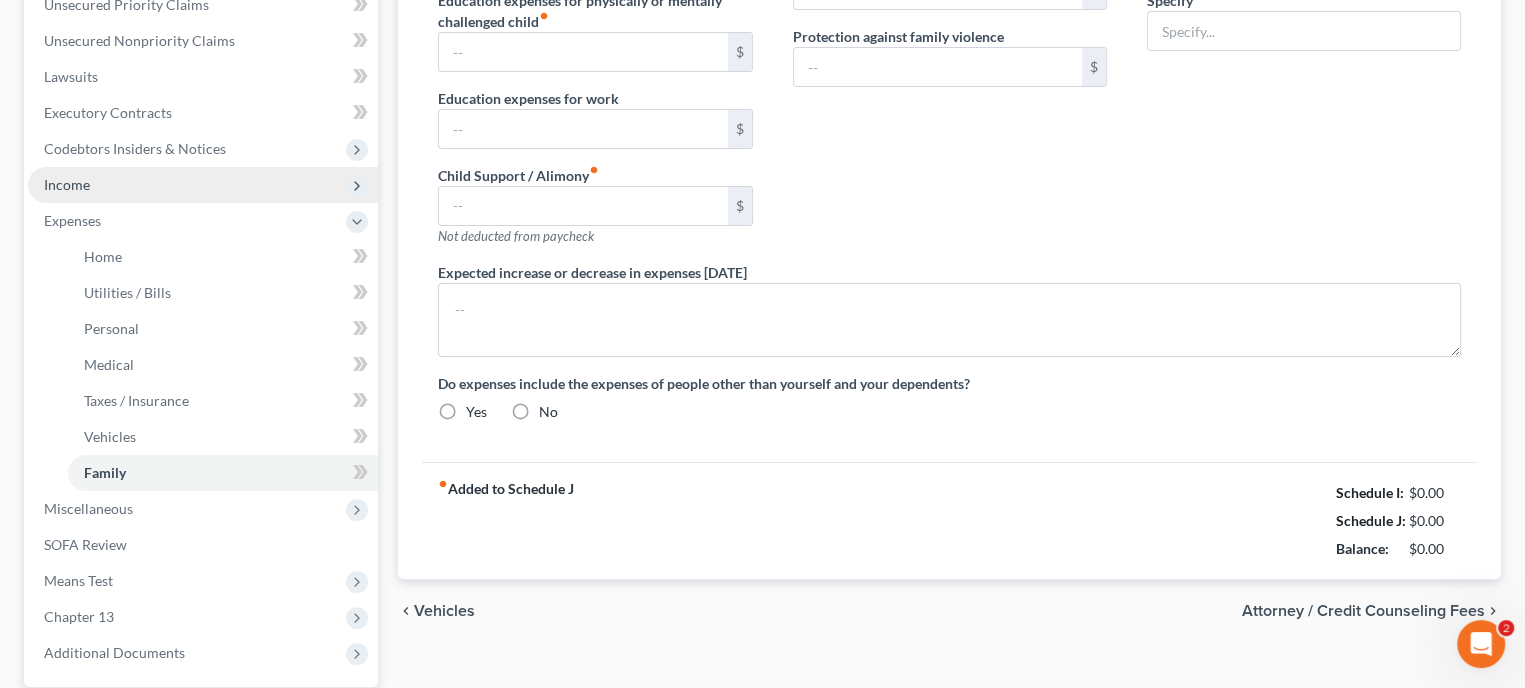 type on "0.00" 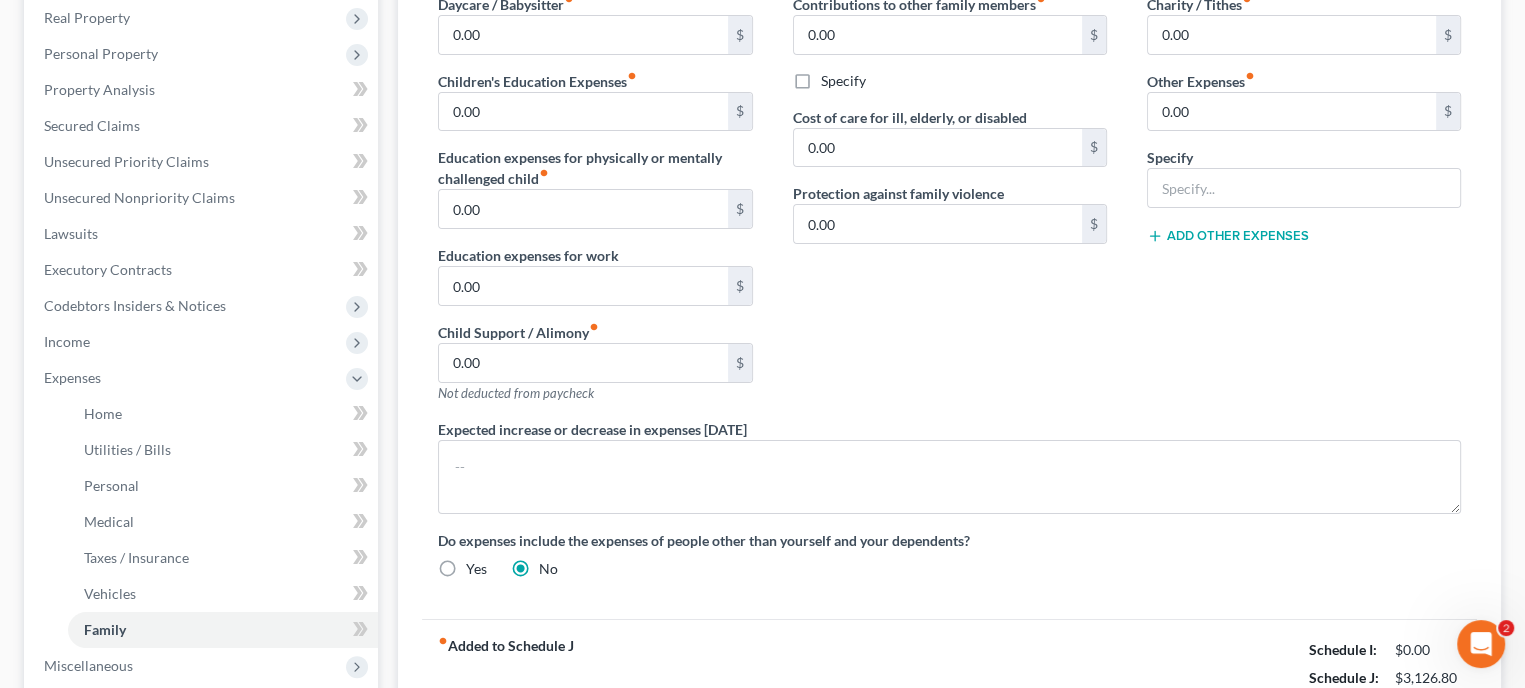scroll, scrollTop: 500, scrollLeft: 0, axis: vertical 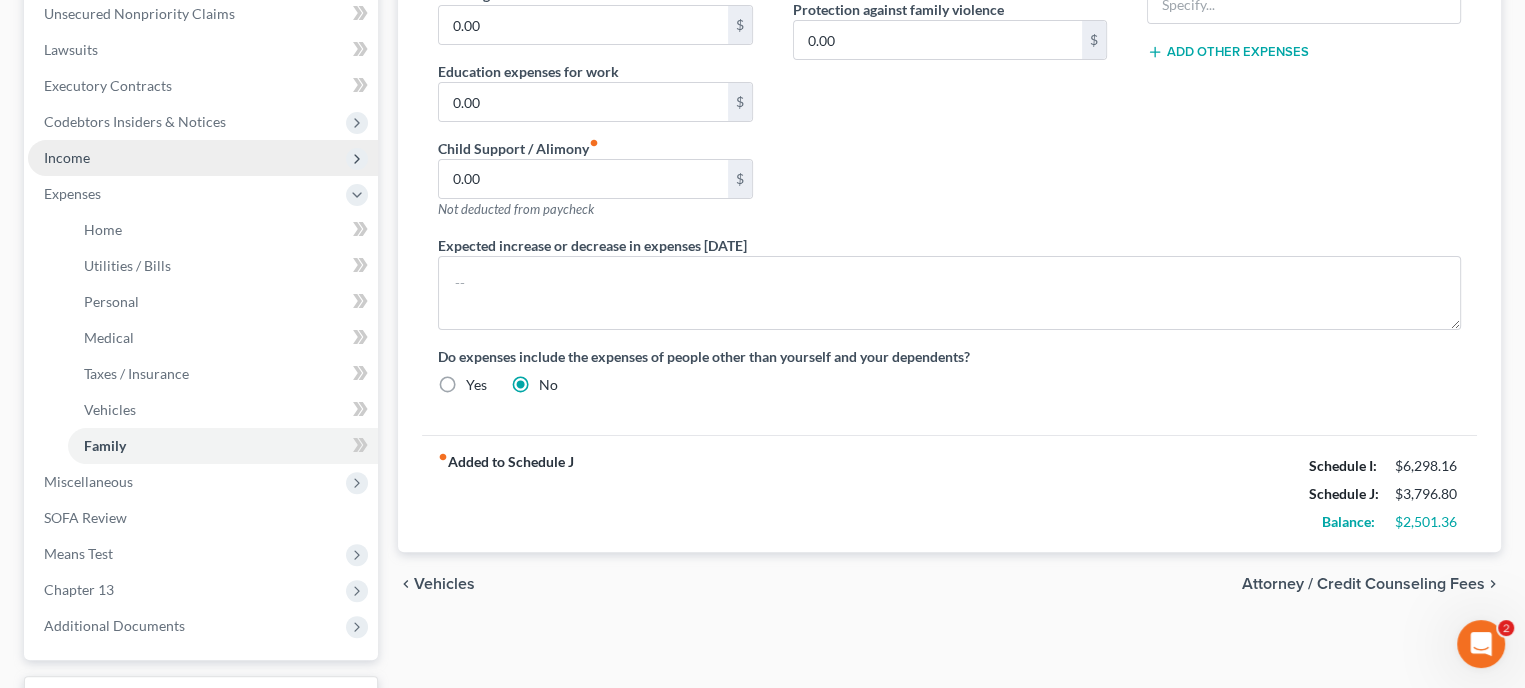click on "Income" at bounding box center [203, 158] 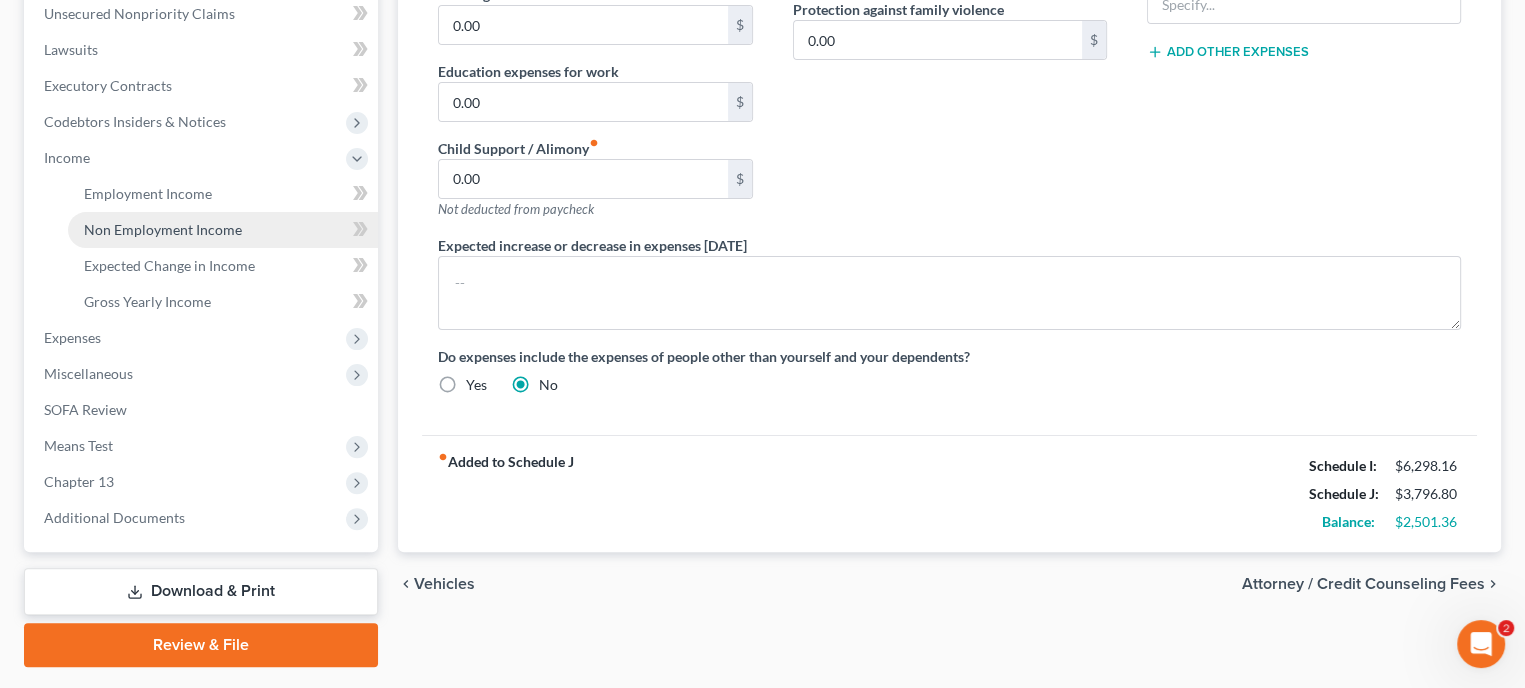 click on "Non Employment Income" at bounding box center [163, 229] 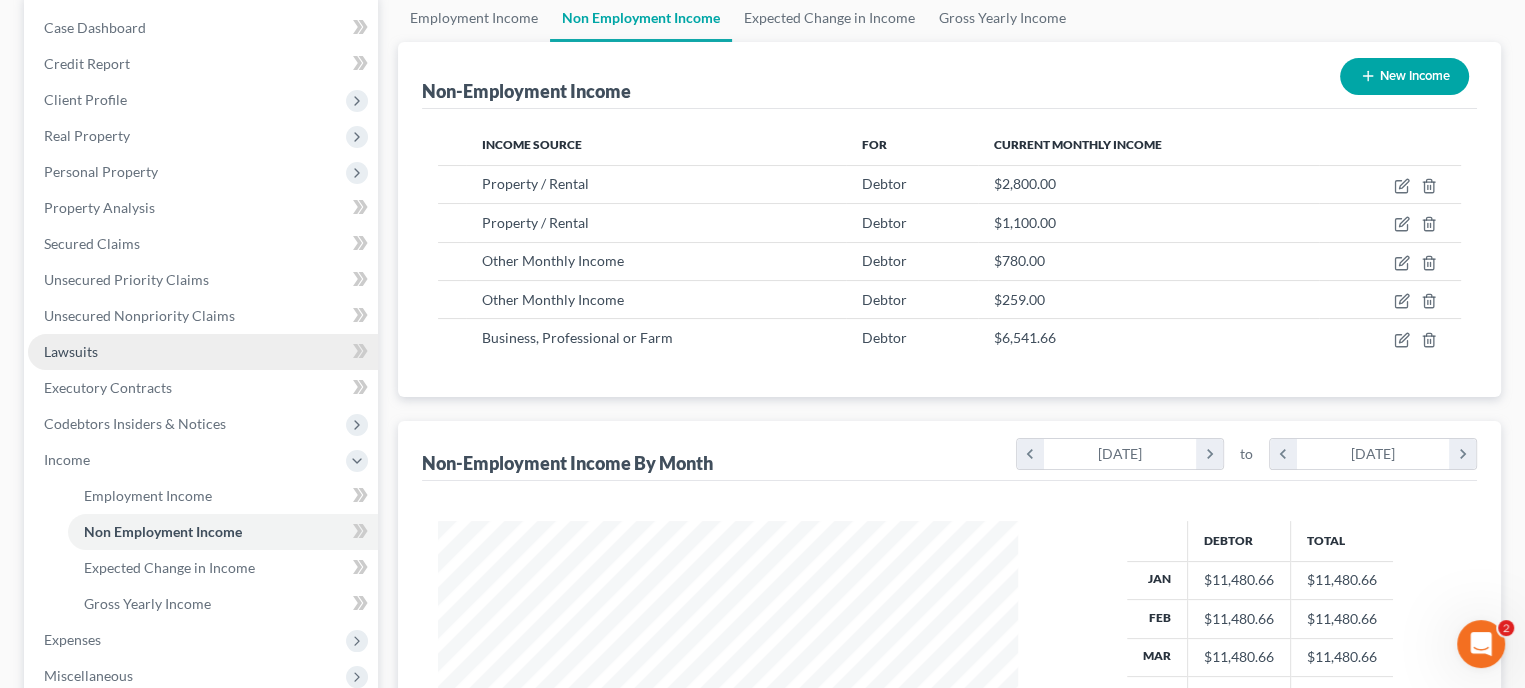 scroll, scrollTop: 0, scrollLeft: 0, axis: both 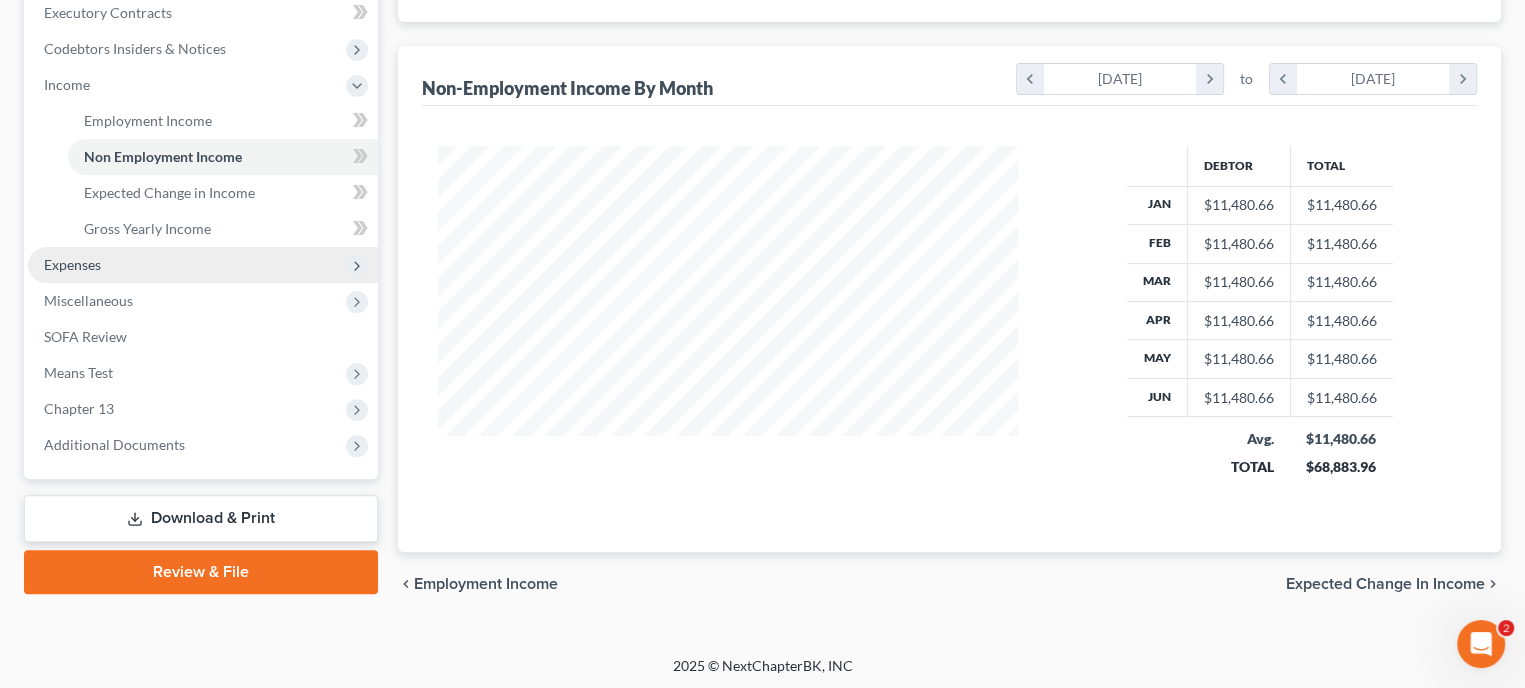 click on "Expenses" at bounding box center (72, 264) 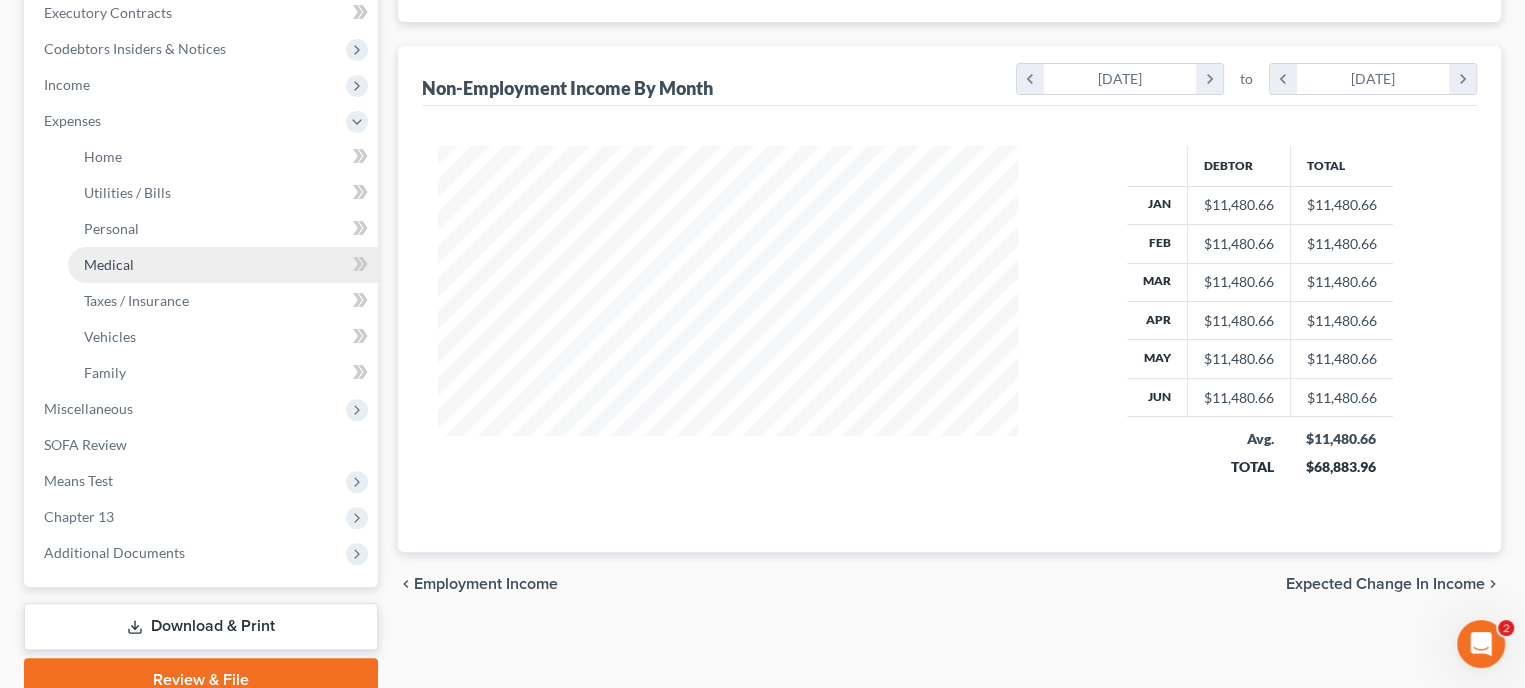 click on "Medical" at bounding box center (109, 264) 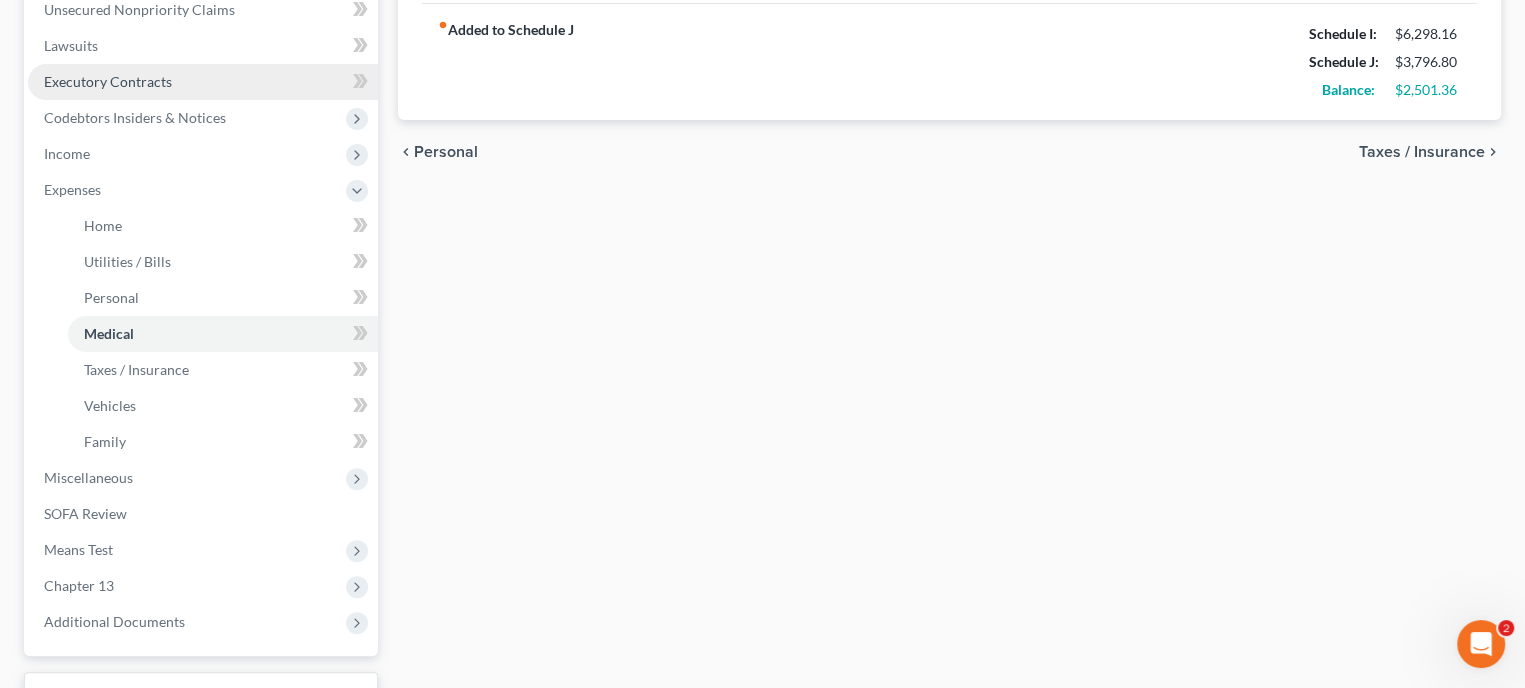scroll, scrollTop: 261, scrollLeft: 0, axis: vertical 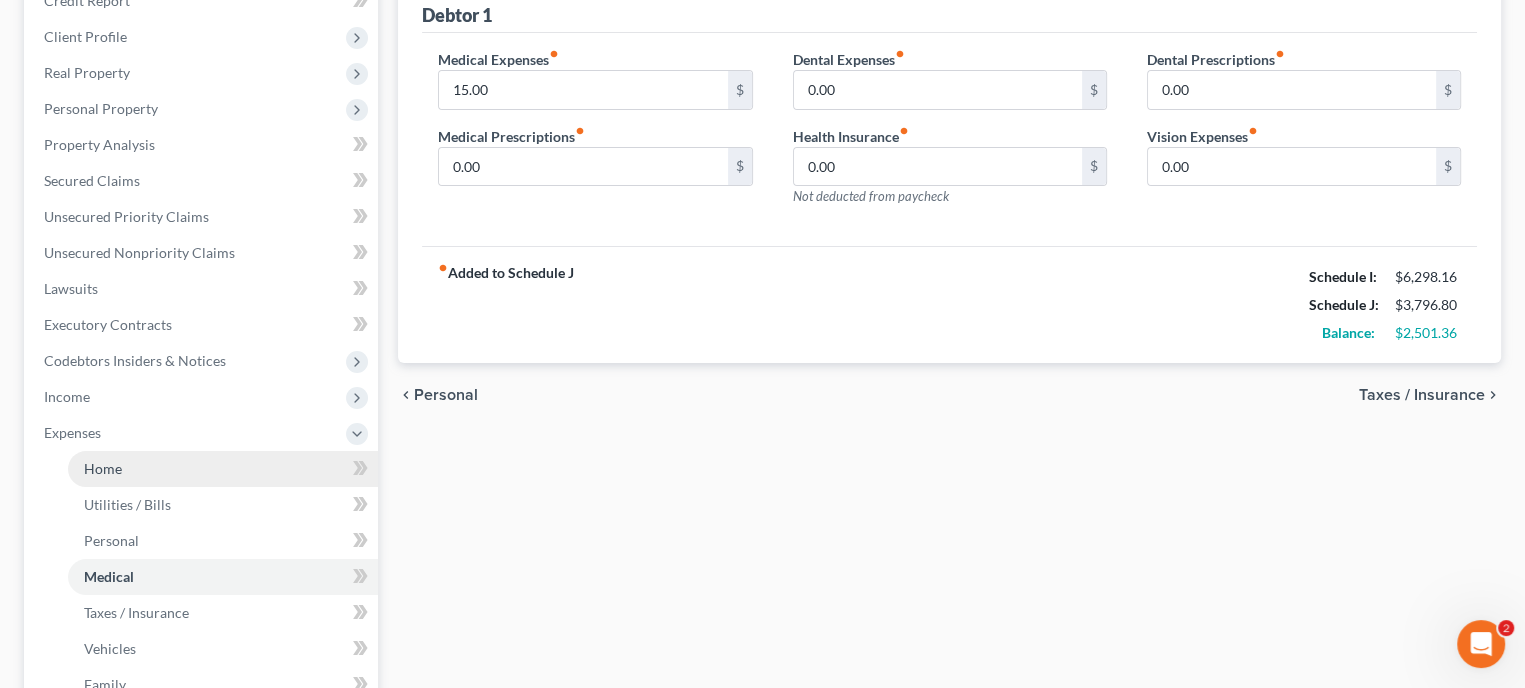 drag, startPoint x: 119, startPoint y: 467, endPoint x: 136, endPoint y: 464, distance: 17.262676 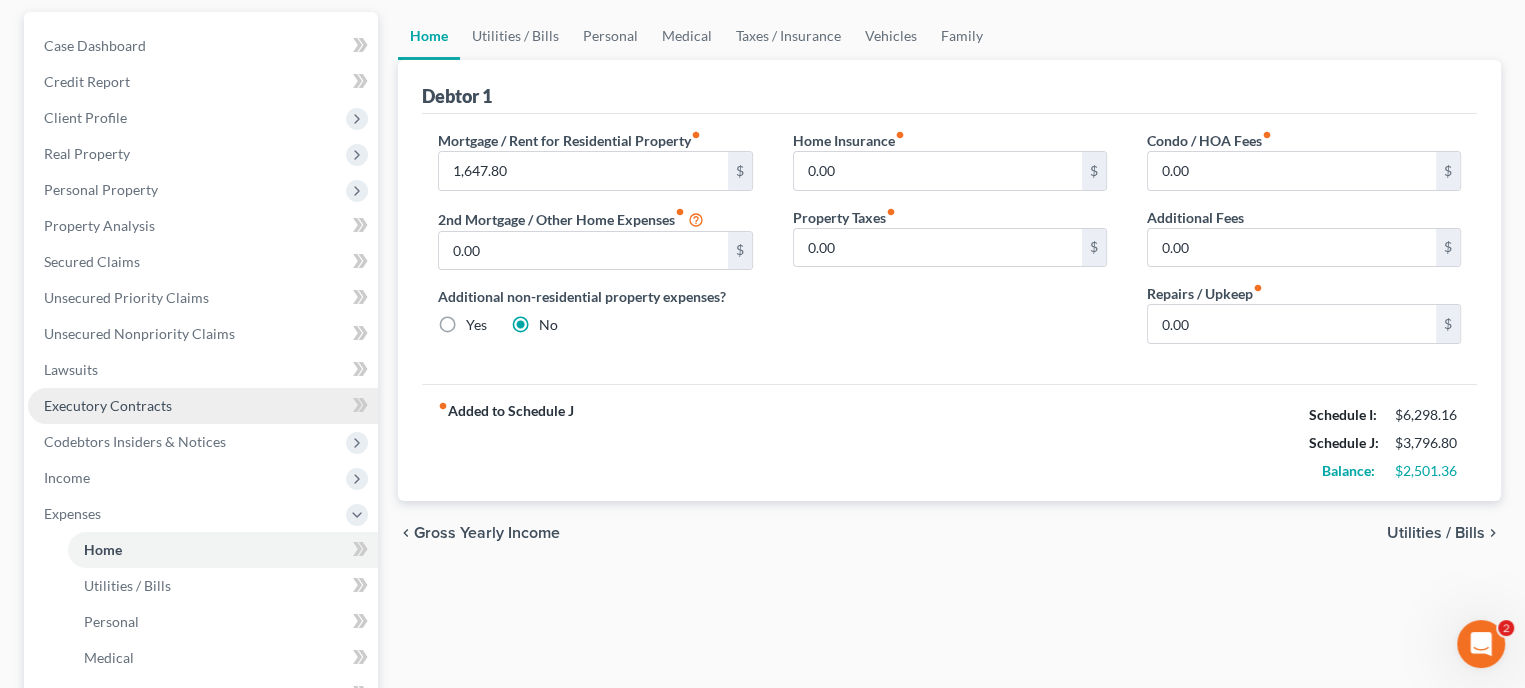 scroll, scrollTop: 0, scrollLeft: 0, axis: both 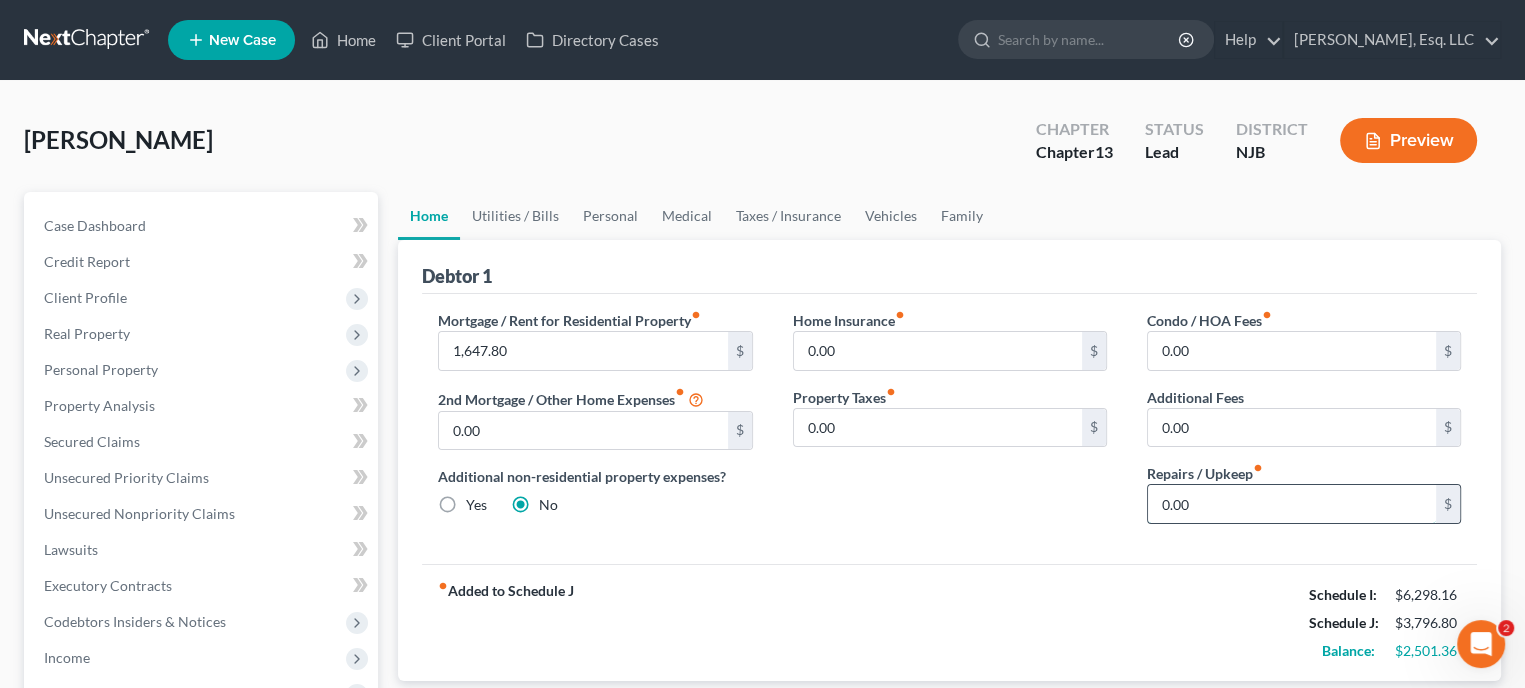 click on "0.00" at bounding box center [1292, 504] 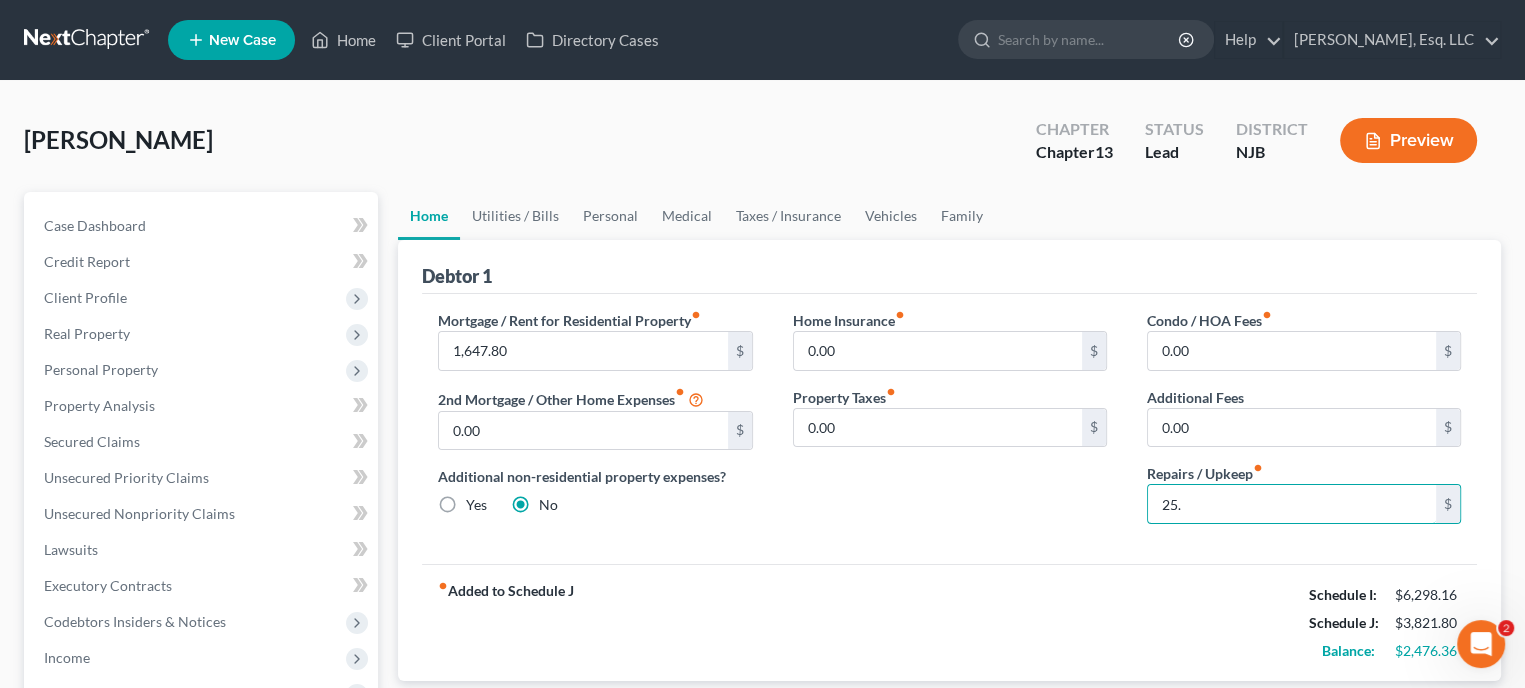 type on "25." 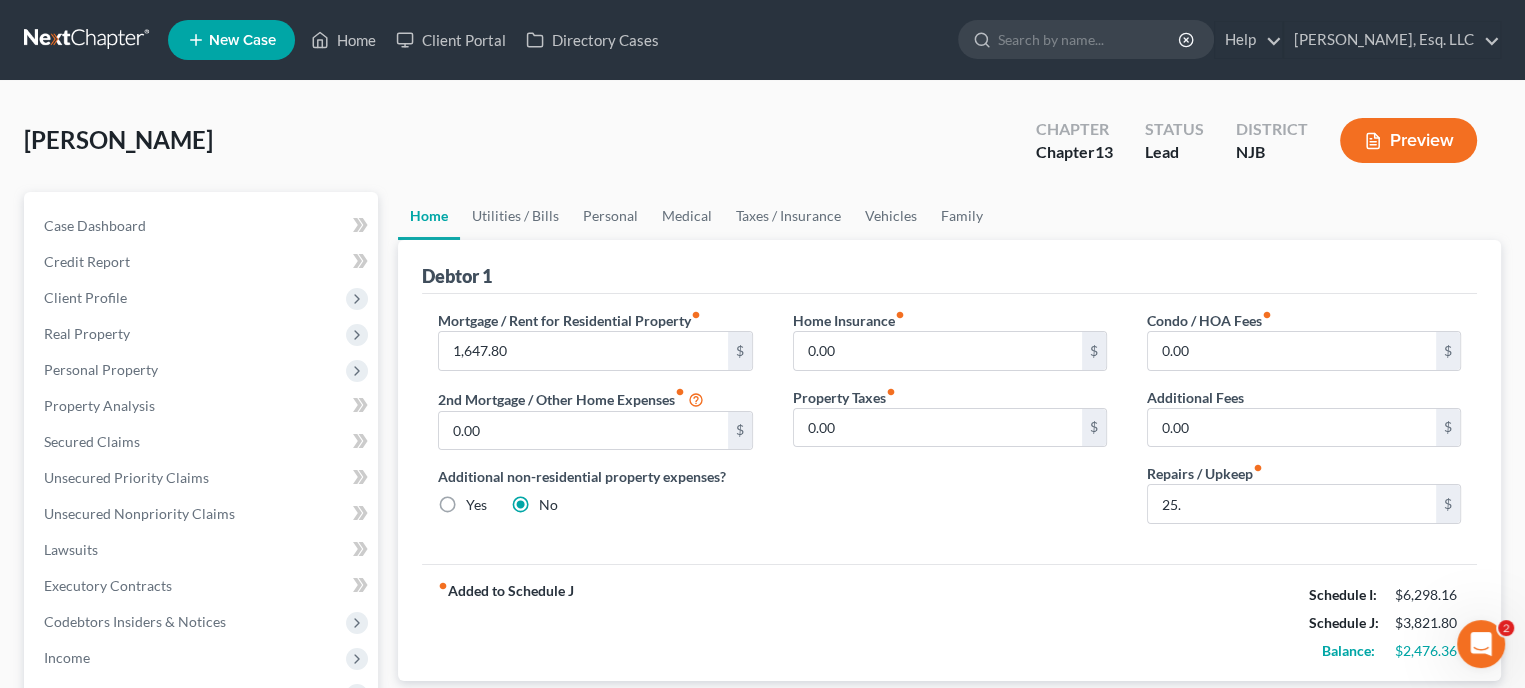 scroll, scrollTop: 367, scrollLeft: 0, axis: vertical 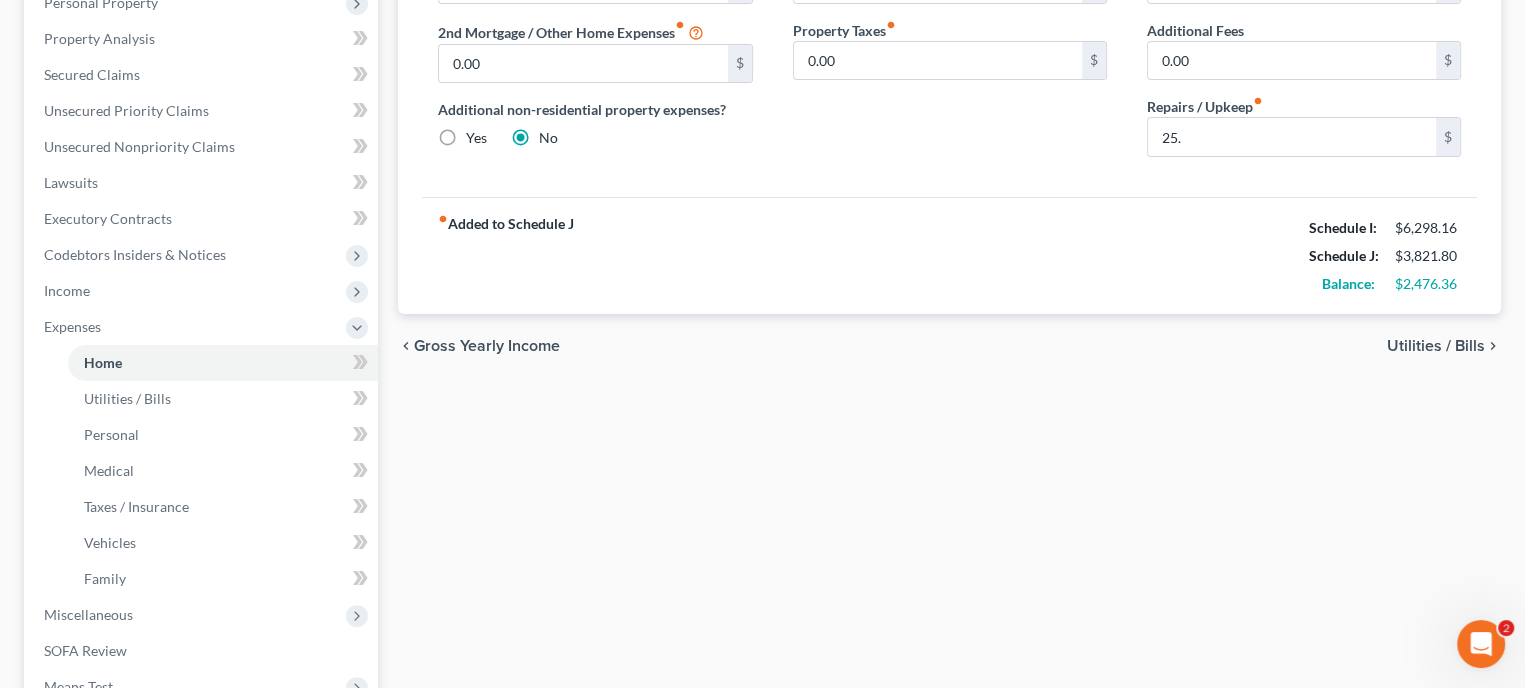 type 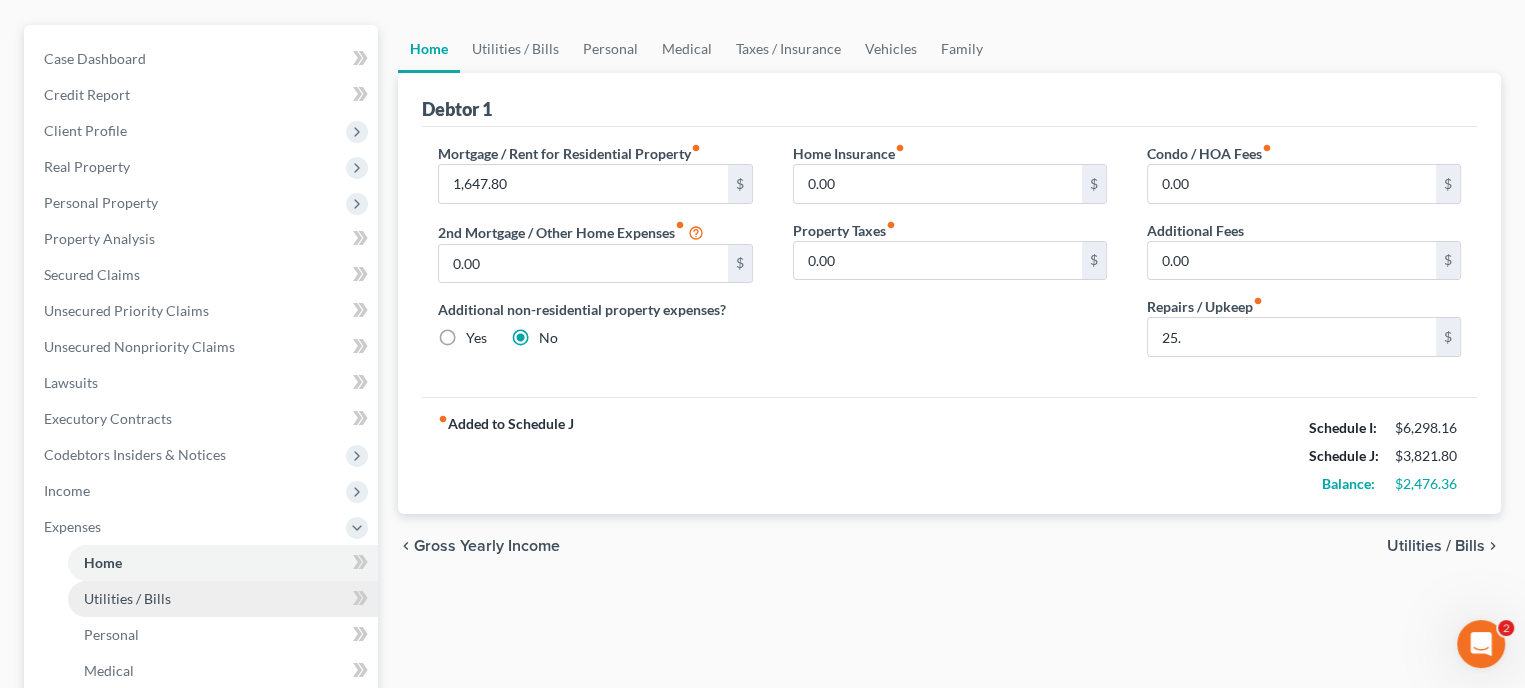 scroll, scrollTop: 367, scrollLeft: 0, axis: vertical 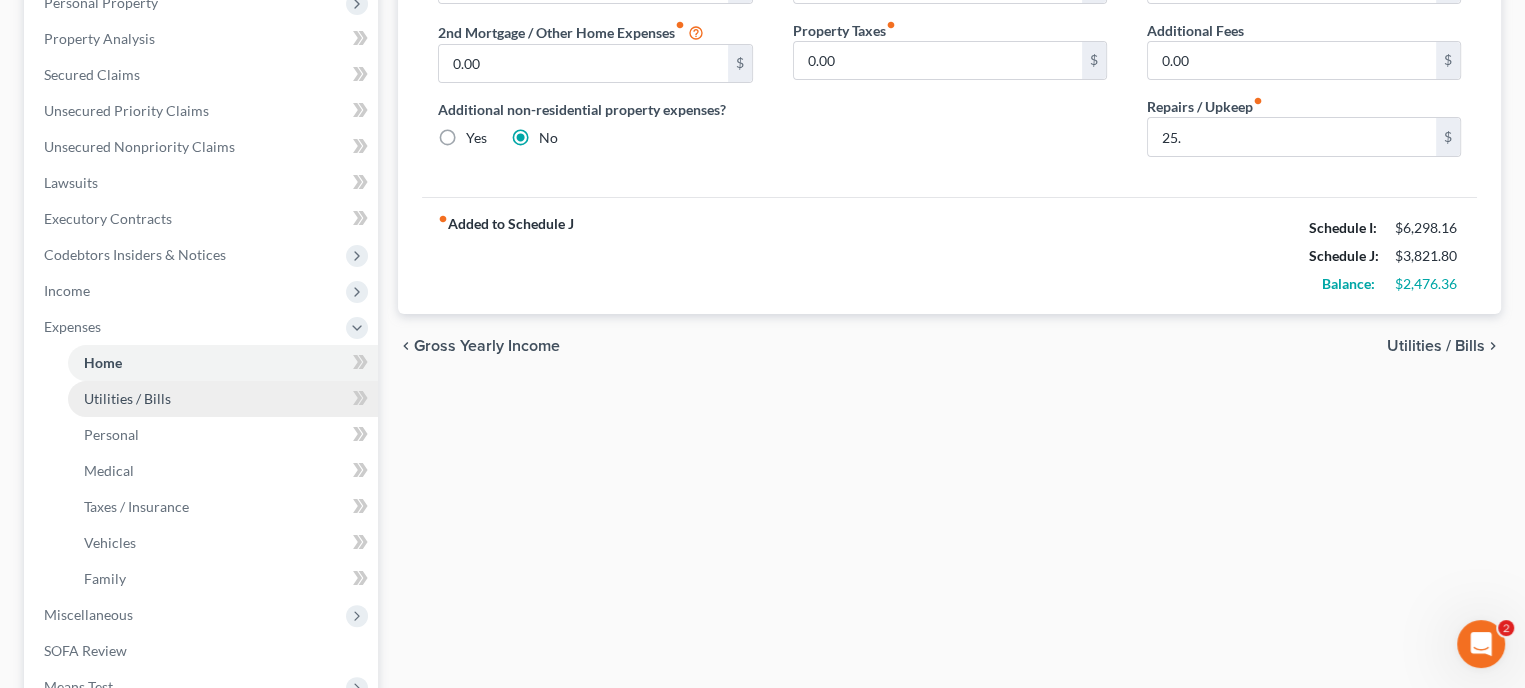 click on "Utilities / Bills" at bounding box center (127, 398) 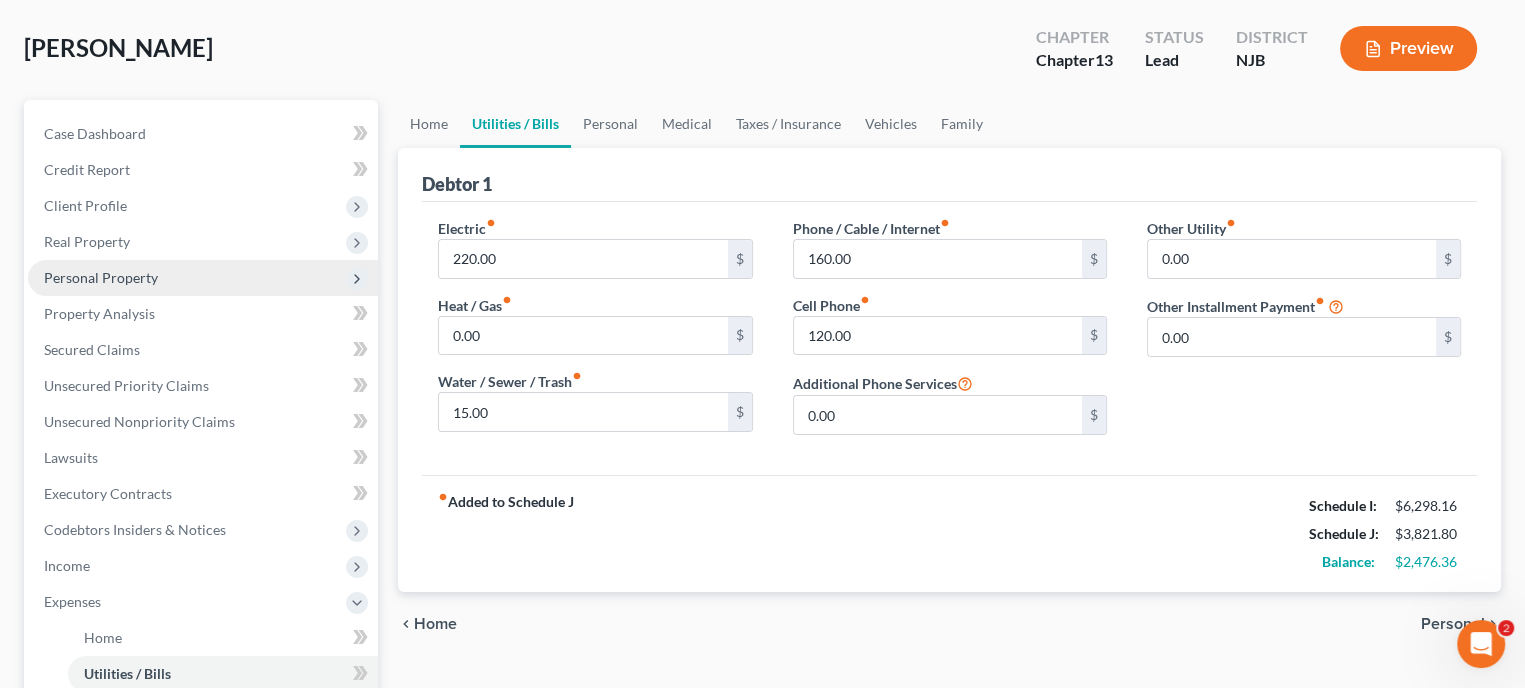 scroll, scrollTop: 0, scrollLeft: 0, axis: both 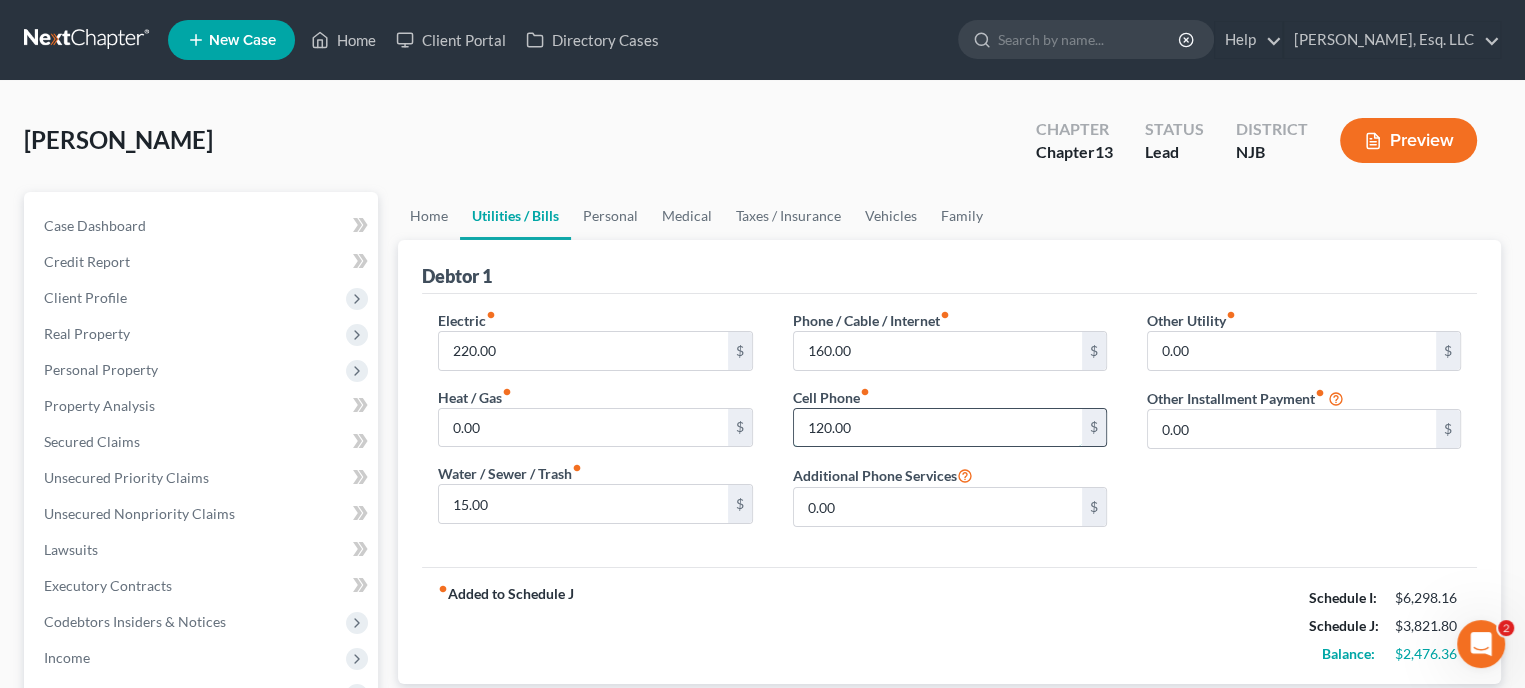 click on "120.00" at bounding box center [938, 428] 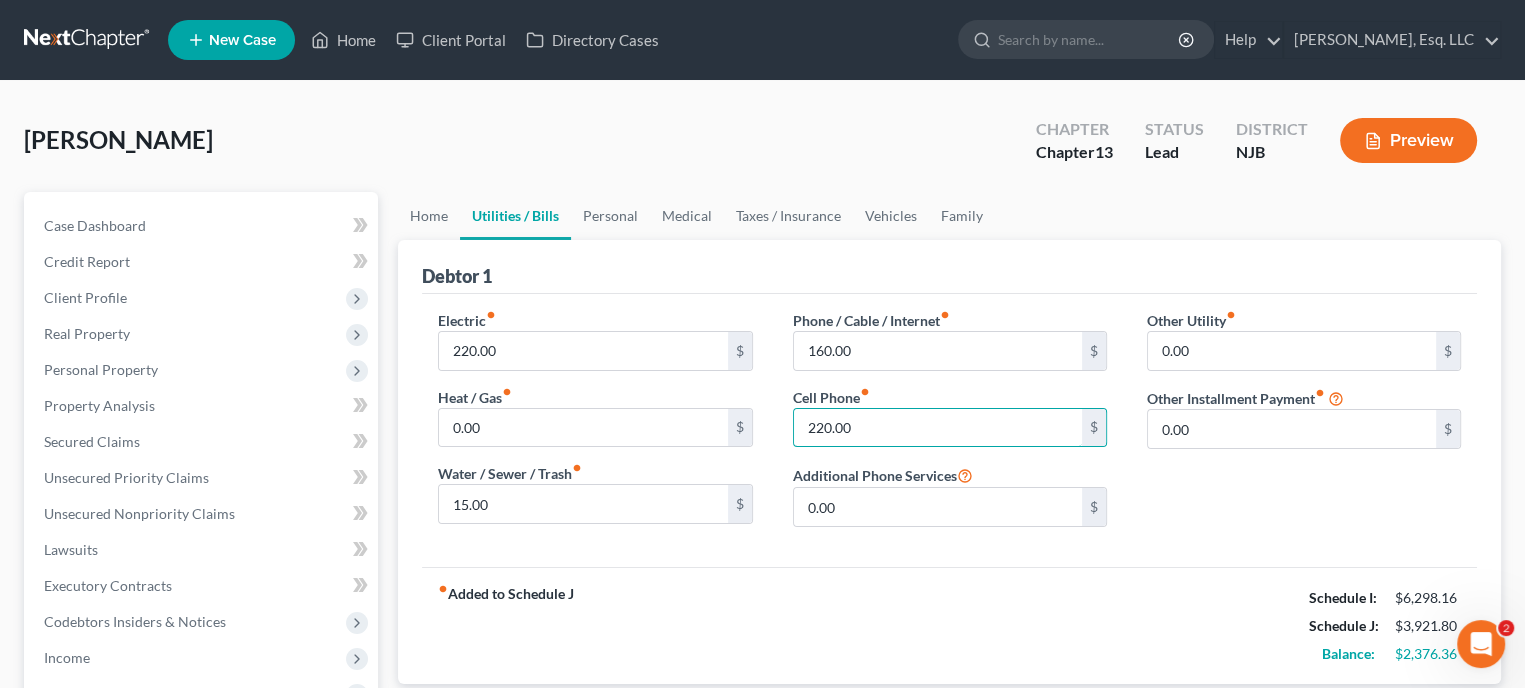 scroll, scrollTop: 200, scrollLeft: 0, axis: vertical 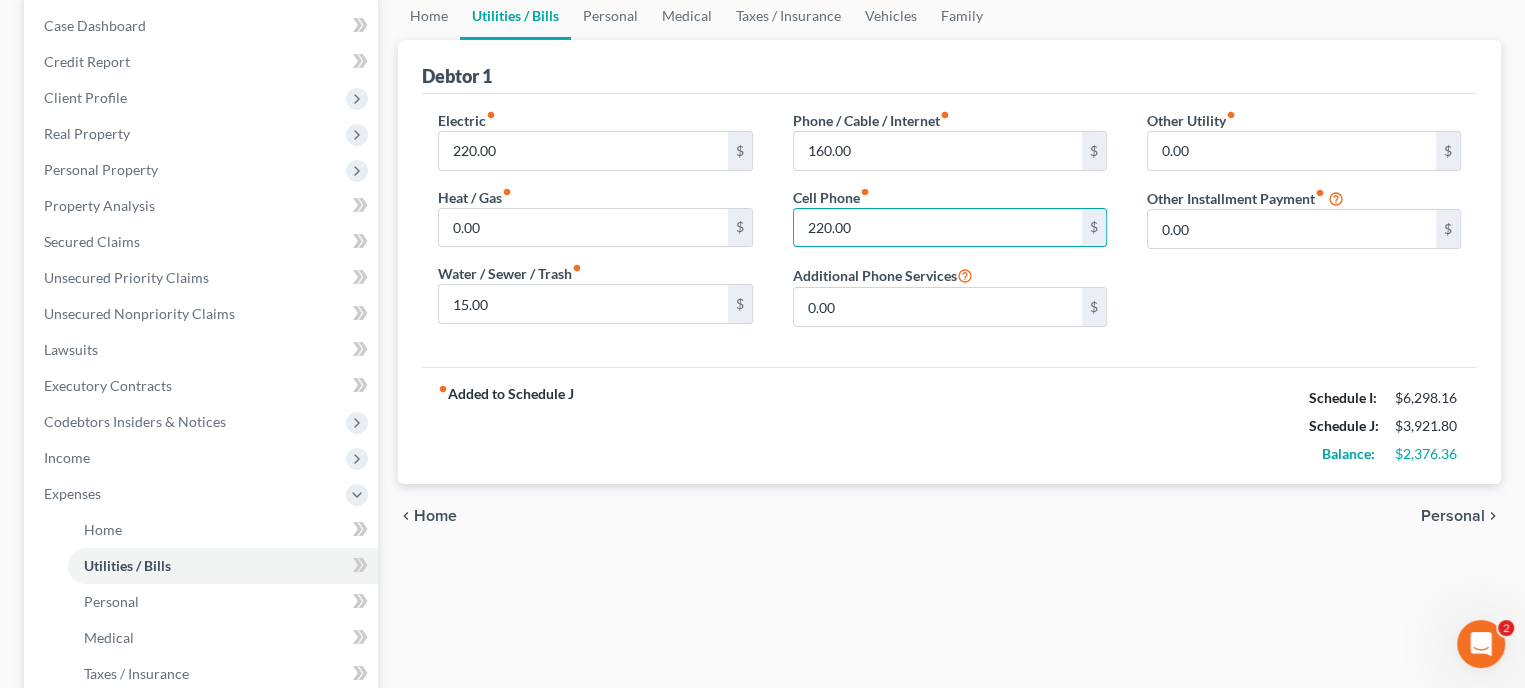 type on "220.00" 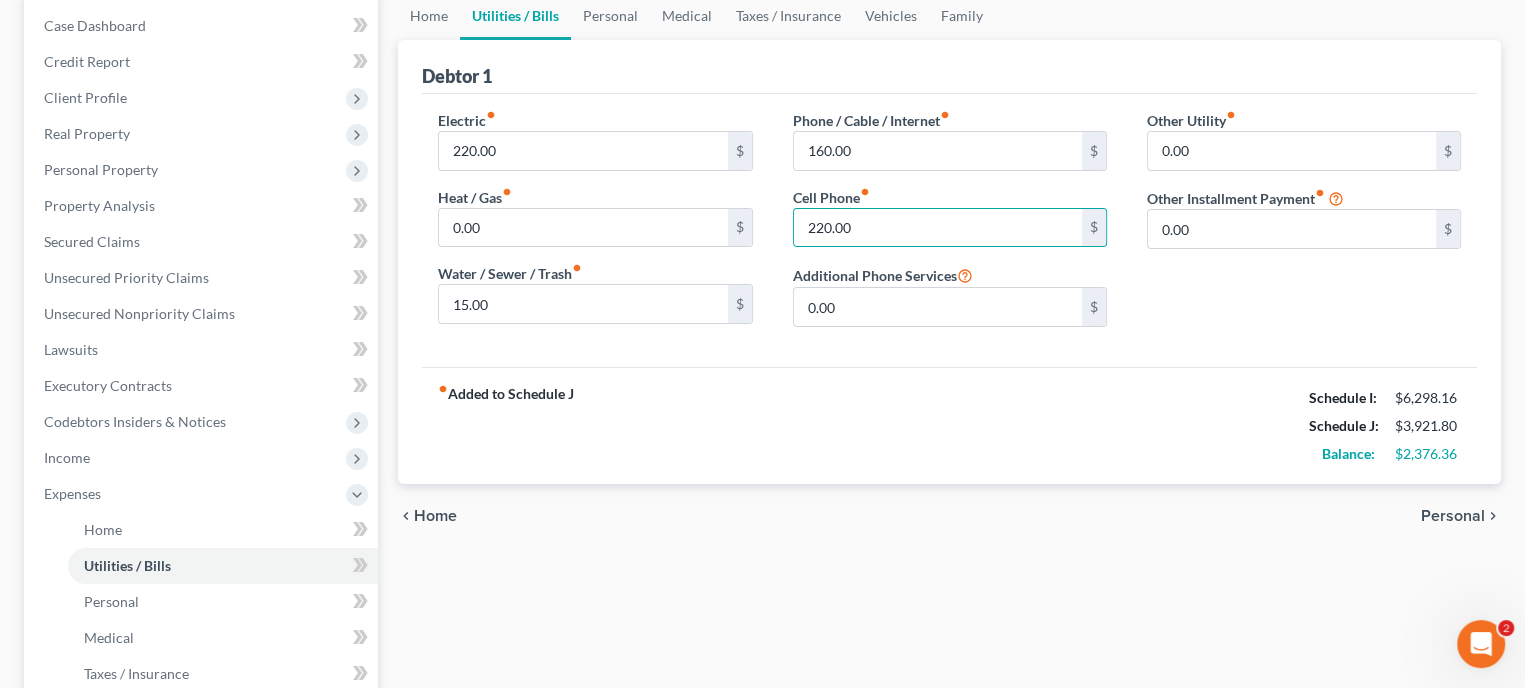 click on "fiber_manual_record  Added to Schedule J Schedule I: $6,298.16 Schedule J: $3,921.80 Balance: $2,376.36" at bounding box center (949, 425) 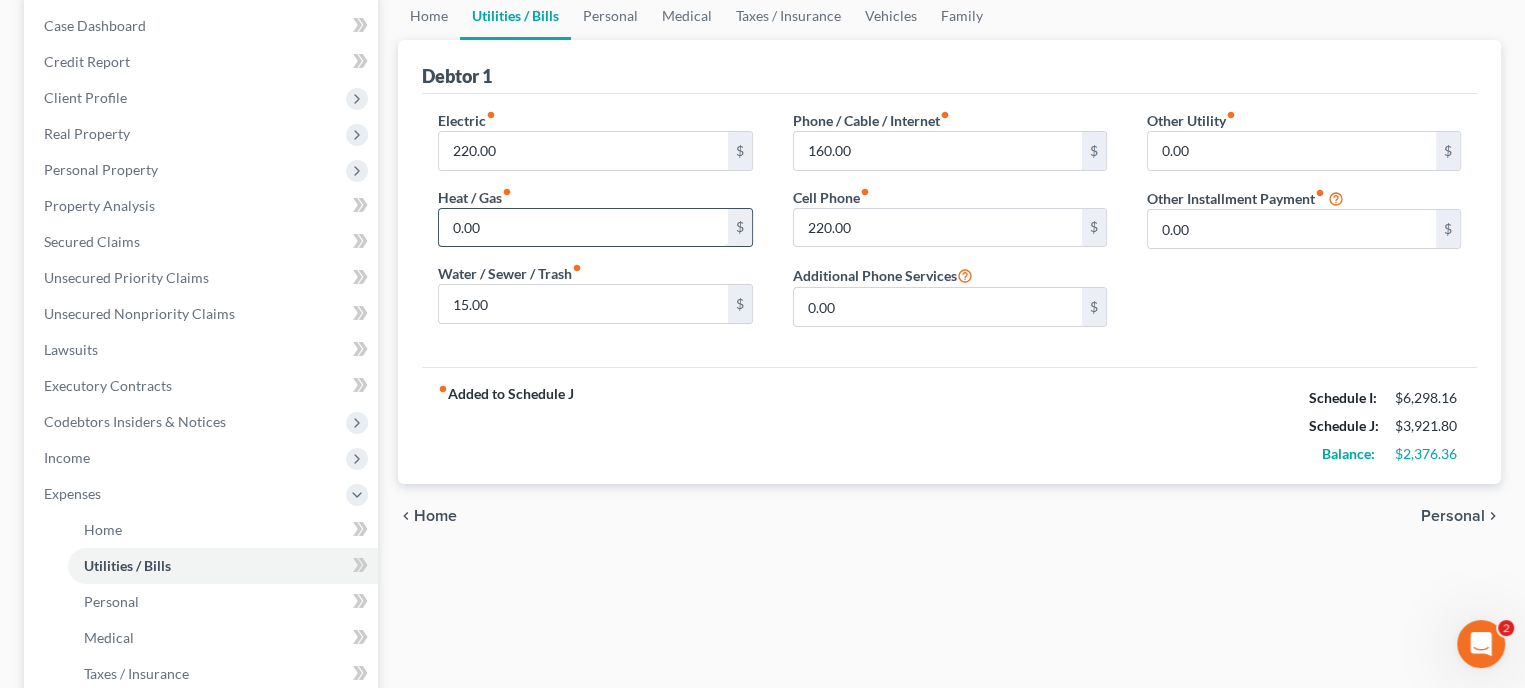 click on "0.00" at bounding box center (583, 228) 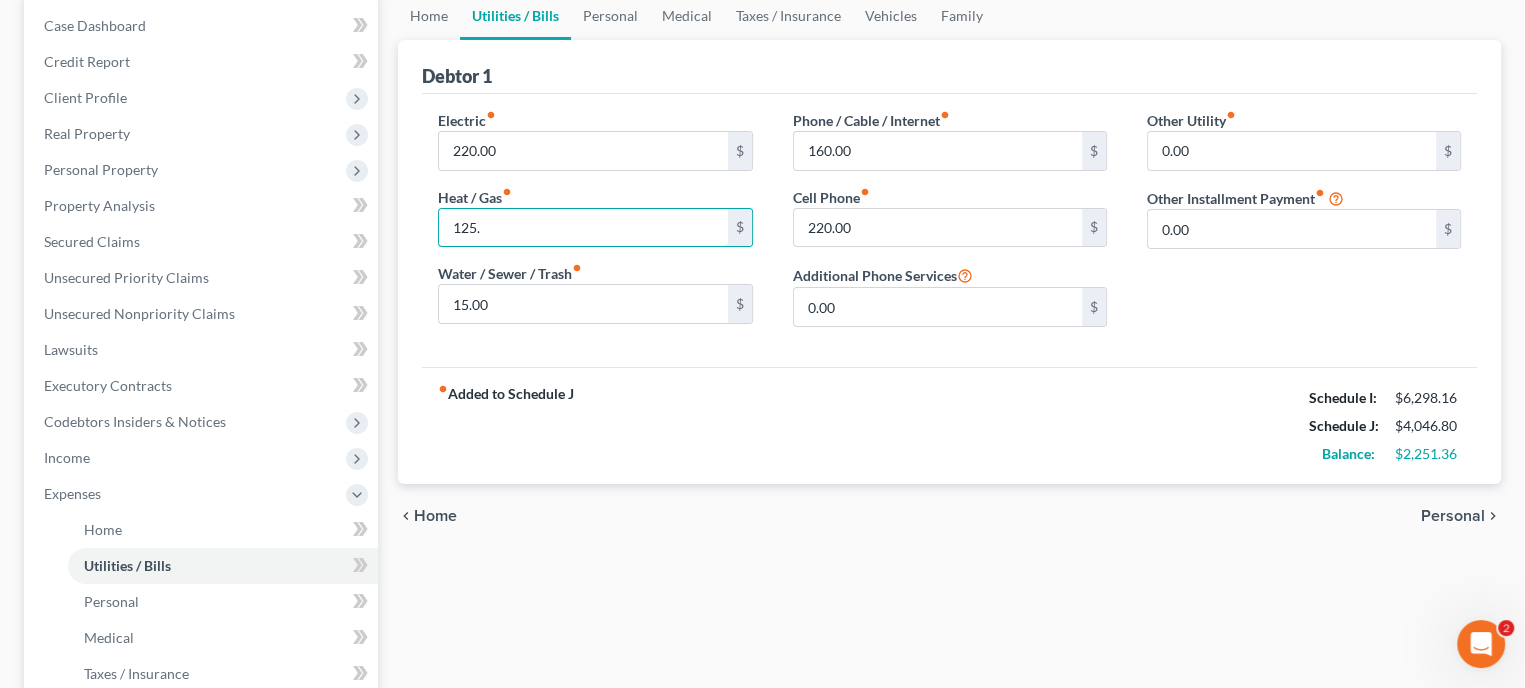 type on "125." 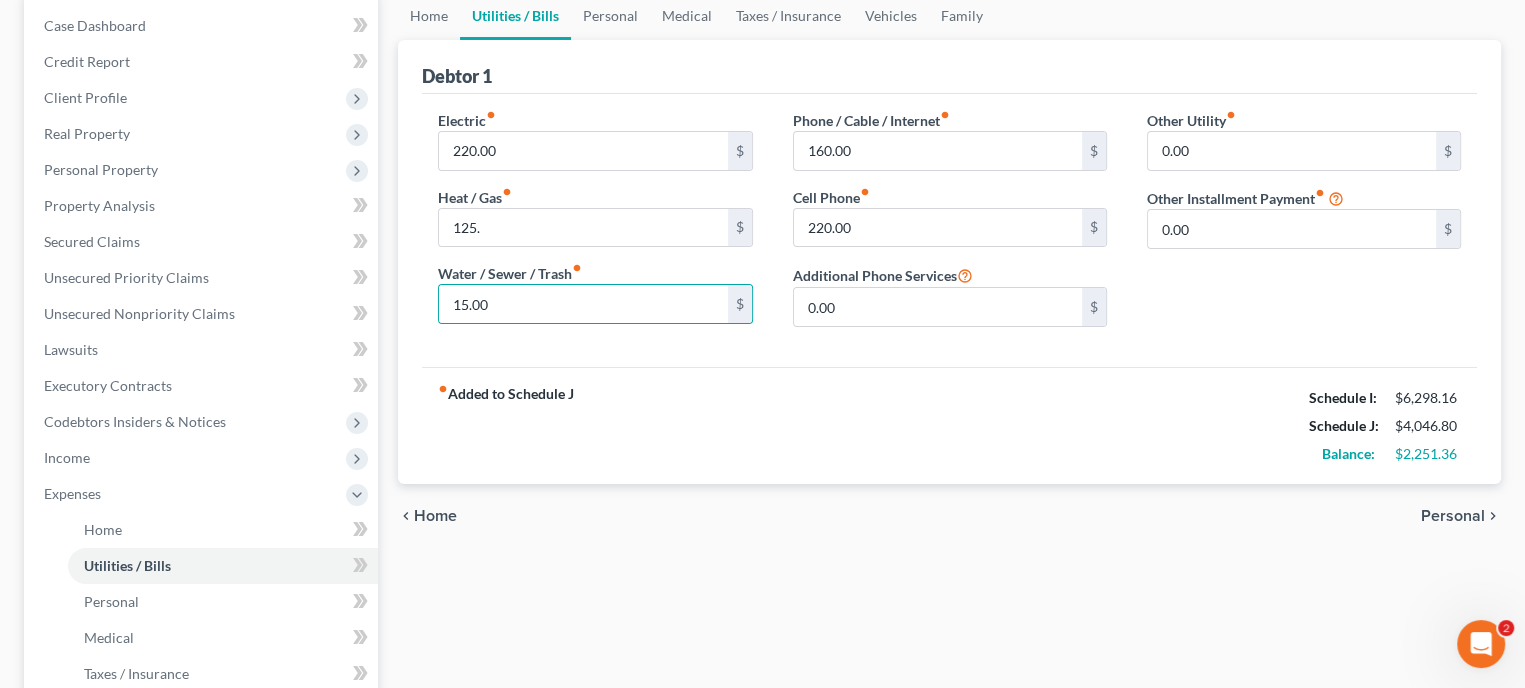 click on "Electric  fiber_manual_record 220.00 $ Heat / Gas  fiber_manual_record 125. $  Water / Sewer / Trash  fiber_manual_record 15.00 $ Phone / Cable / Internet  fiber_manual_record 160.00 $ Cell Phone  fiber_manual_record 220.00 $ Additional Phone Services  0.00 $ Other Utility  fiber_manual_record 0.00 $ Other Installment Payment  fiber_manual_record   0.00 $" at bounding box center [949, 230] 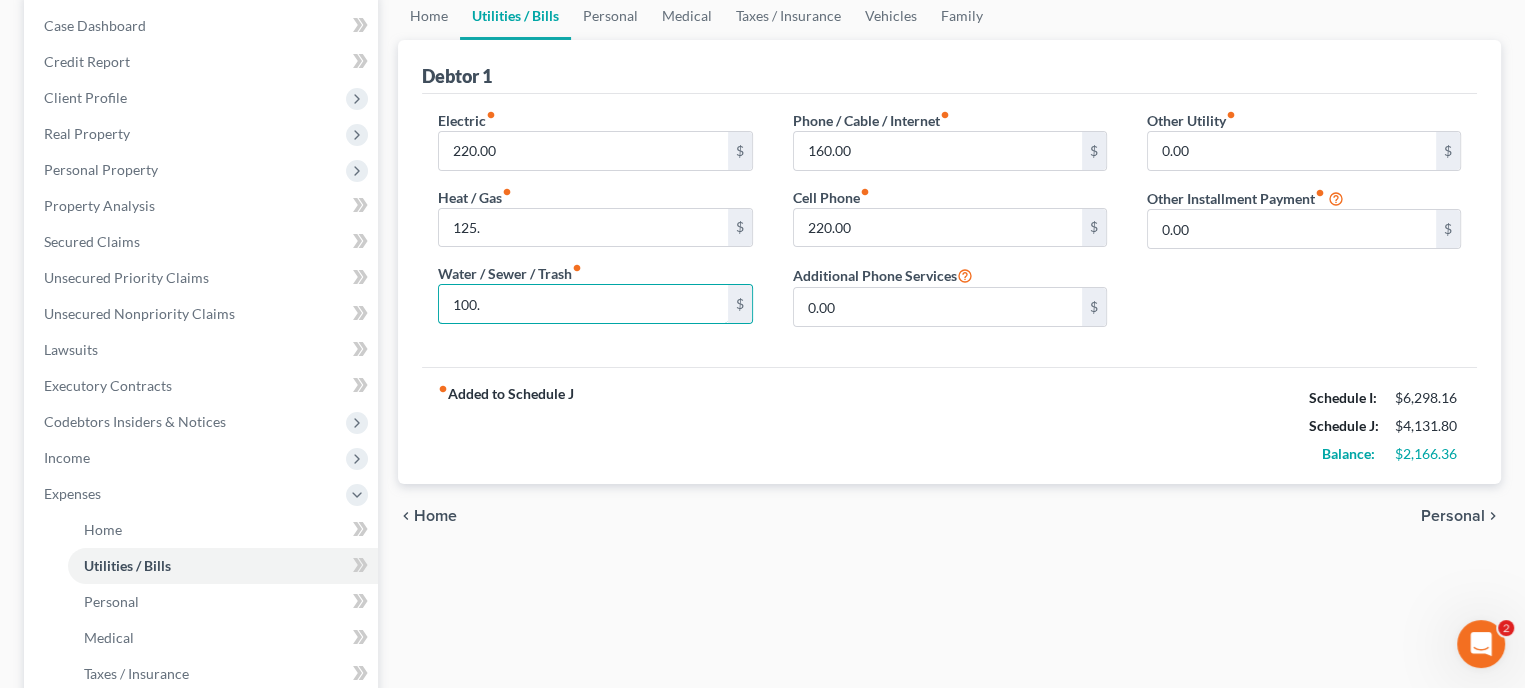 type on "100." 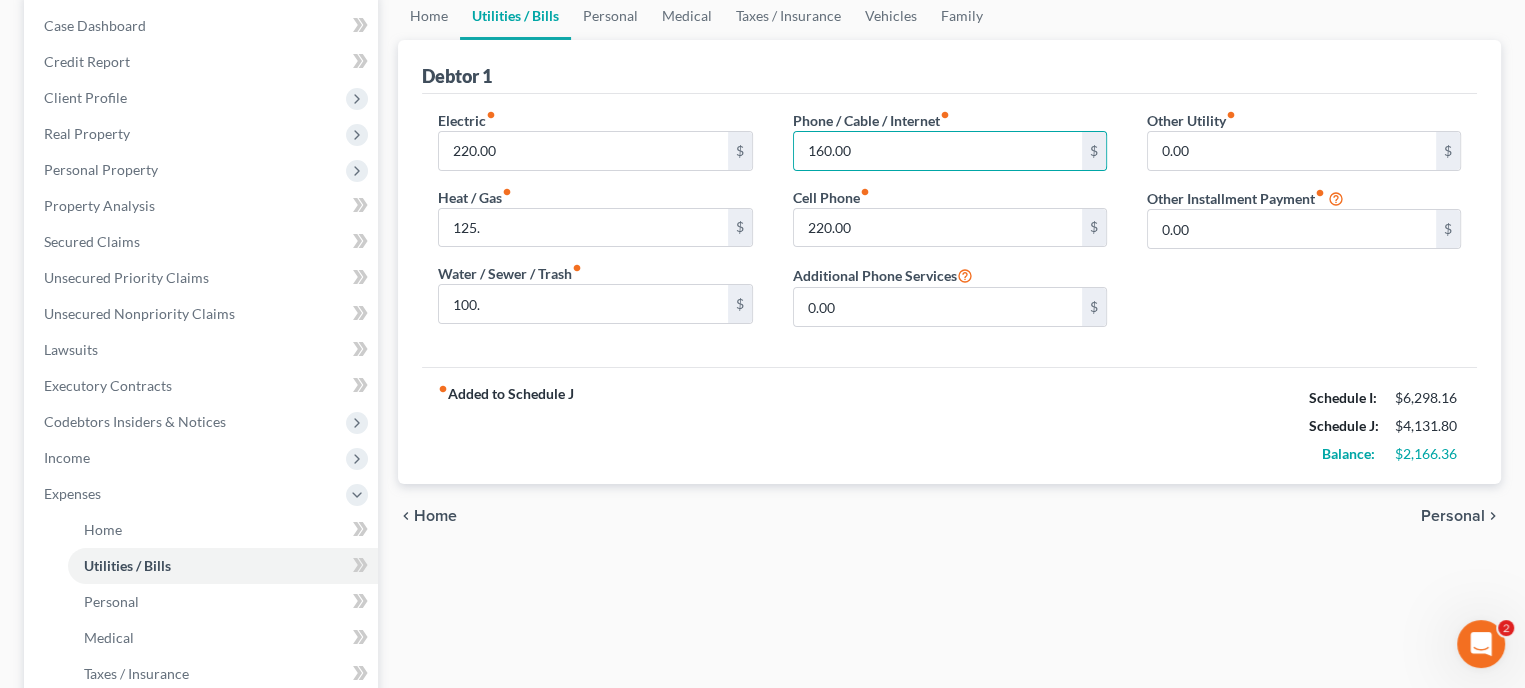click on "fiber_manual_record  Added to Schedule J" at bounding box center (506, 426) 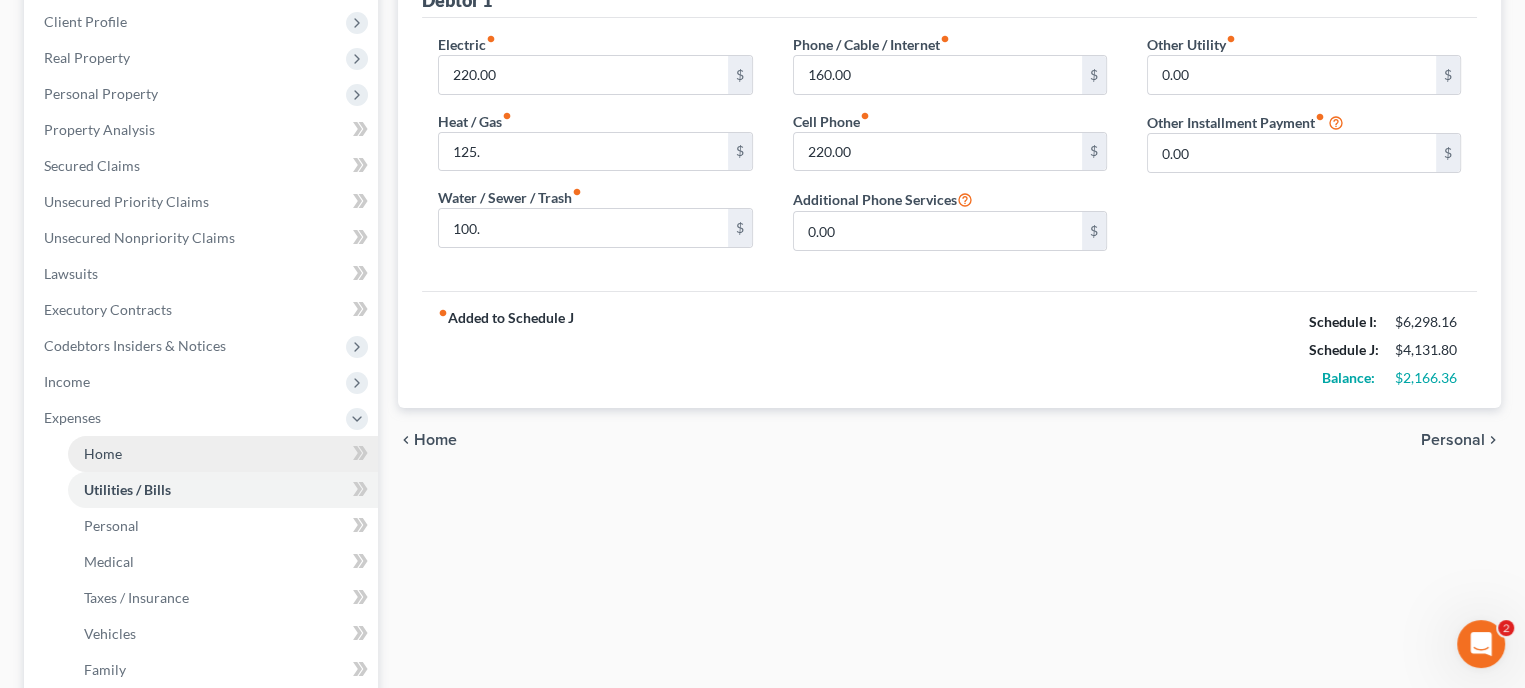 scroll, scrollTop: 400, scrollLeft: 0, axis: vertical 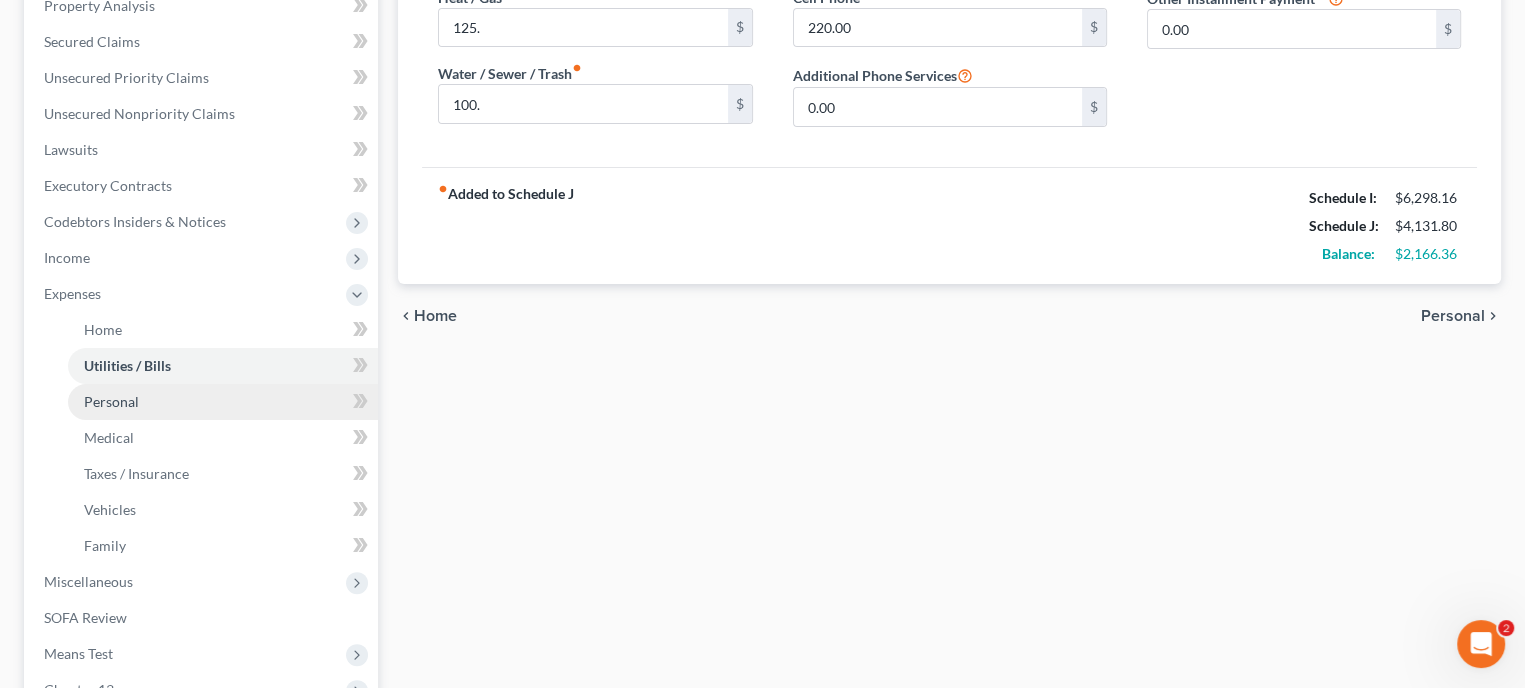 click on "Personal" at bounding box center (223, 402) 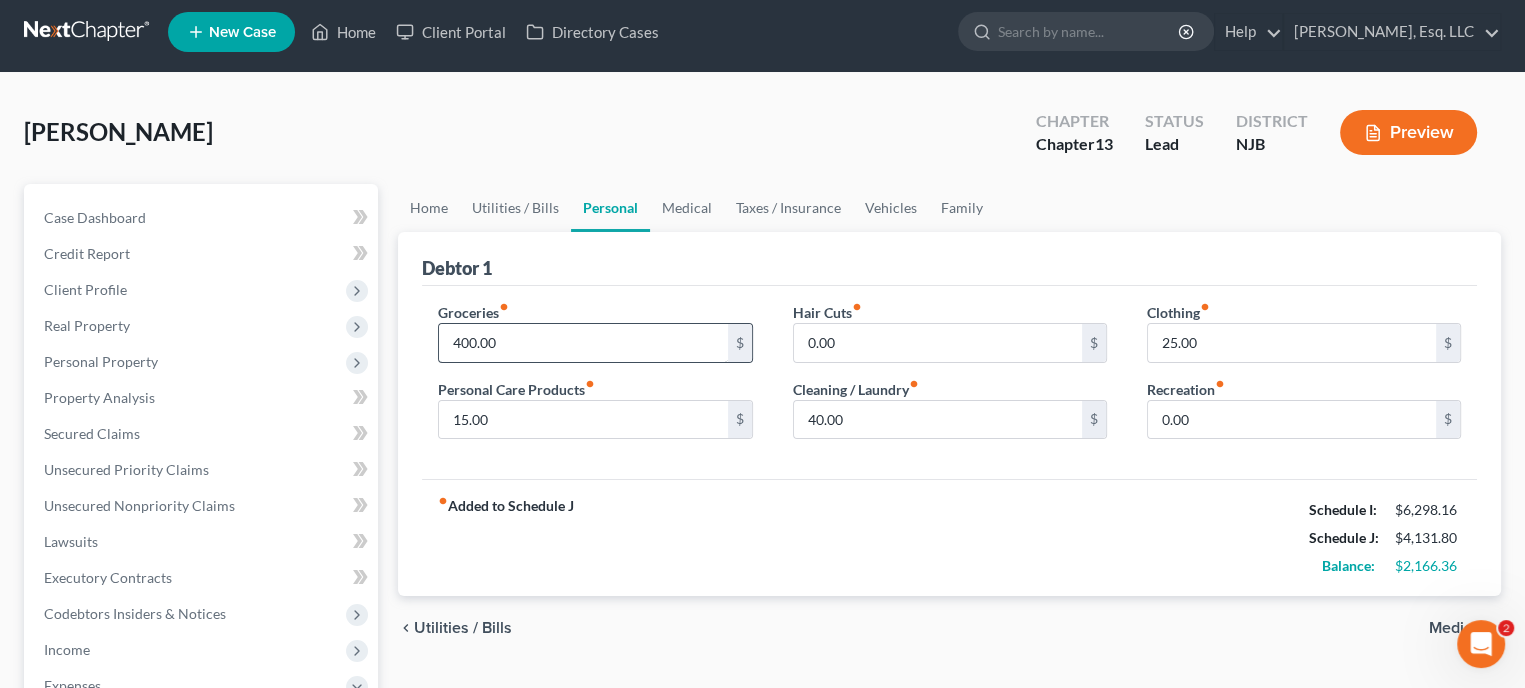 scroll, scrollTop: 0, scrollLeft: 0, axis: both 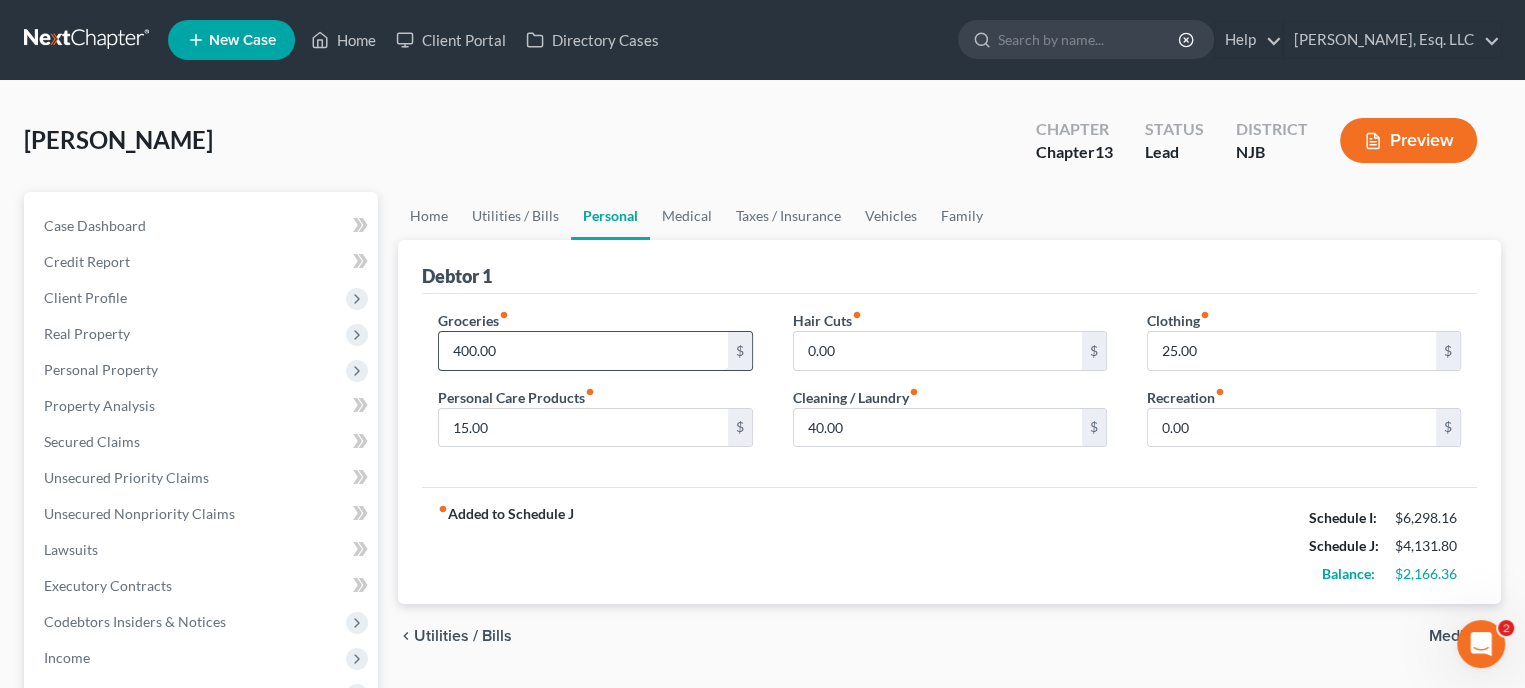 click on "400.00" at bounding box center [583, 351] 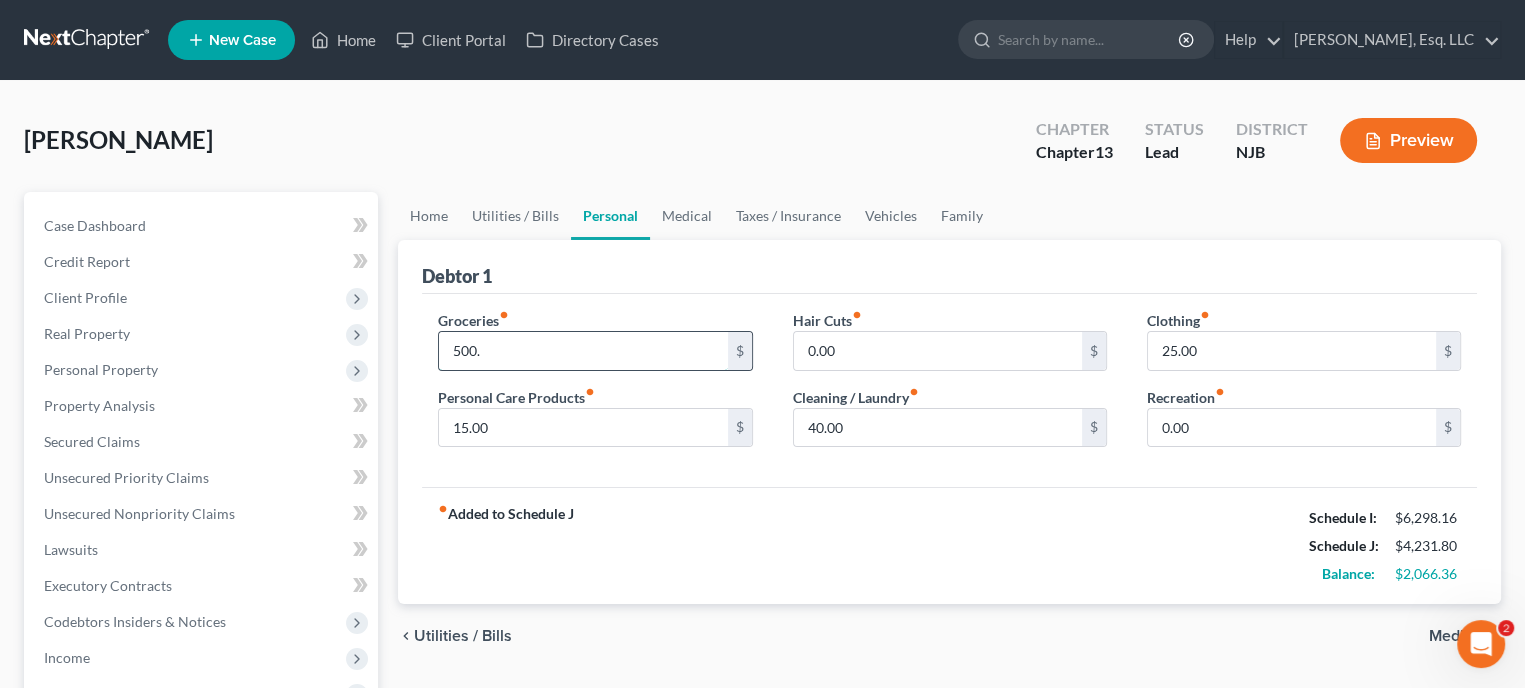type on "500." 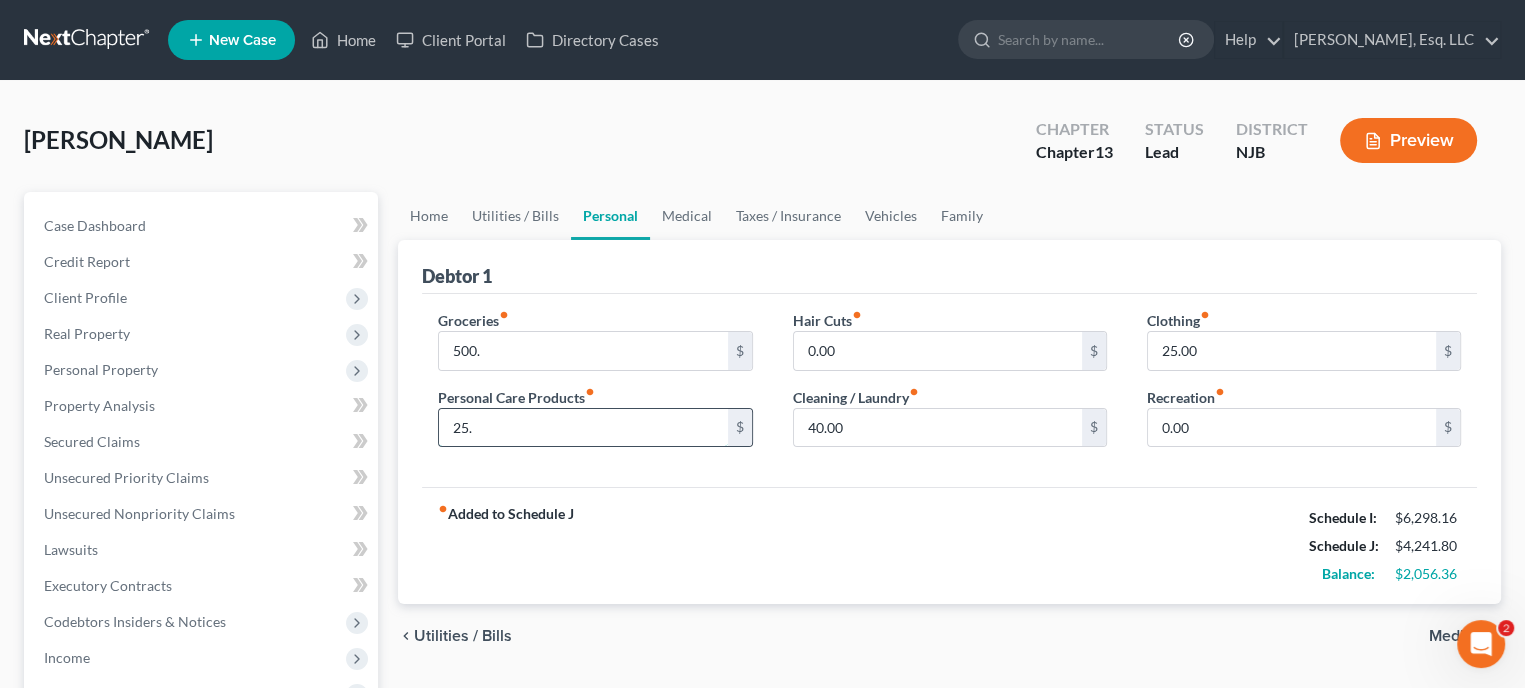 type on "25." 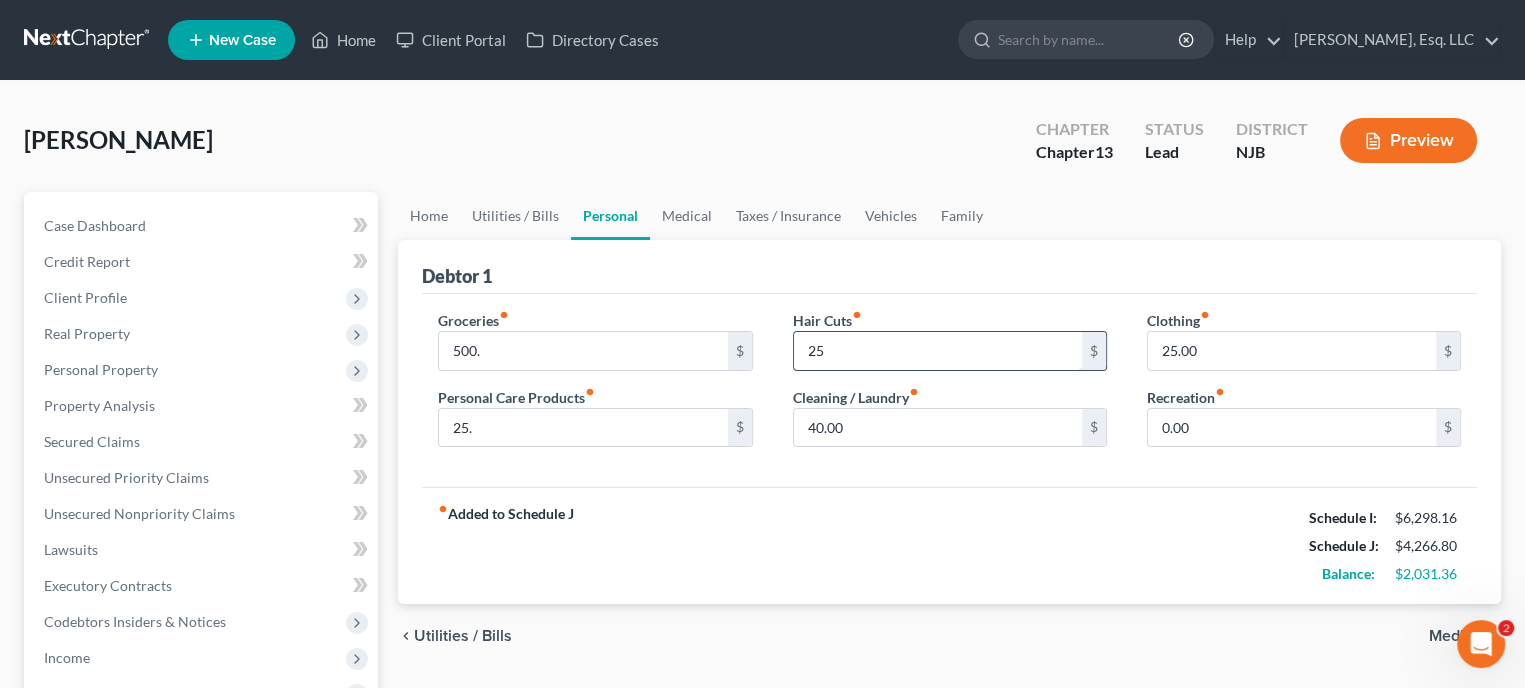 type on "25" 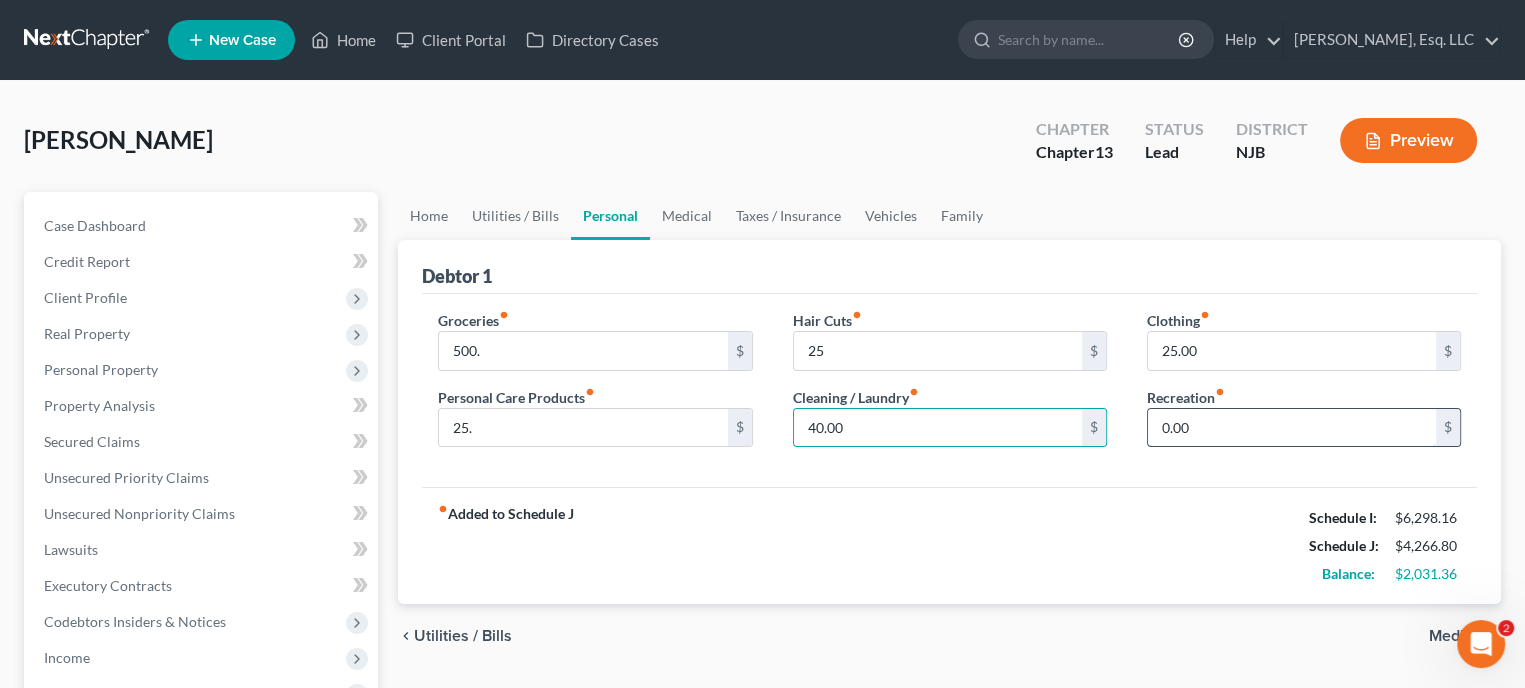 click on "0.00" at bounding box center (1292, 428) 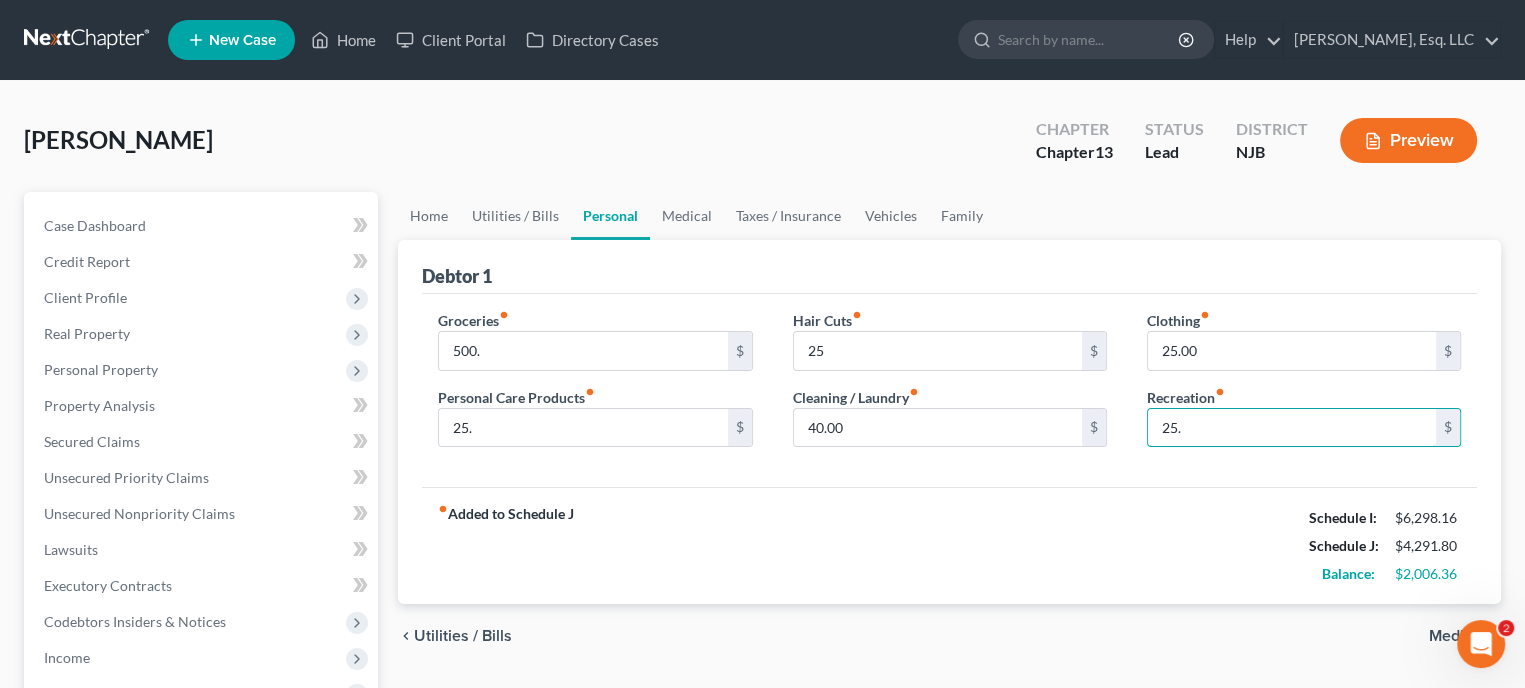 type on "25." 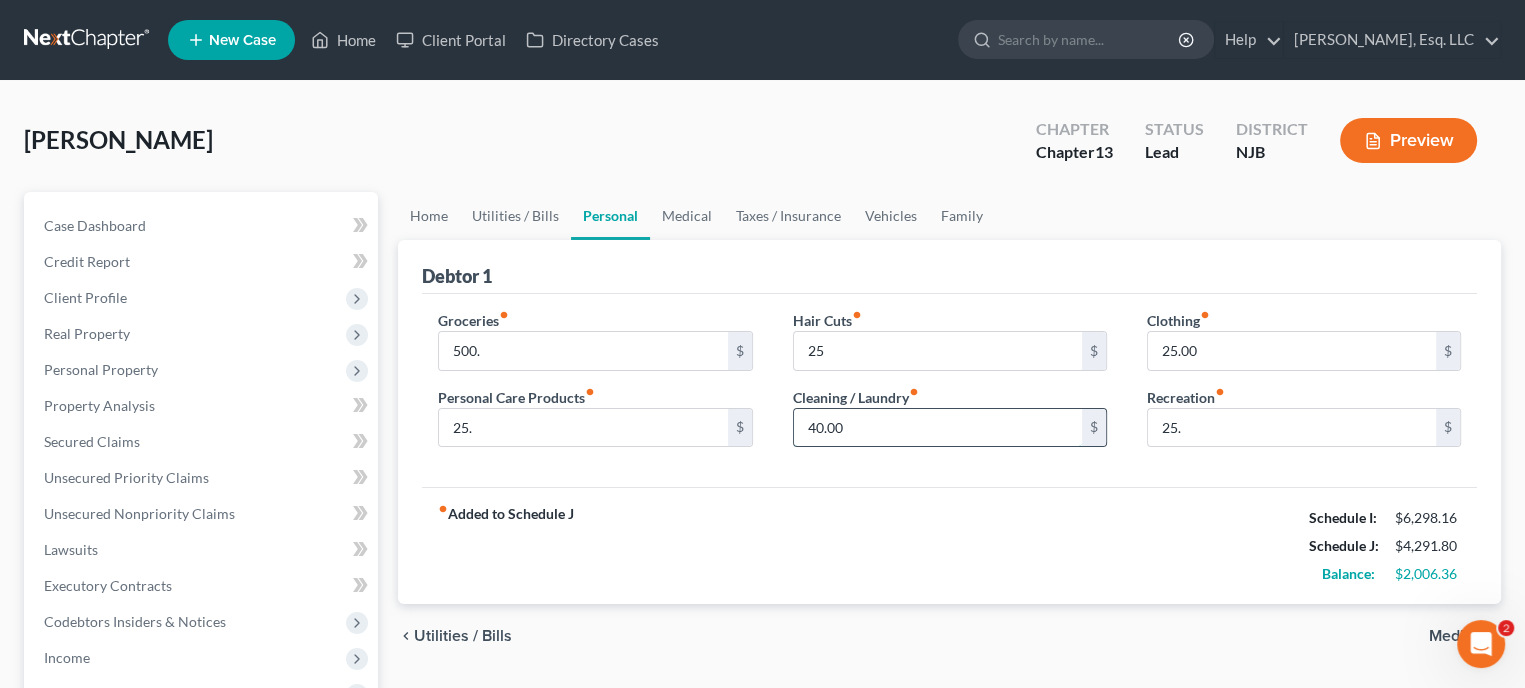 click on "40.00" at bounding box center (938, 428) 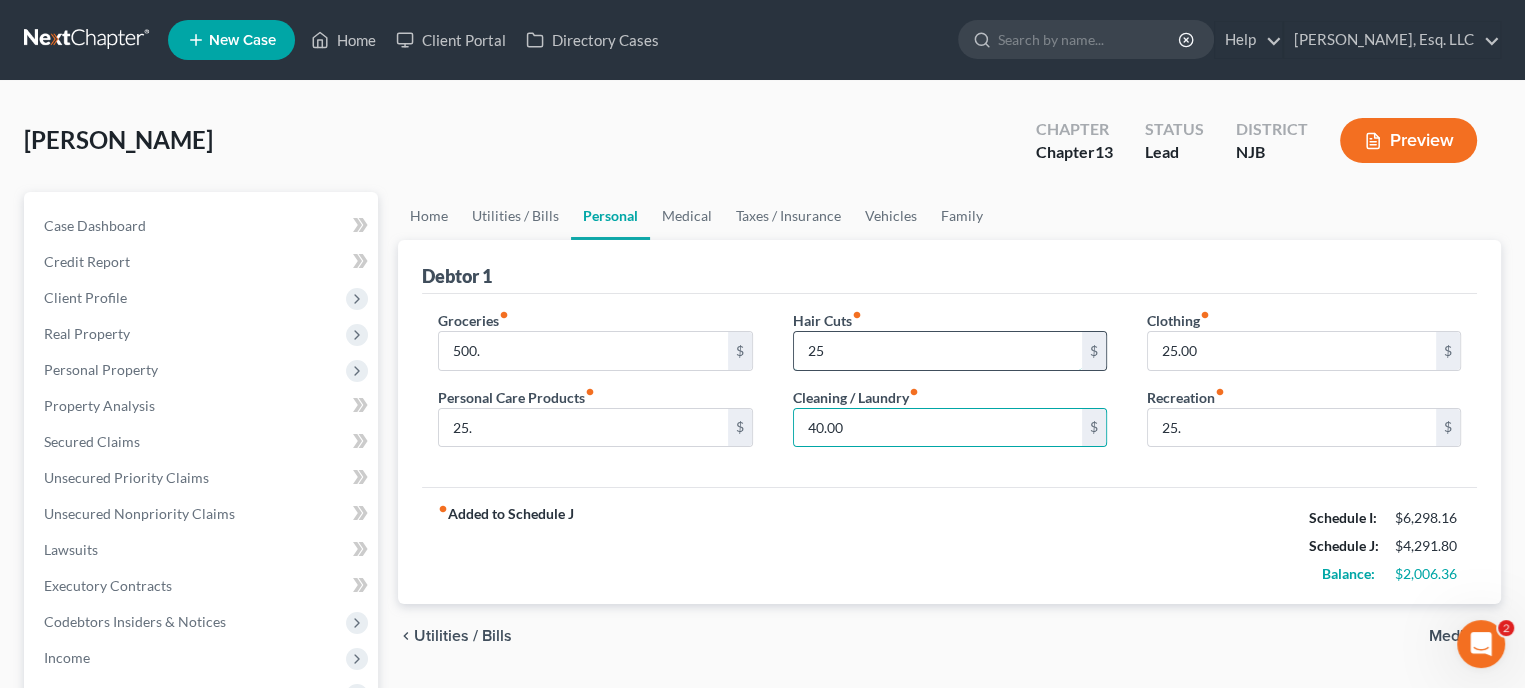 click on "25" at bounding box center [938, 351] 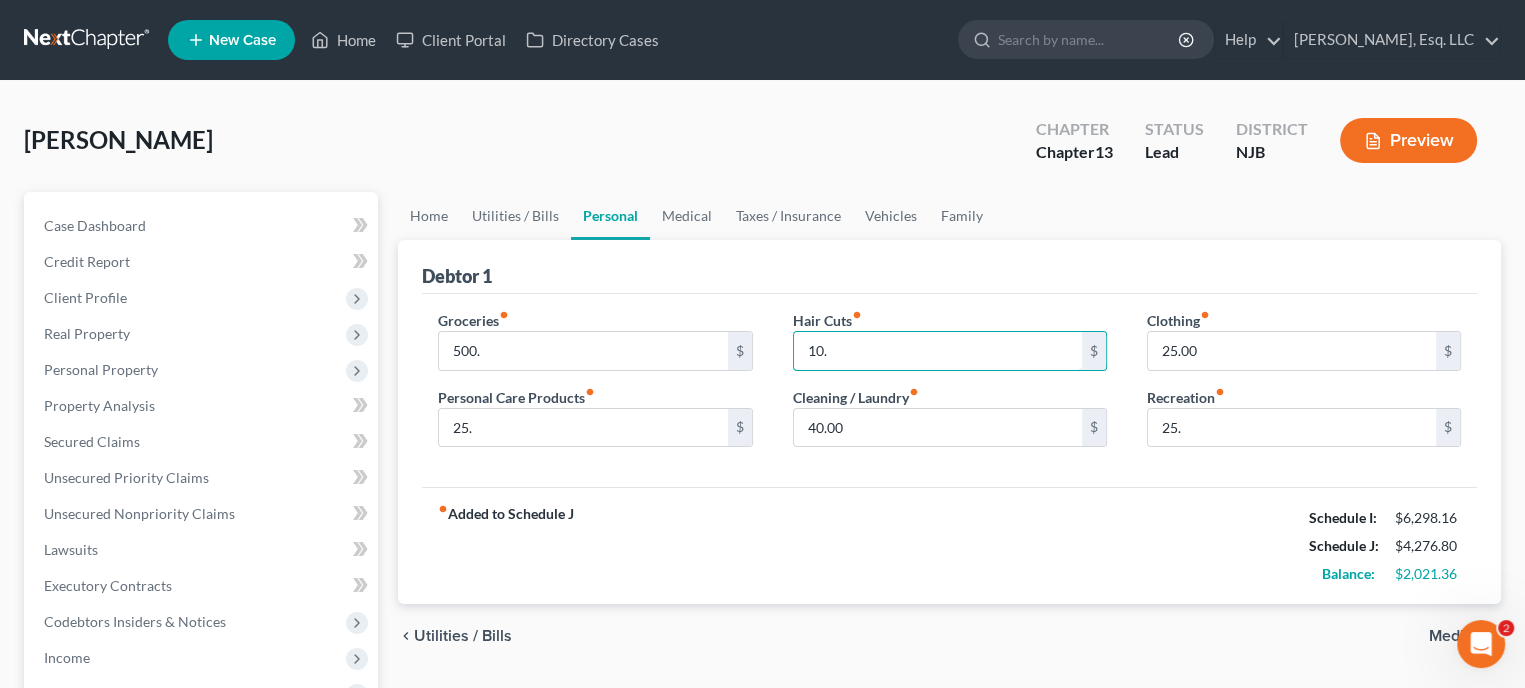 type on "10." 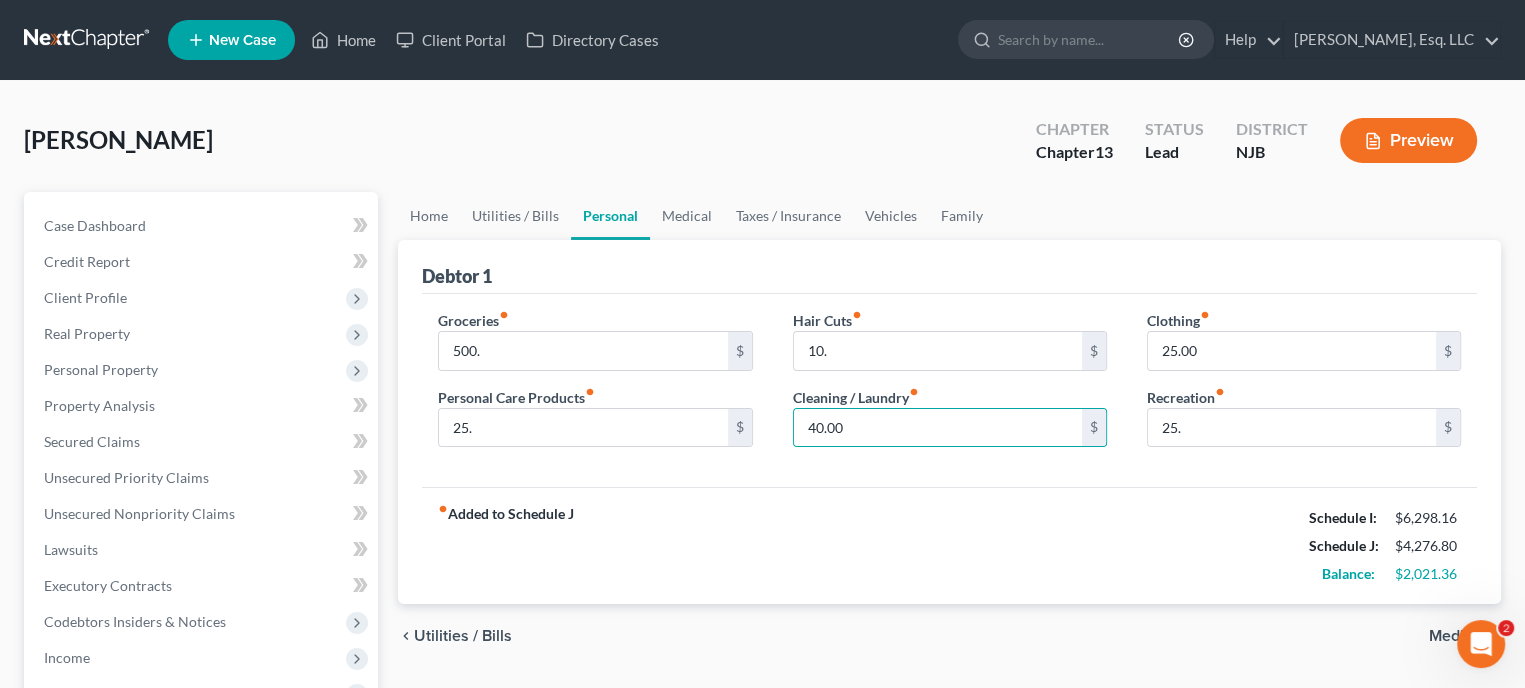 click on "fiber_manual_record  Added to Schedule J Schedule I: $6,298.16 Schedule J: $4,276.80 Balance: $2,021.36" at bounding box center (949, 545) 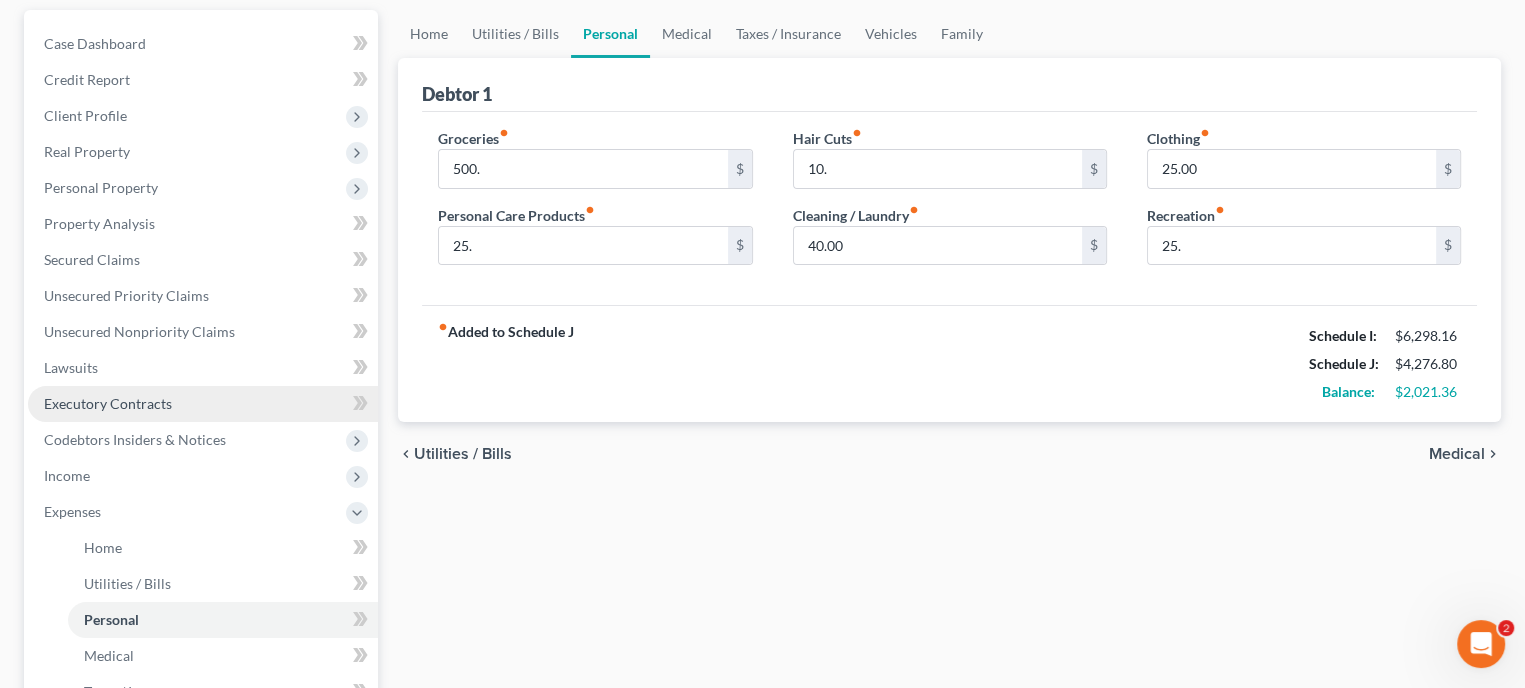 scroll, scrollTop: 400, scrollLeft: 0, axis: vertical 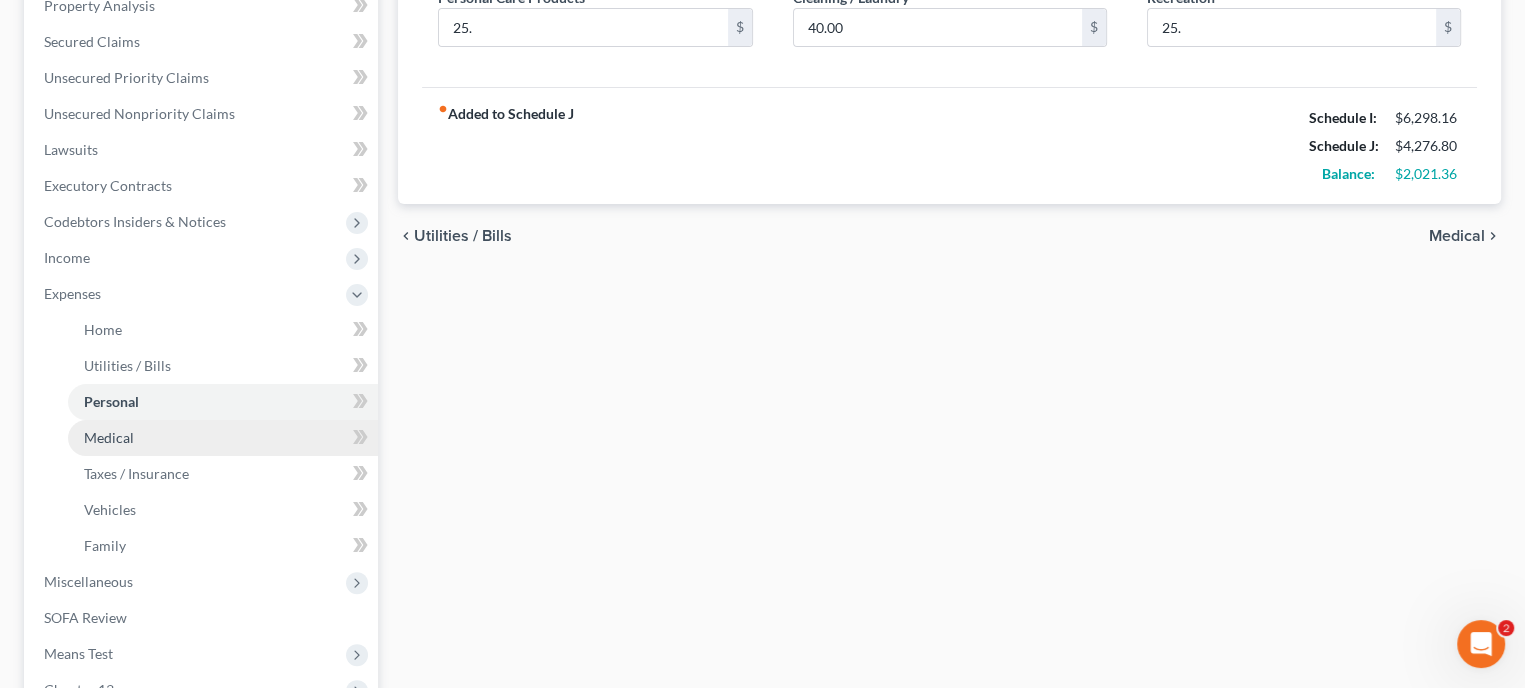 click on "Medical" at bounding box center (223, 438) 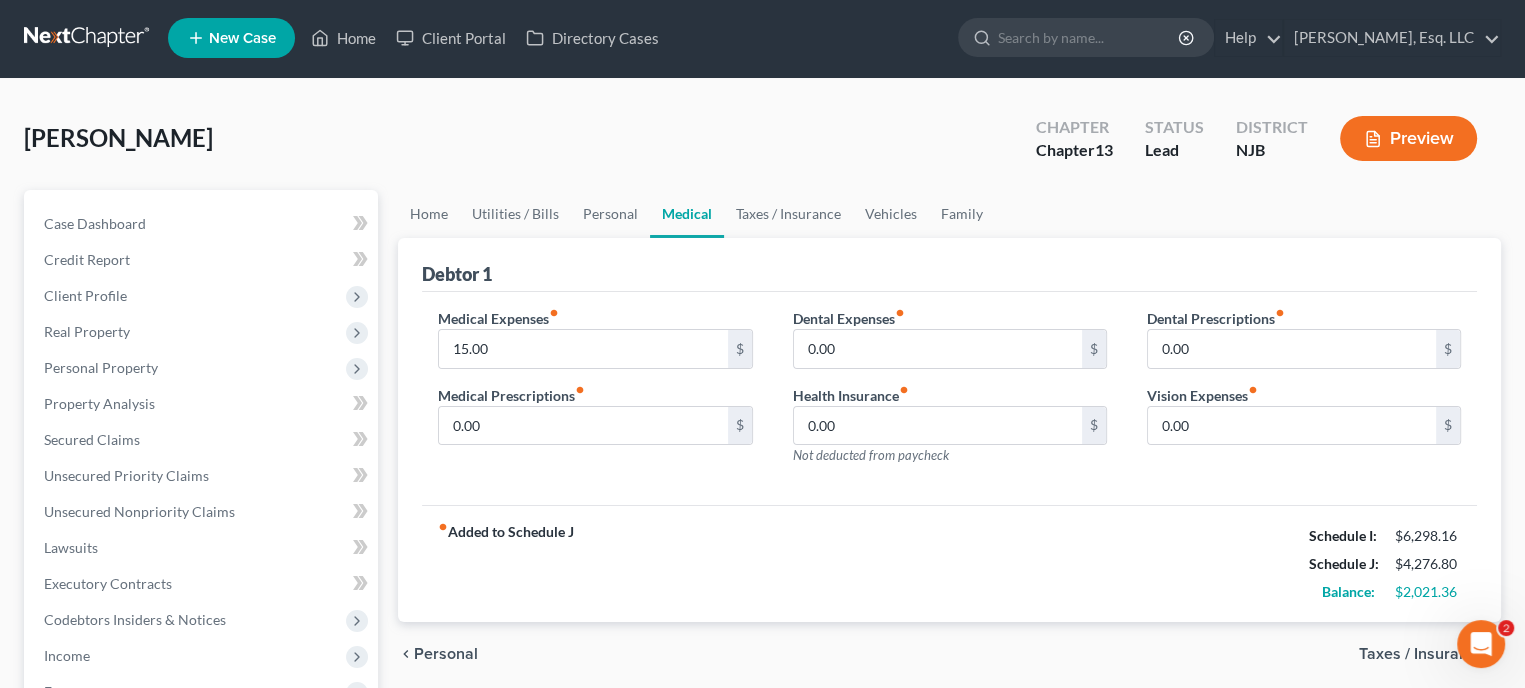 scroll, scrollTop: 0, scrollLeft: 0, axis: both 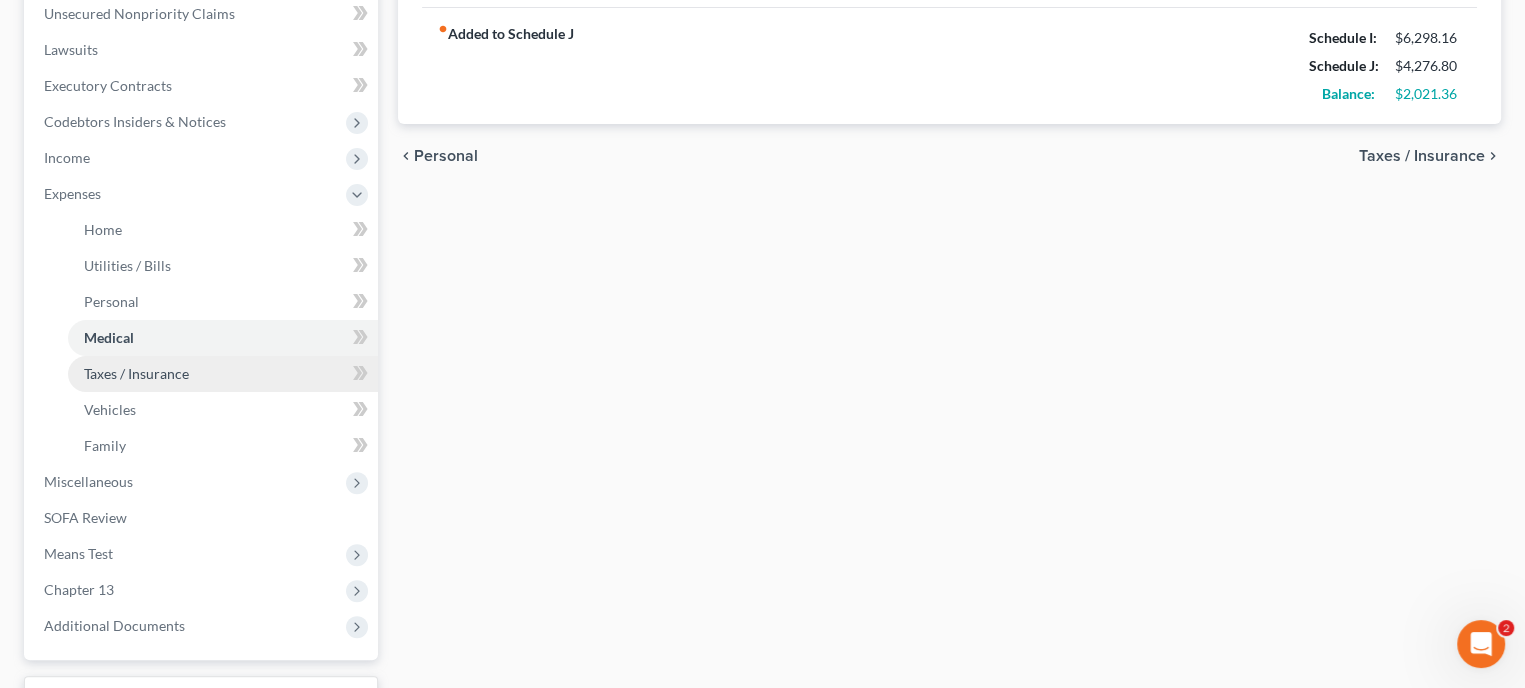 drag, startPoint x: 148, startPoint y: 369, endPoint x: 213, endPoint y: 395, distance: 70.00714 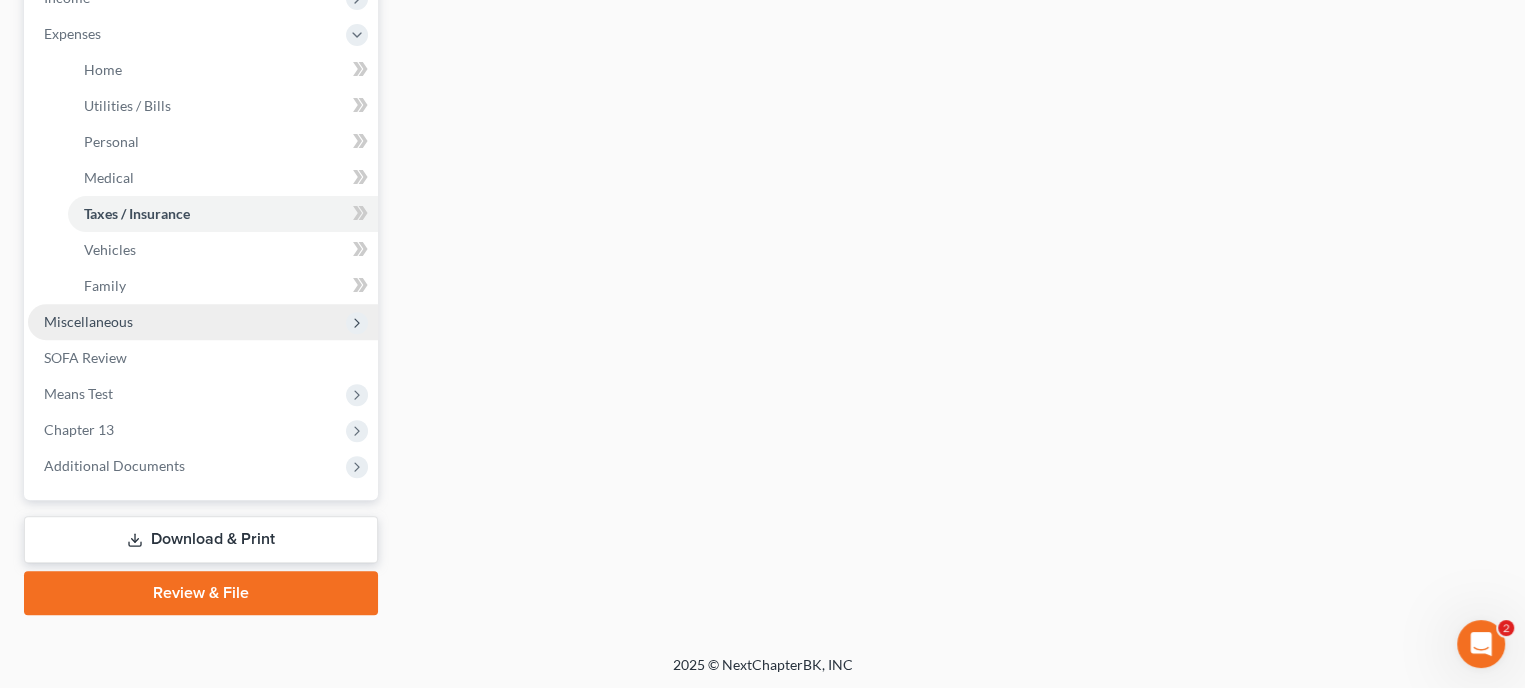 scroll, scrollTop: 661, scrollLeft: 0, axis: vertical 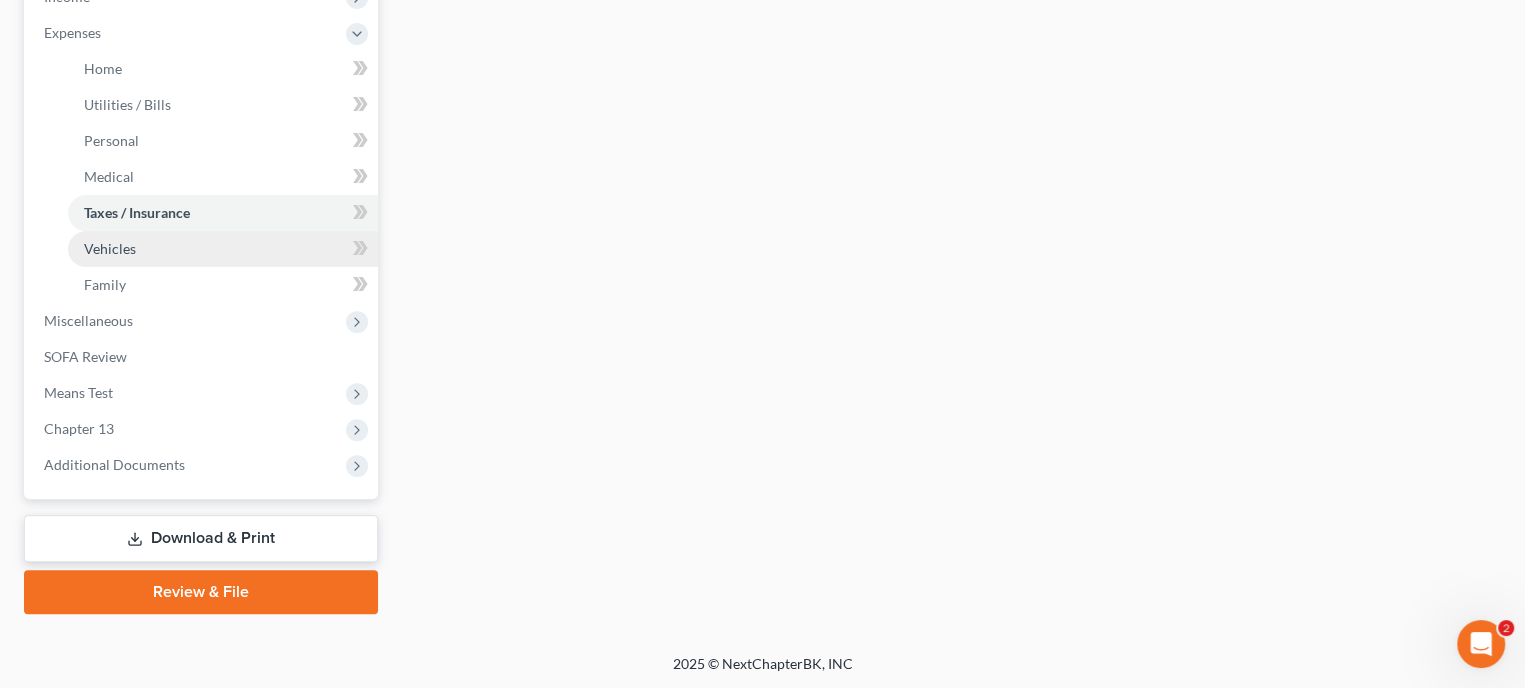 click on "Vehicles" at bounding box center (223, 249) 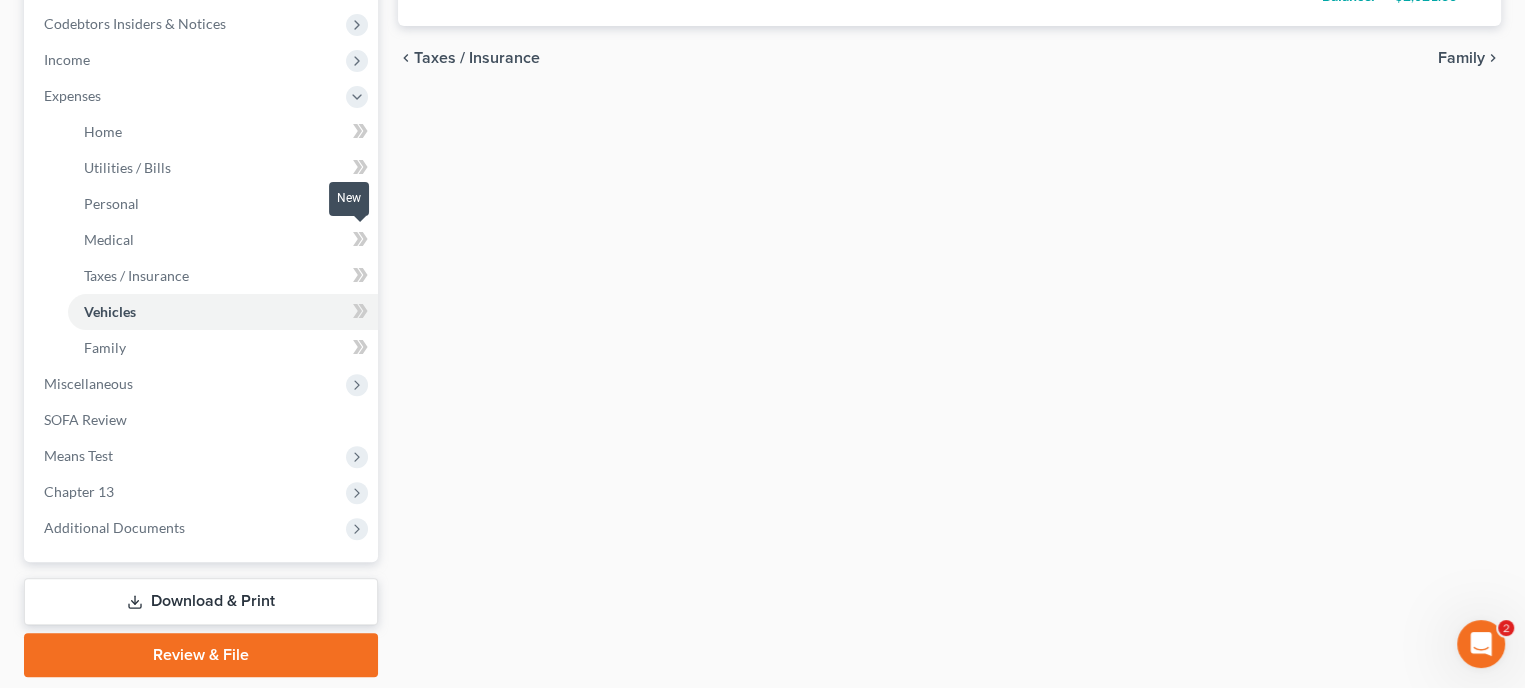 scroll, scrollTop: 600, scrollLeft: 0, axis: vertical 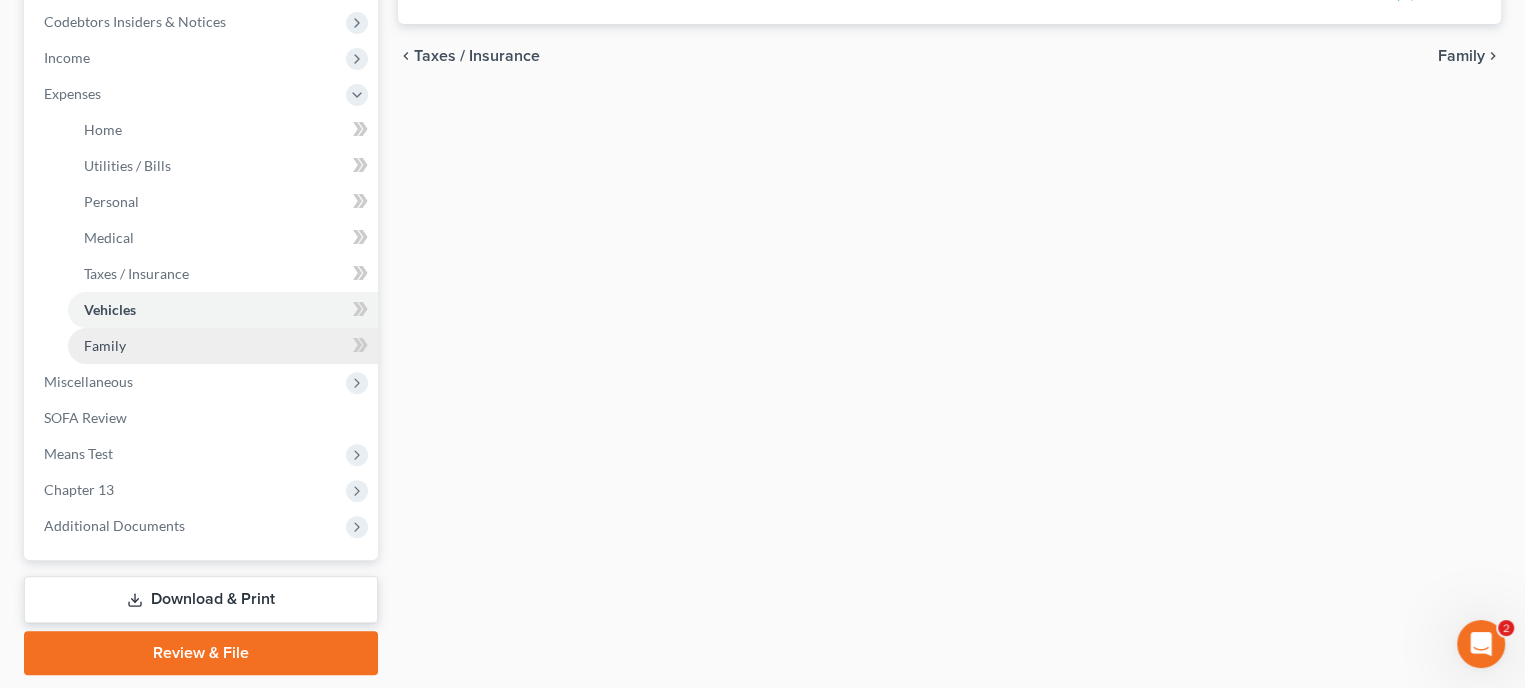 click on "Family" at bounding box center [105, 345] 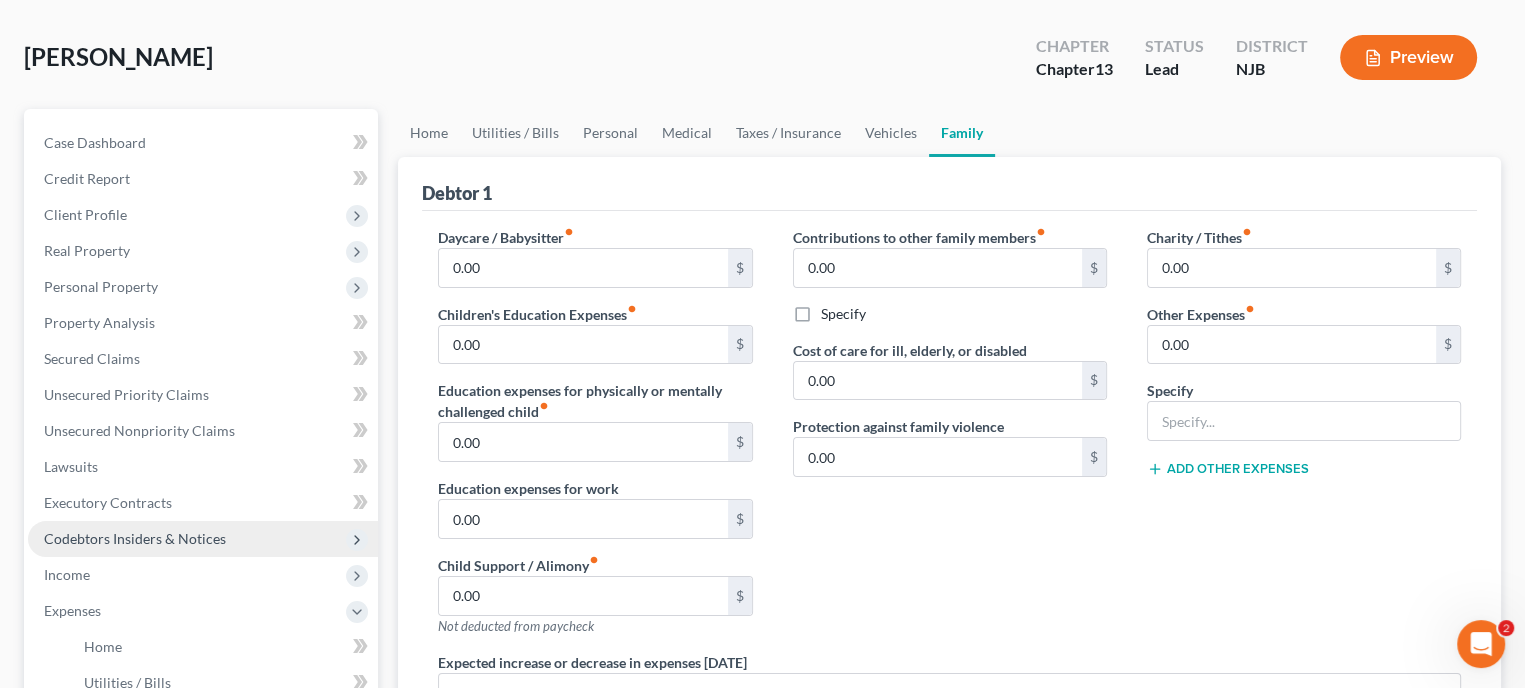 scroll, scrollTop: 61, scrollLeft: 0, axis: vertical 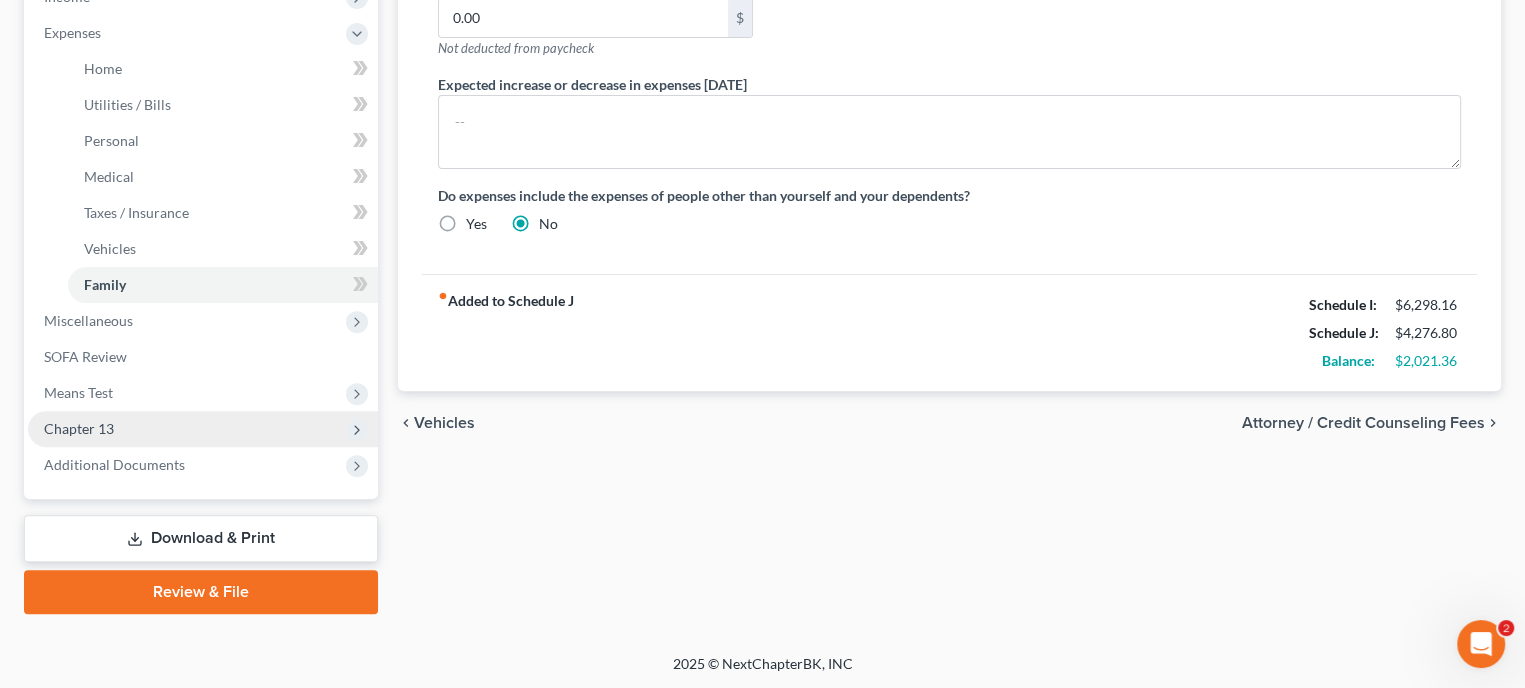click on "Chapter 13" at bounding box center [203, 429] 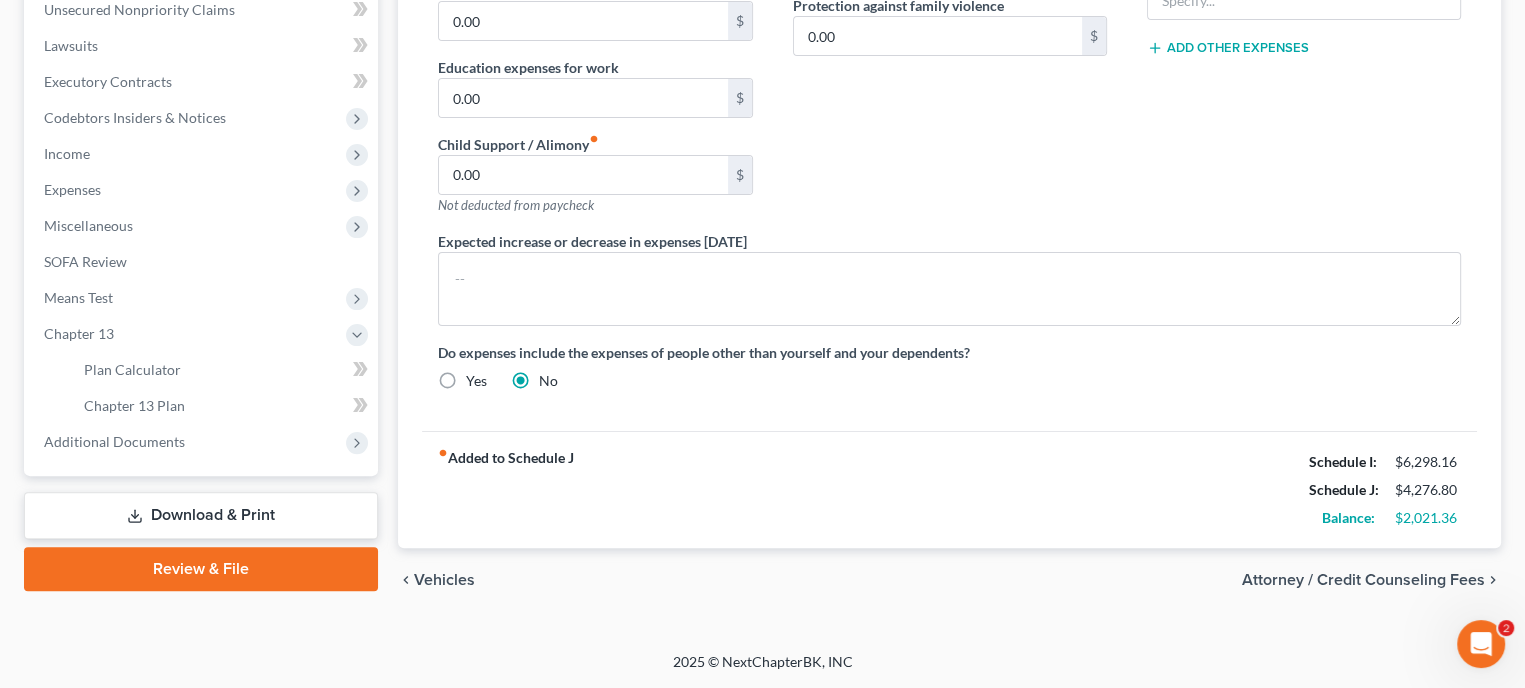 scroll, scrollTop: 500, scrollLeft: 0, axis: vertical 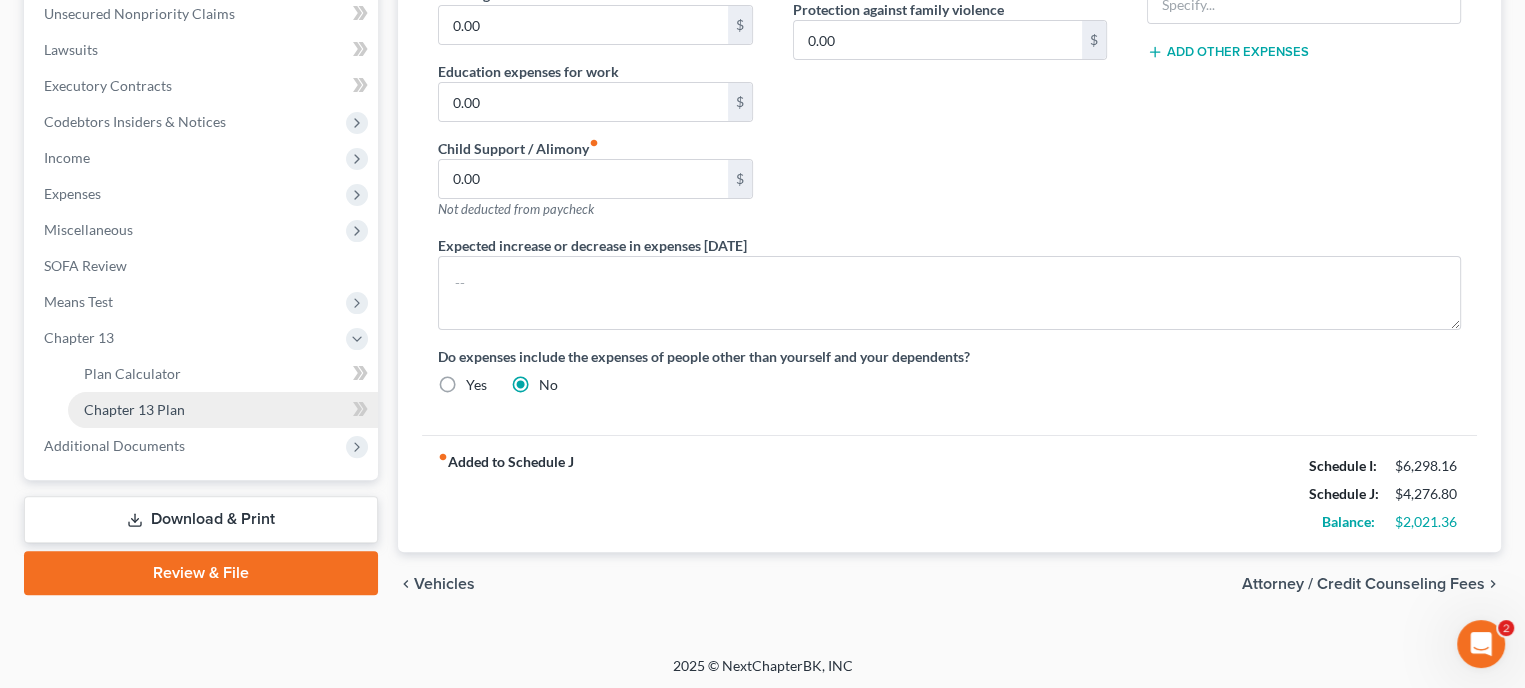 click on "Chapter 13 Plan" at bounding box center (223, 410) 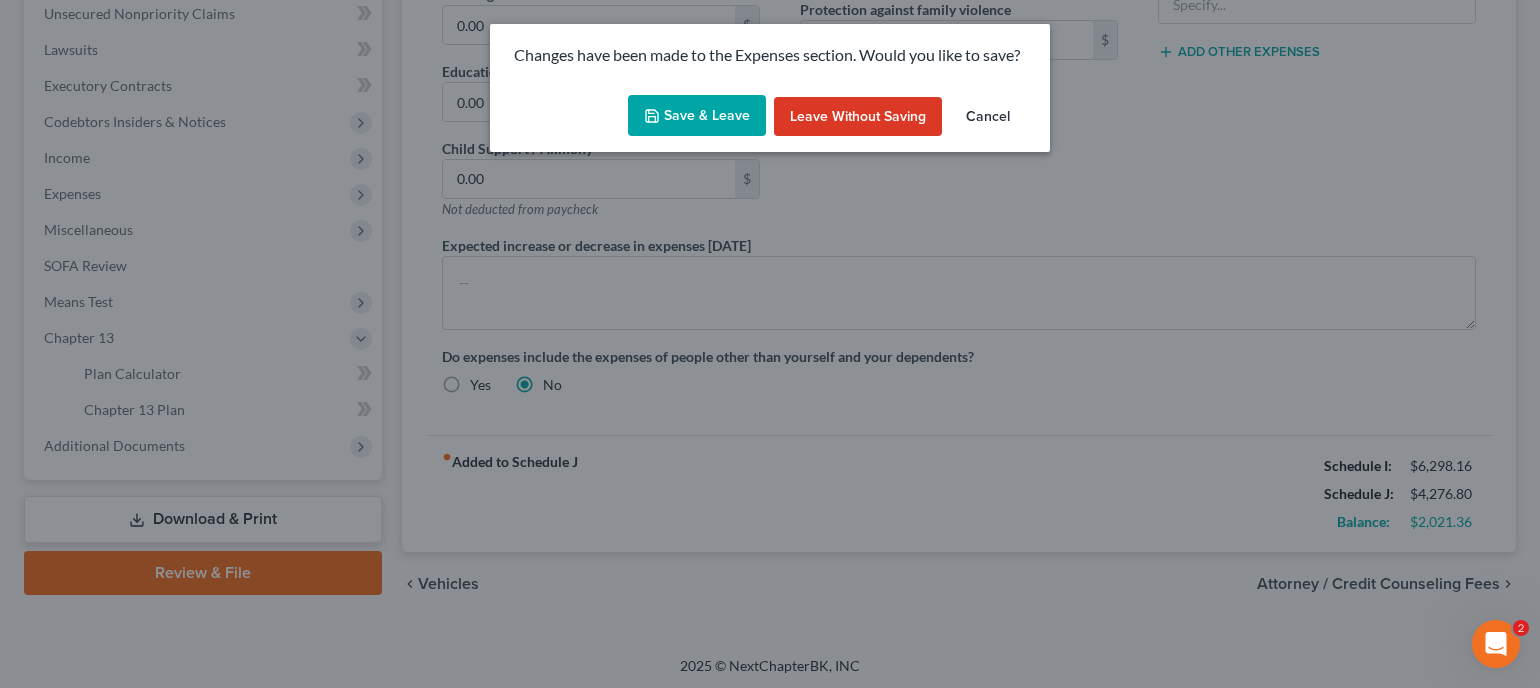 click on "Save & Leave" at bounding box center [697, 116] 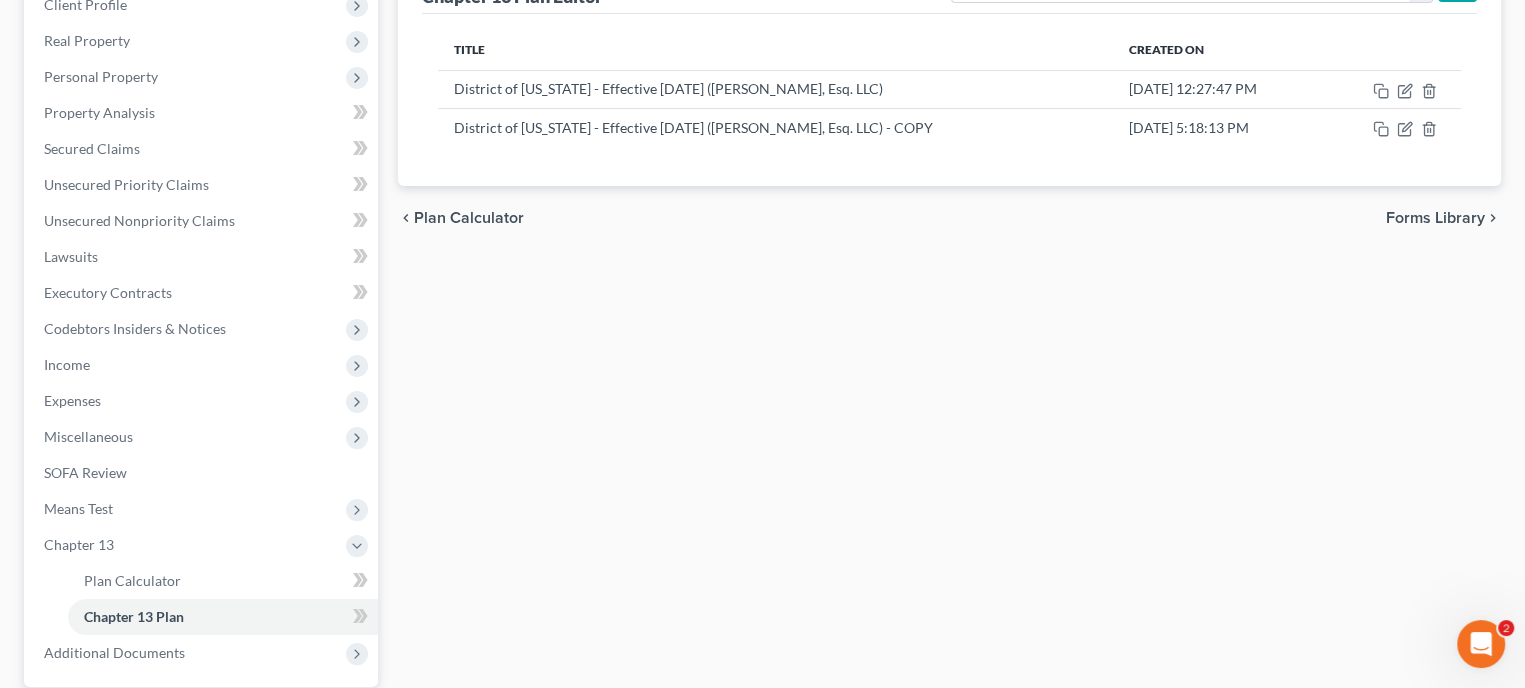 scroll, scrollTop: 200, scrollLeft: 0, axis: vertical 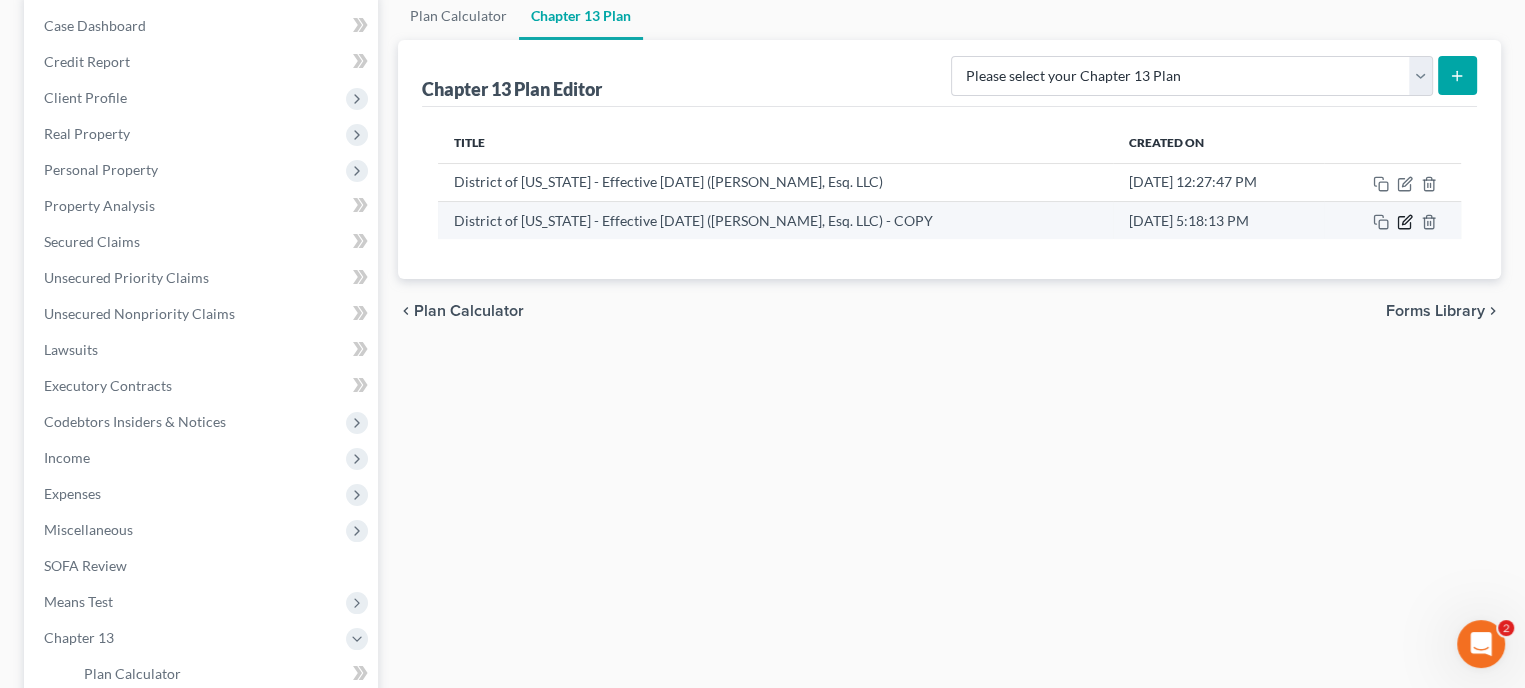 click 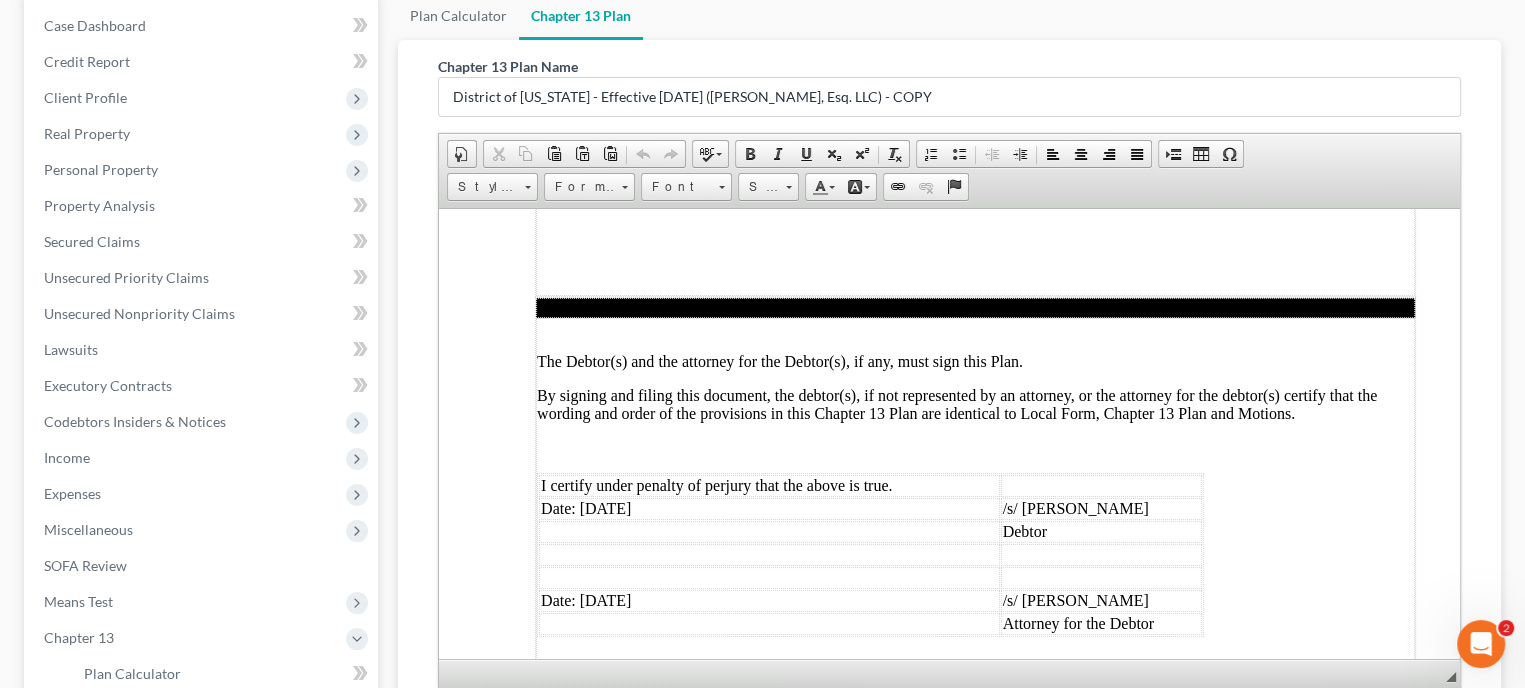 scroll, scrollTop: 5926, scrollLeft: 0, axis: vertical 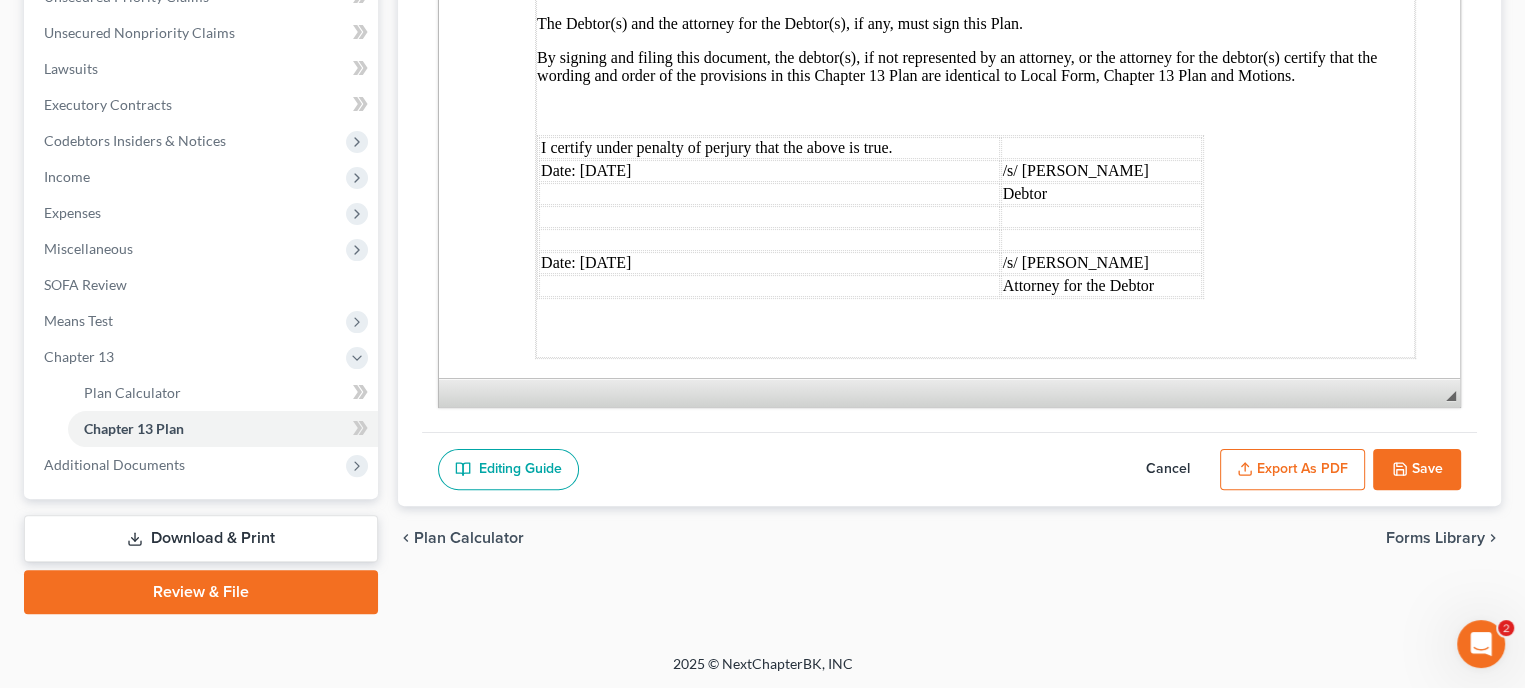 click on "Save" at bounding box center (1417, 470) 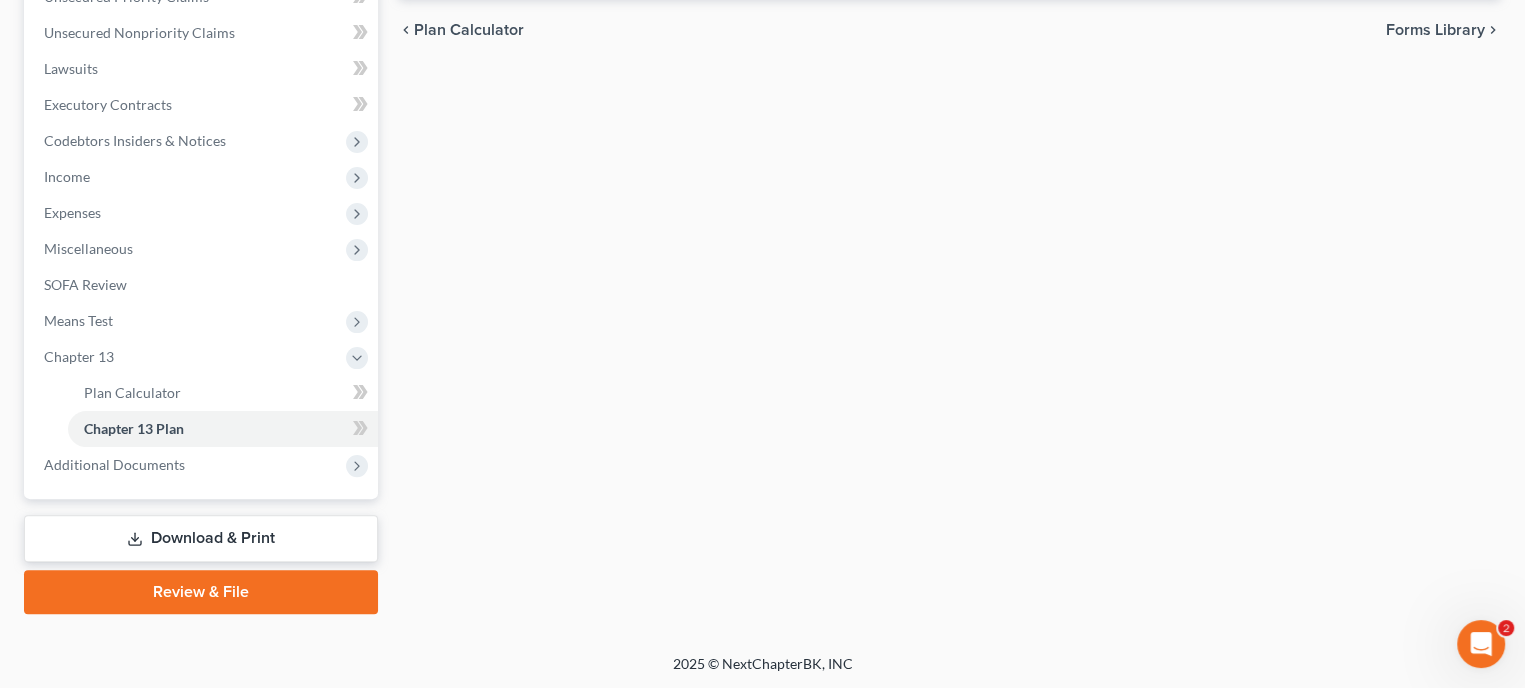 click on "Plan Calculator
Chapter 13 Plan
Chapter 13 Plan Editor Please select your Chapter 13 Plan District of New Jersey - Effective 11/14/2023 District of New Jersey - Effective 11/14/2023 (Karina Pia Lucid, Esq. LLC) District of New Jersey - Effective 8/1/2020 National Form Plan - Official Form 113
Title Created On District of New Jersey - Effective 11/14/2023 (Karina Pia Lucid, Esq. LLC) Jul 7, 2025 12:27:47 PM District of New Jersey - Effective 11/14/2023 (Karina Pia Lucid, Esq. LLC) - COPY Jul 10, 2025 5:18:13 PM
chevron_left
Plan Calculator
Forms Library
chevron_right" at bounding box center [949, 162] 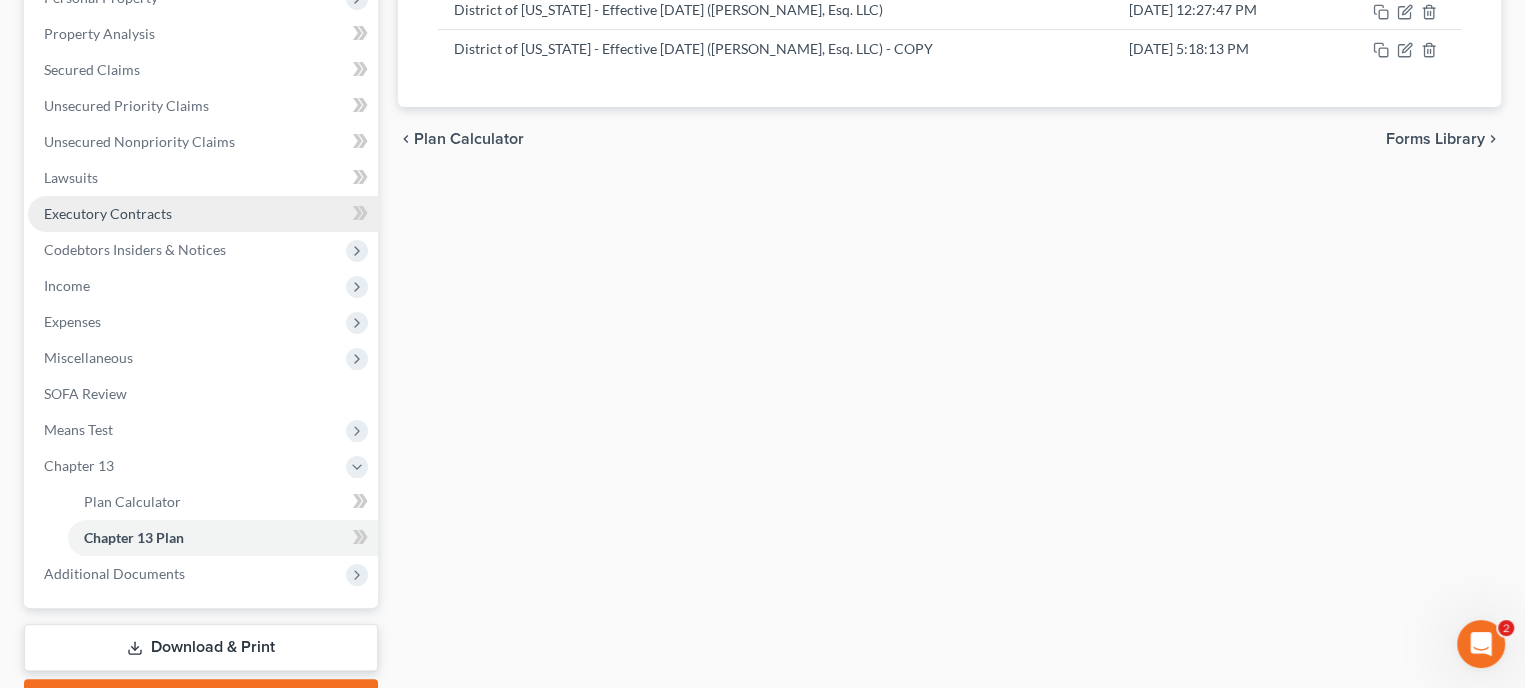scroll, scrollTop: 481, scrollLeft: 0, axis: vertical 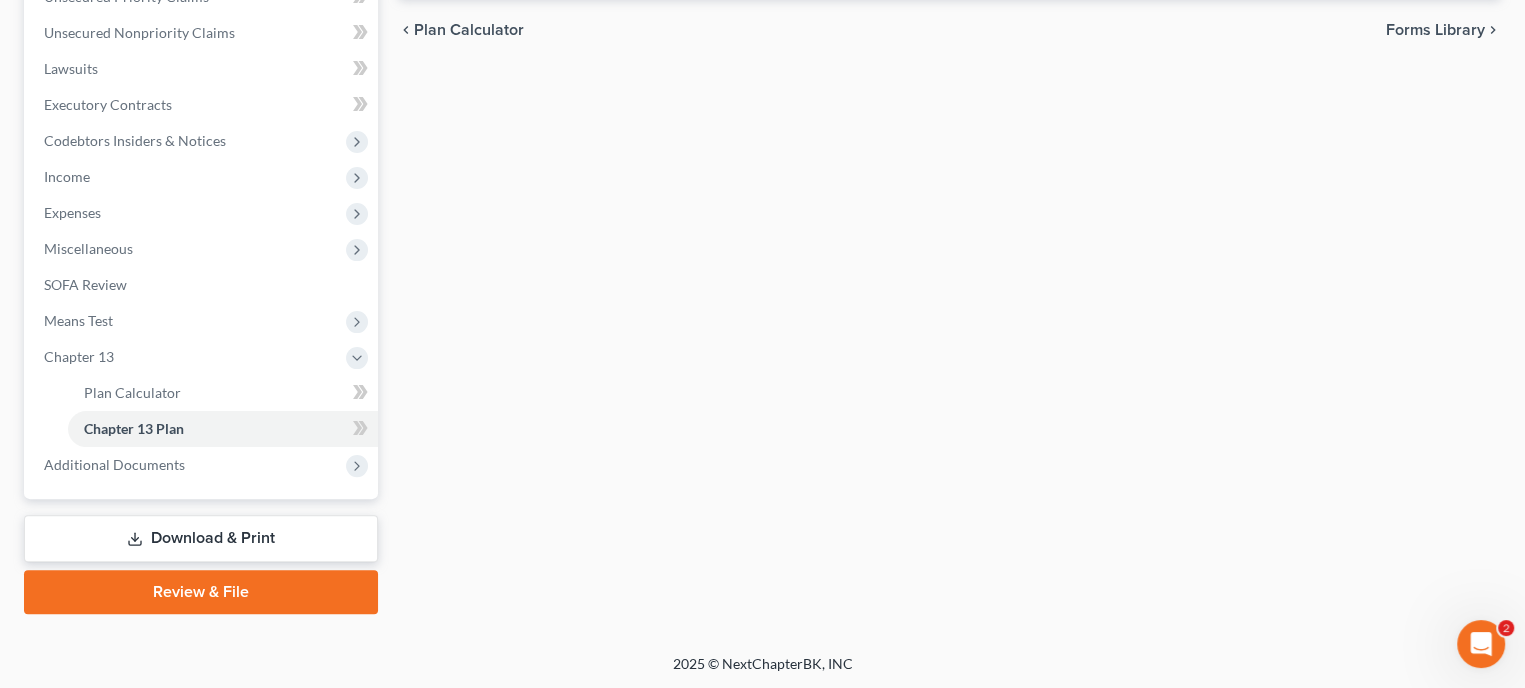 click on "Download & Print" at bounding box center (201, 538) 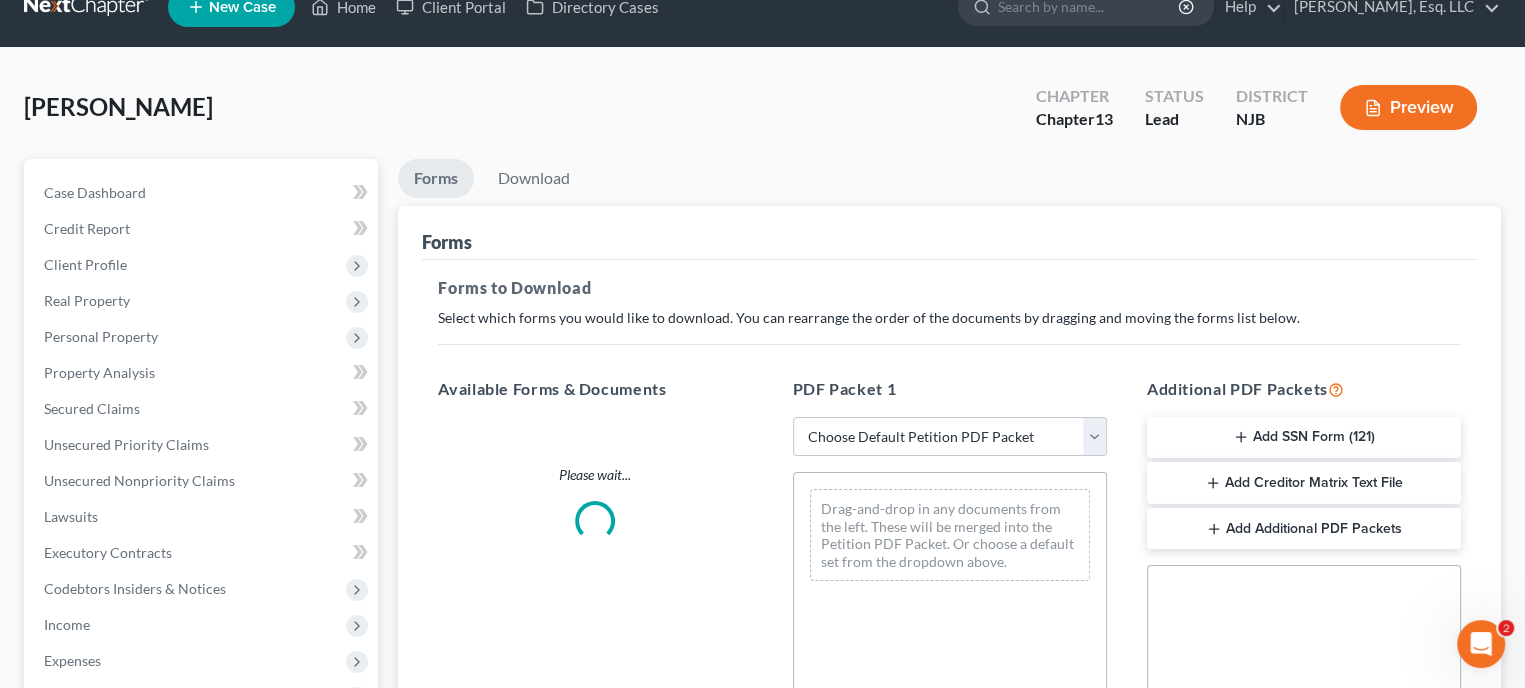 scroll, scrollTop: 0, scrollLeft: 0, axis: both 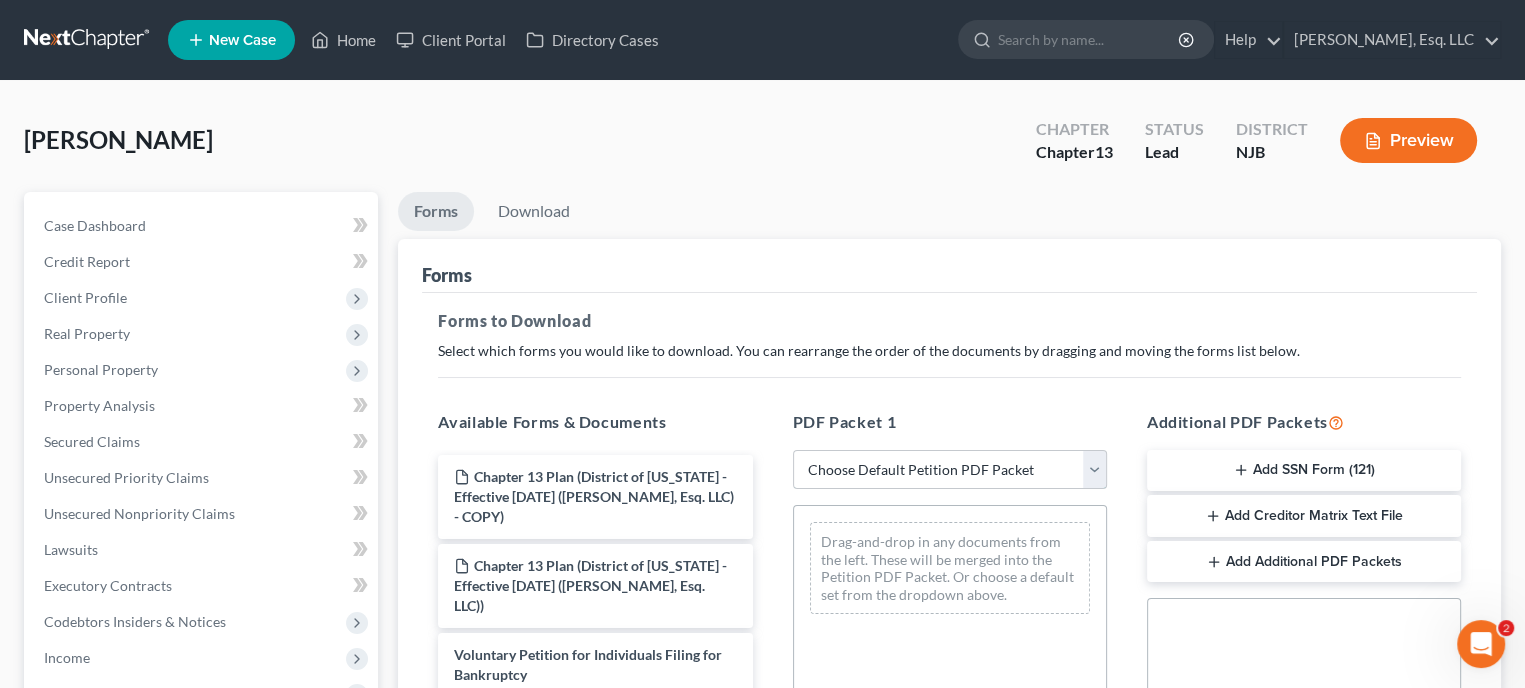 click on "Choose Default Petition PDF Packet Complete Bankruptcy Petition (all forms and schedules) Emergency Filing Forms (Petition and Creditor List Only) Amended Forms Signature Pages Only Supplemental Post Petition (Sch. I & J) Supplemental Post Petition (Sch. I) Supplemental Post Petition (Sch. J) Missing Documents to Complete Amended I" at bounding box center [950, 470] 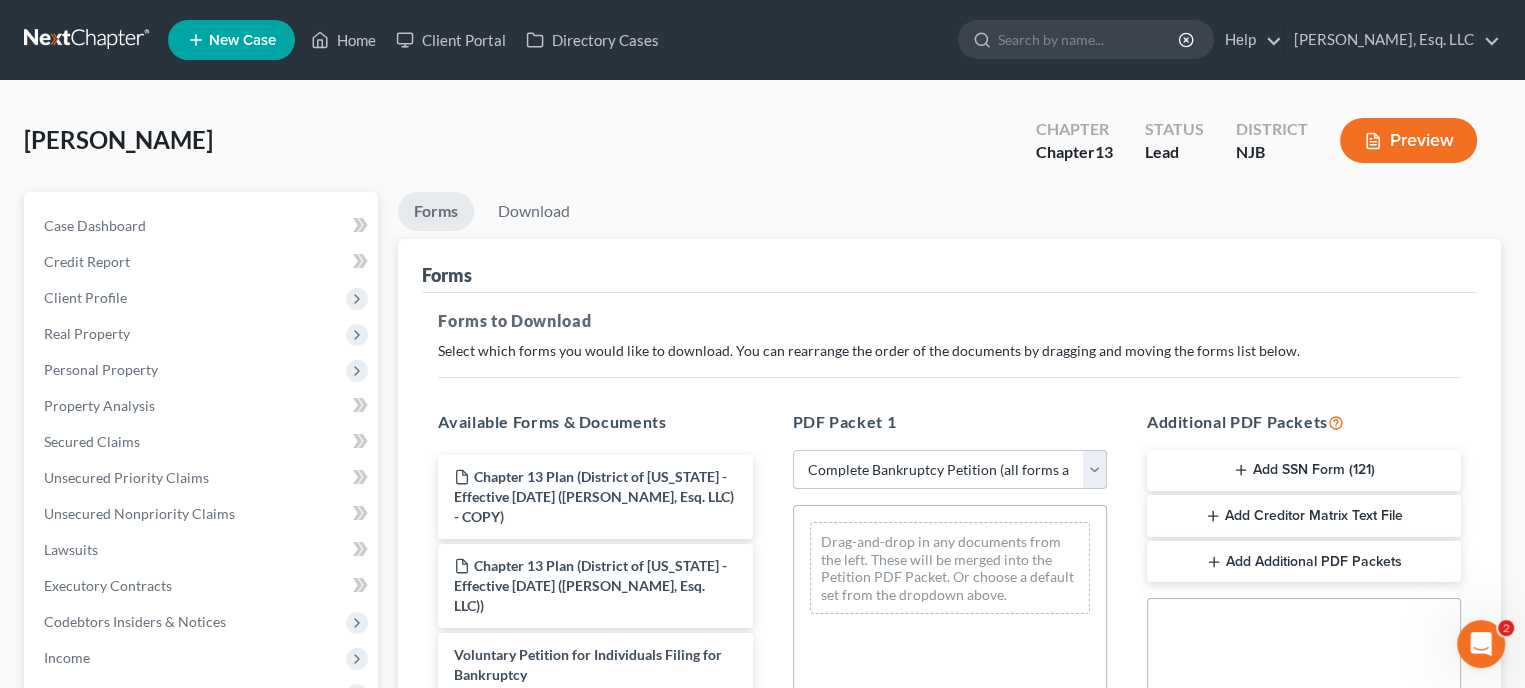 click on "Choose Default Petition PDF Packet Complete Bankruptcy Petition (all forms and schedules) Emergency Filing Forms (Petition and Creditor List Only) Amended Forms Signature Pages Only Supplemental Post Petition (Sch. I & J) Supplemental Post Petition (Sch. I) Supplemental Post Petition (Sch. J) Missing Documents to Complete Amended I" at bounding box center (950, 470) 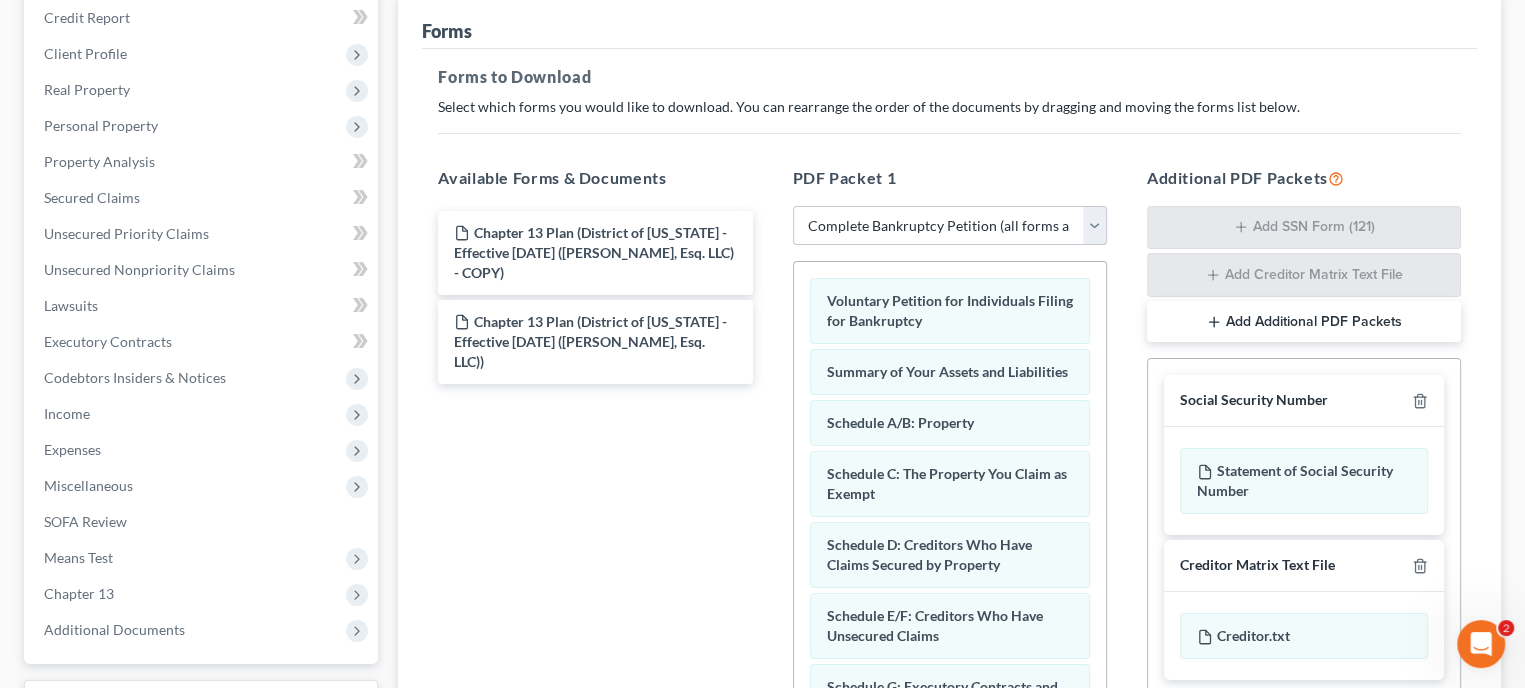 scroll, scrollTop: 400, scrollLeft: 0, axis: vertical 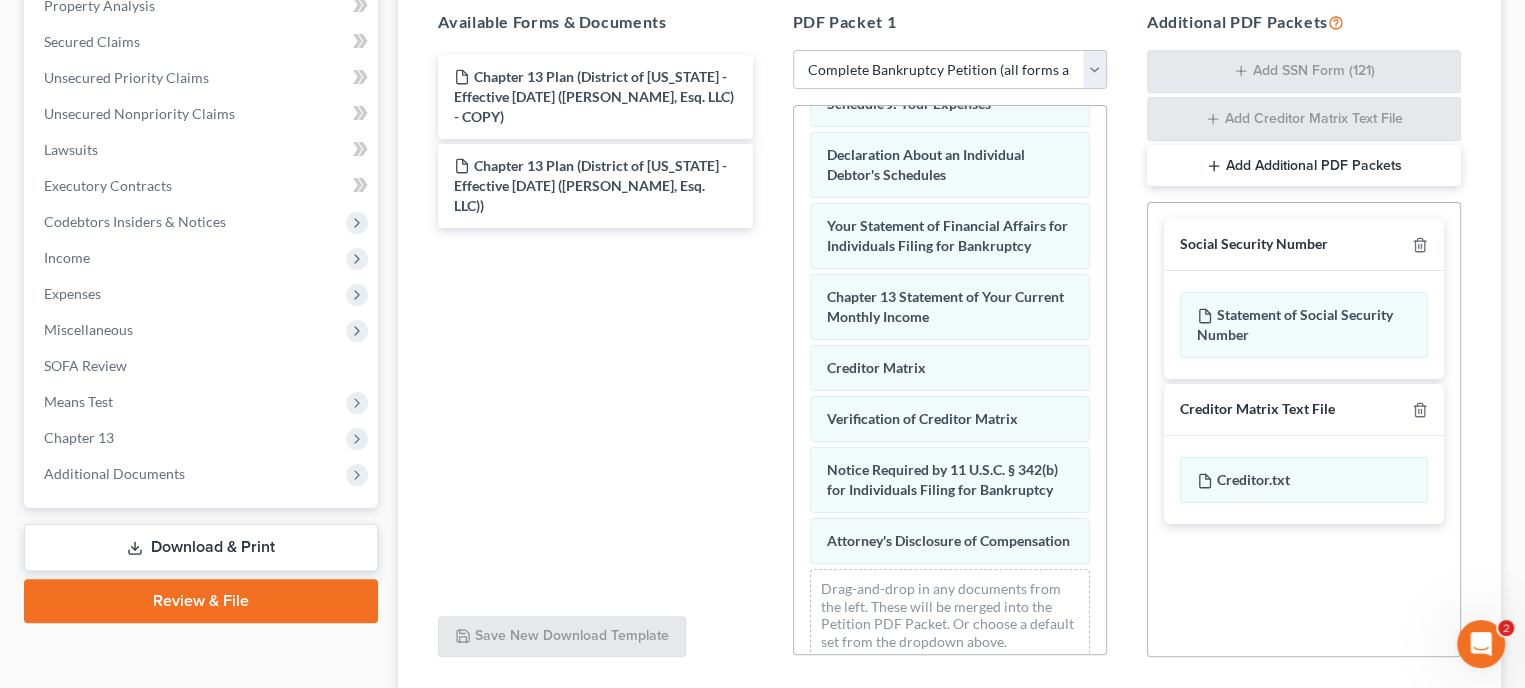 click on "Social Security Number Statement of Social Security Number Creditor Matrix Text File Creditor.txt Declaration Re: Electronic Filing Declaration Re: Electronic Filing of Petition, Lists, Schedules and Statements - Exhibit B-1 Declaration Re: Electronic Filing Declaration Re: Electronic Filing Declaration Re: Electronic Filing of Petition and Matrix - Exhibit B-2 Declaration Re: Electronic Filing Declaration Re: Electronic Filing Amended - Exhibit B-3 original statements and schedules voluntary petition as amended on the date indicated below statements and schedules as amended on the date indicated below master mailing list (matrix) as amended on the date indicated below" at bounding box center (1304, 429) 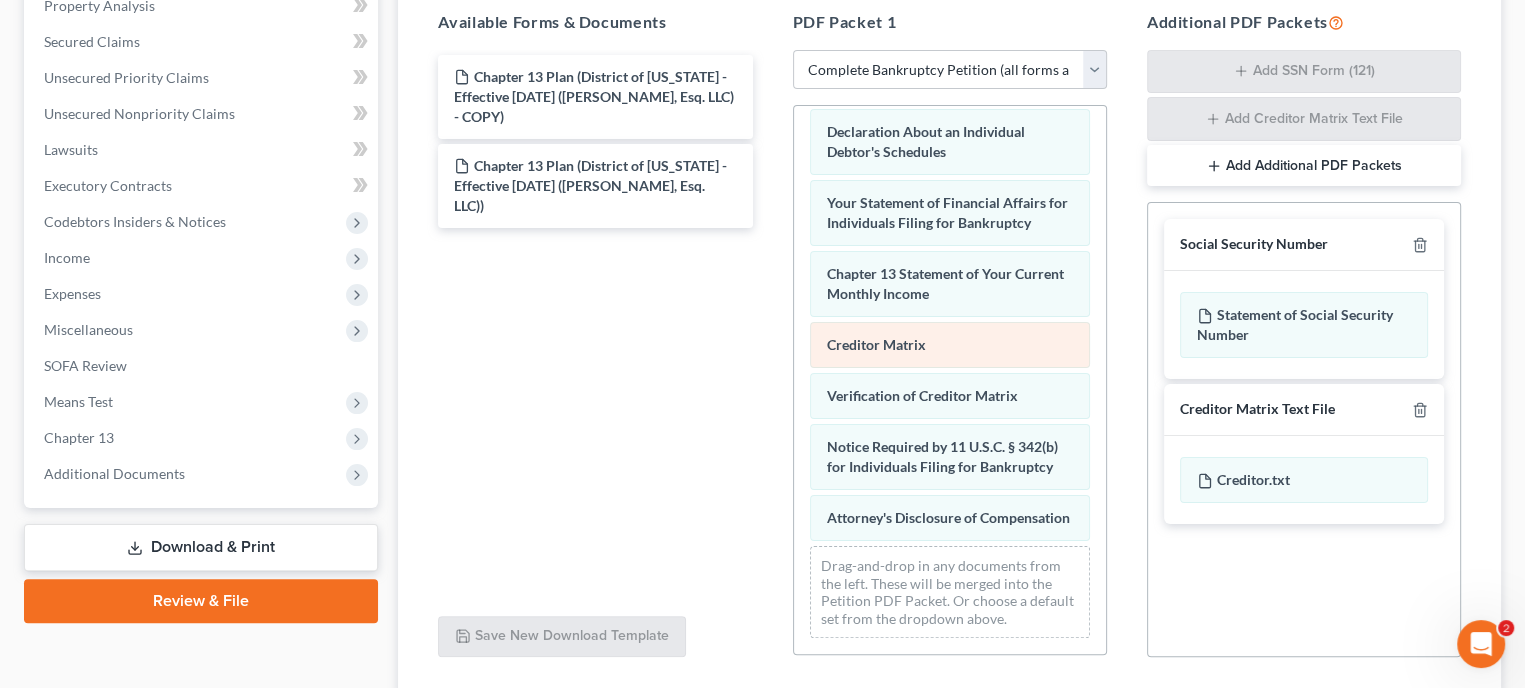 scroll, scrollTop: 655, scrollLeft: 0, axis: vertical 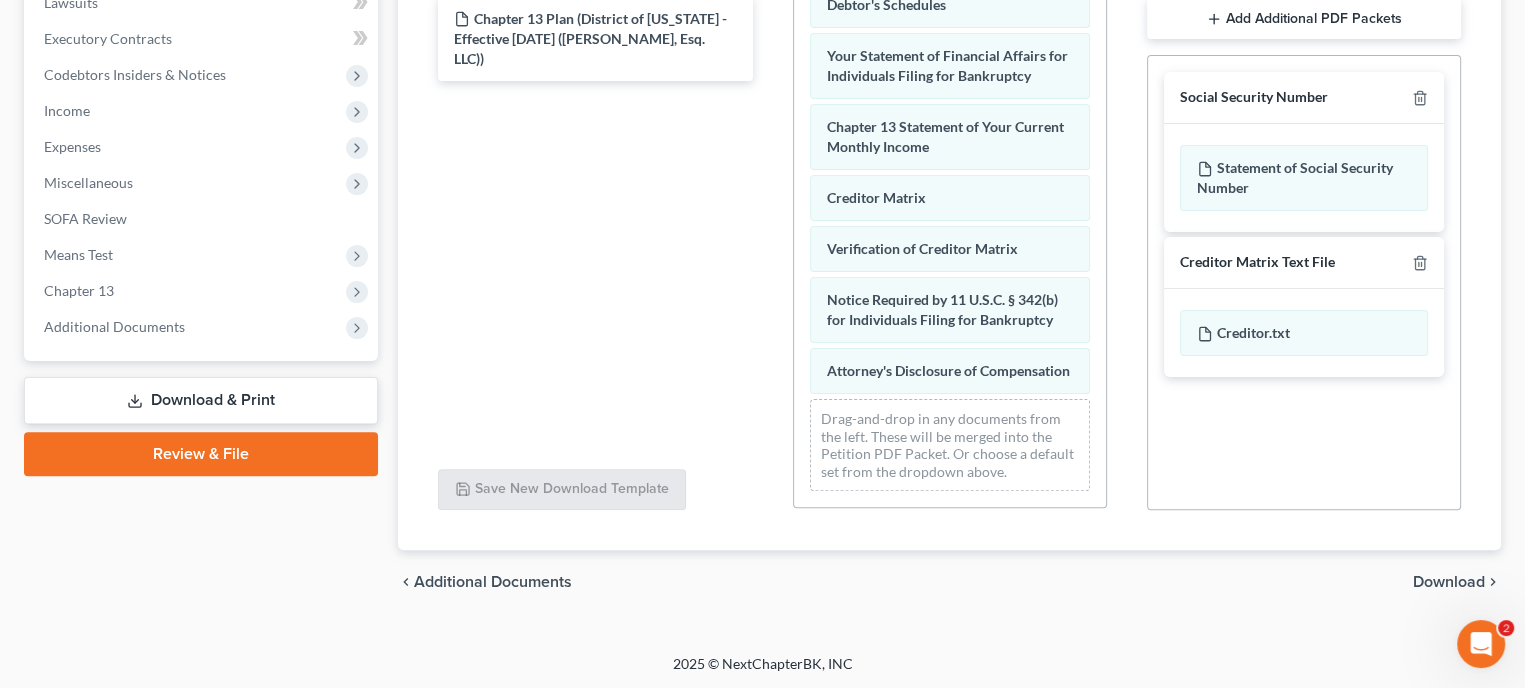click on "Download" at bounding box center (1449, 582) 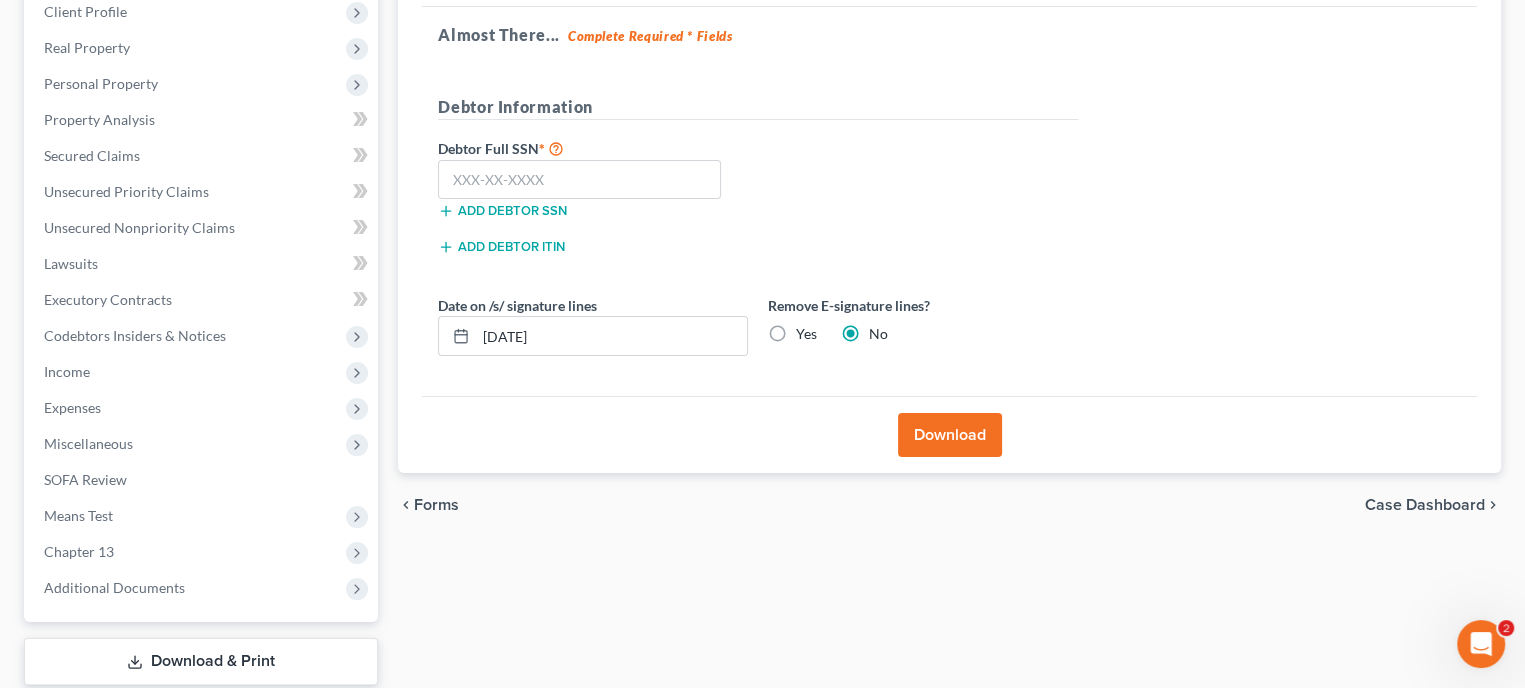 scroll, scrollTop: 109, scrollLeft: 0, axis: vertical 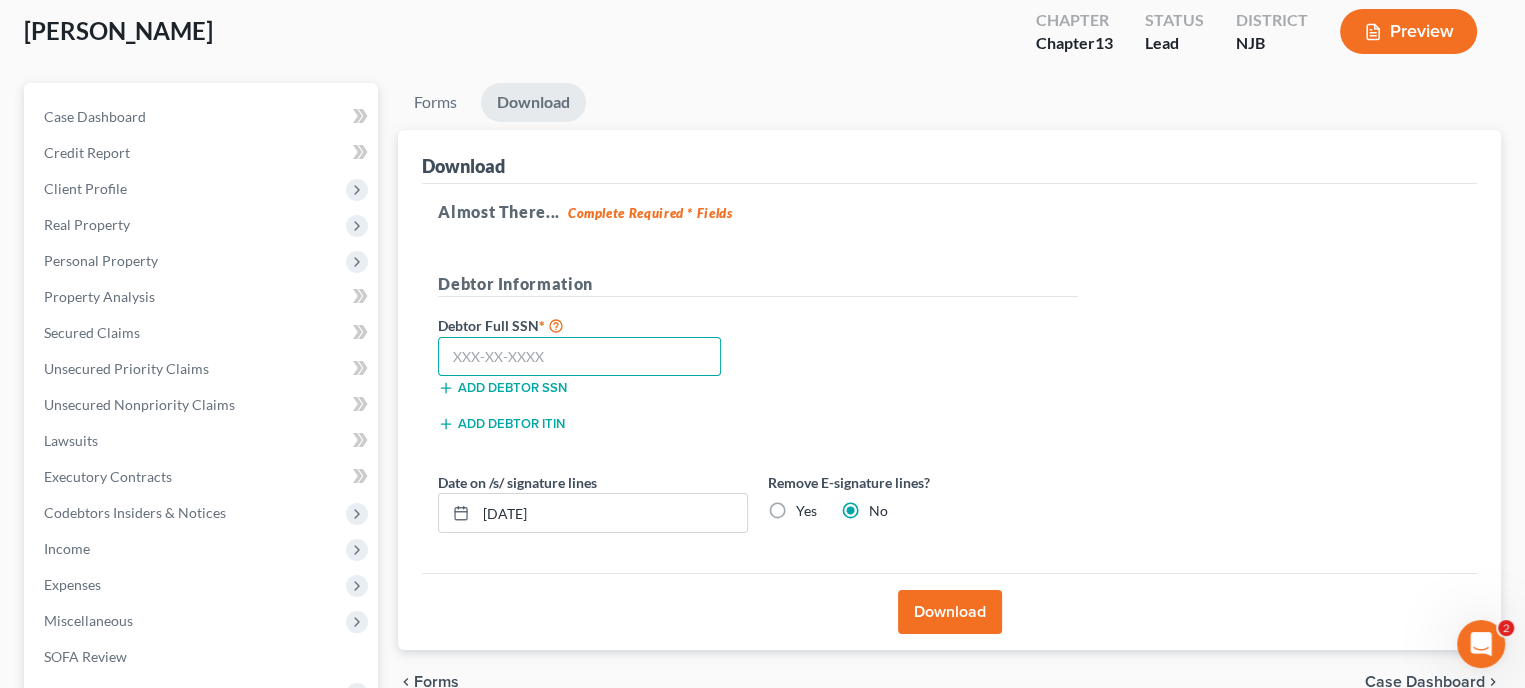 drag, startPoint x: 486, startPoint y: 354, endPoint x: 523, endPoint y: 360, distance: 37.48333 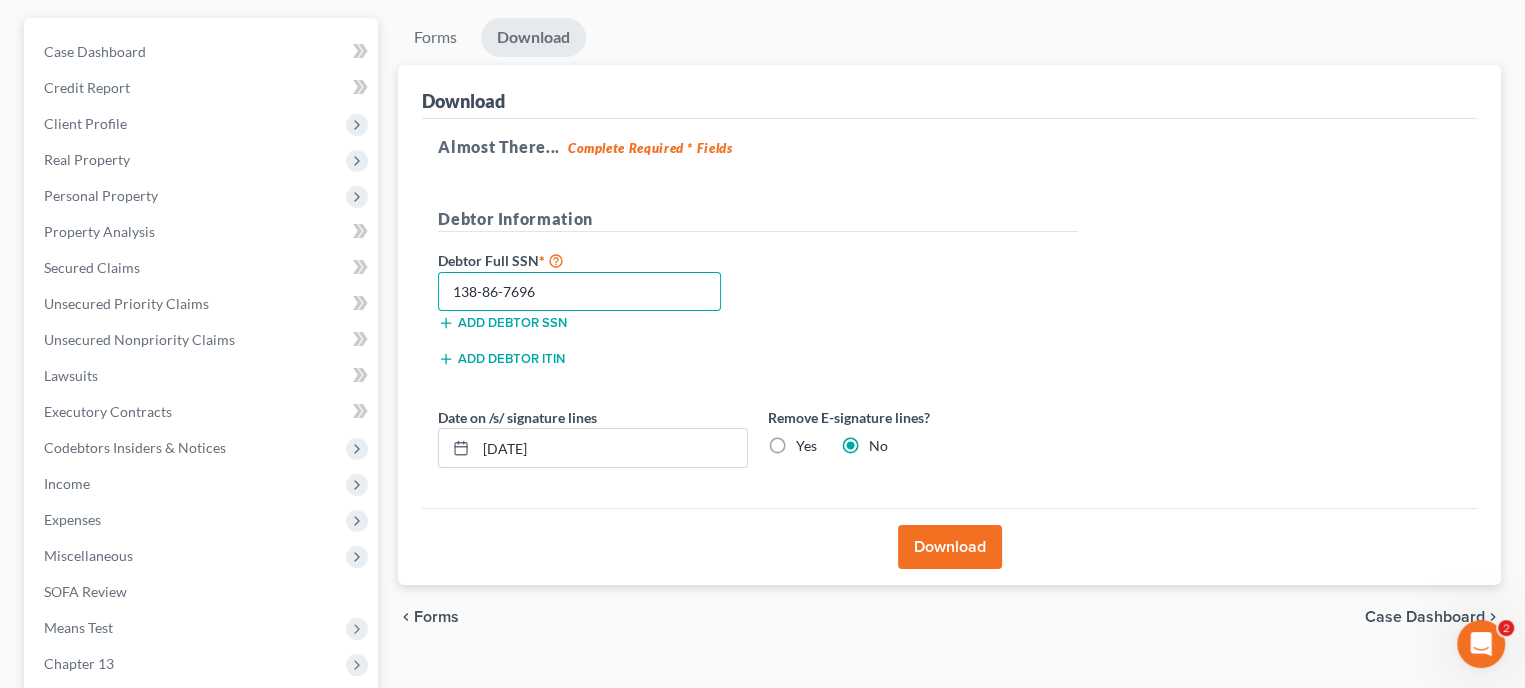 scroll, scrollTop: 209, scrollLeft: 0, axis: vertical 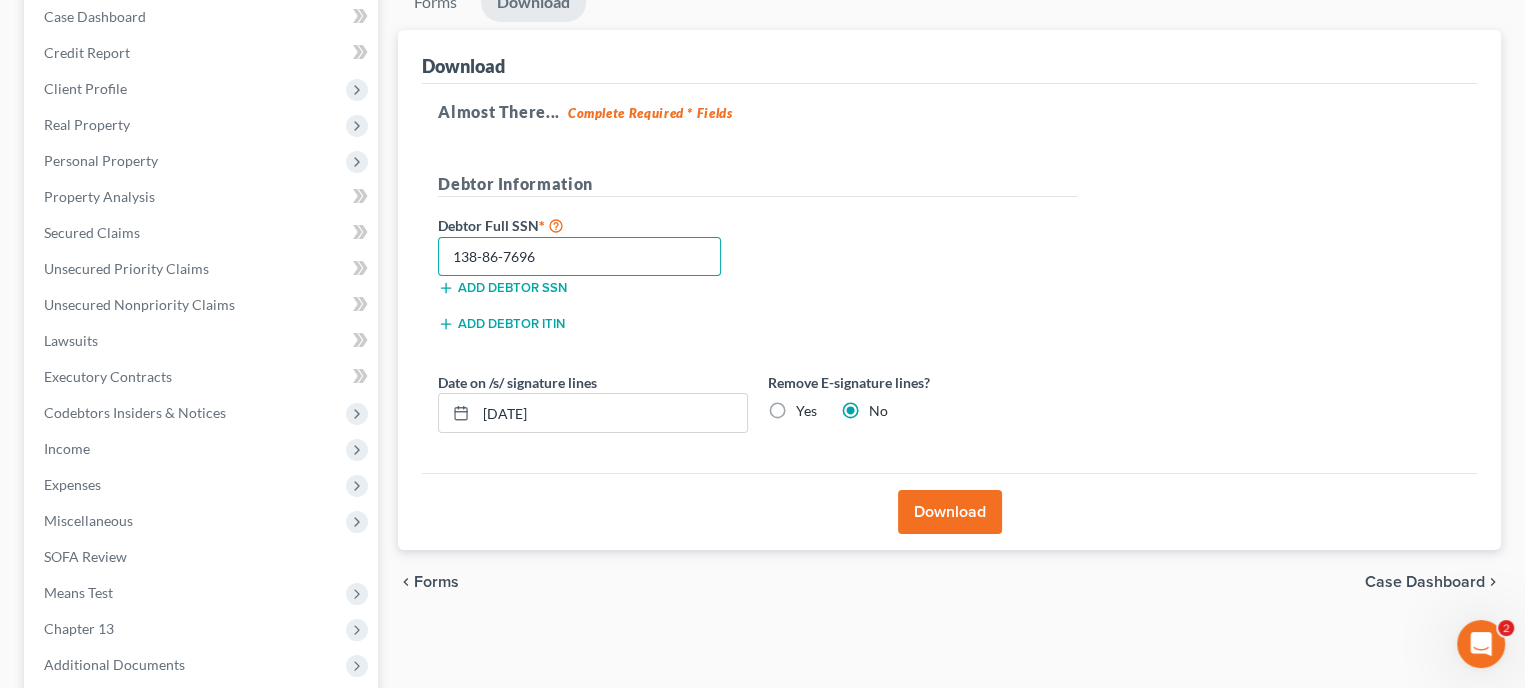type on "138-86-7696" 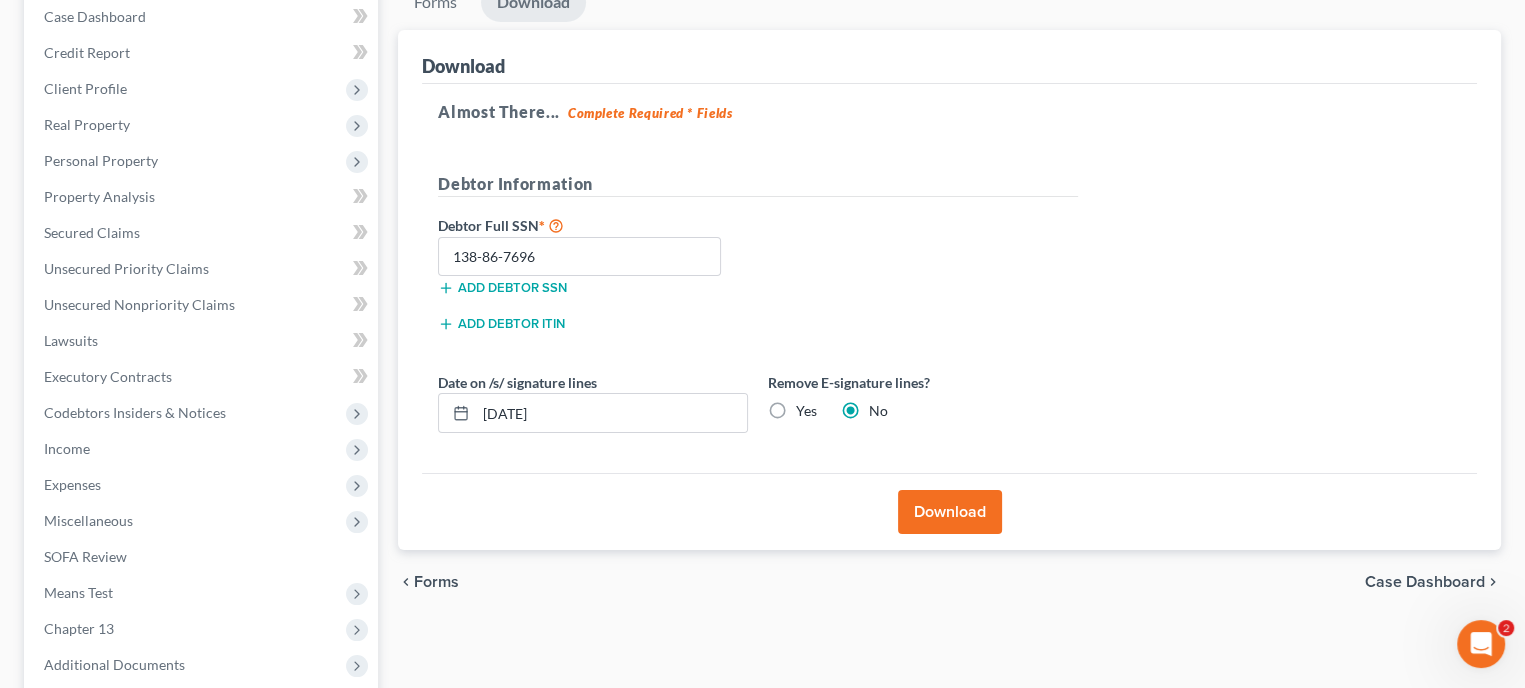 click on "Download" at bounding box center [950, 512] 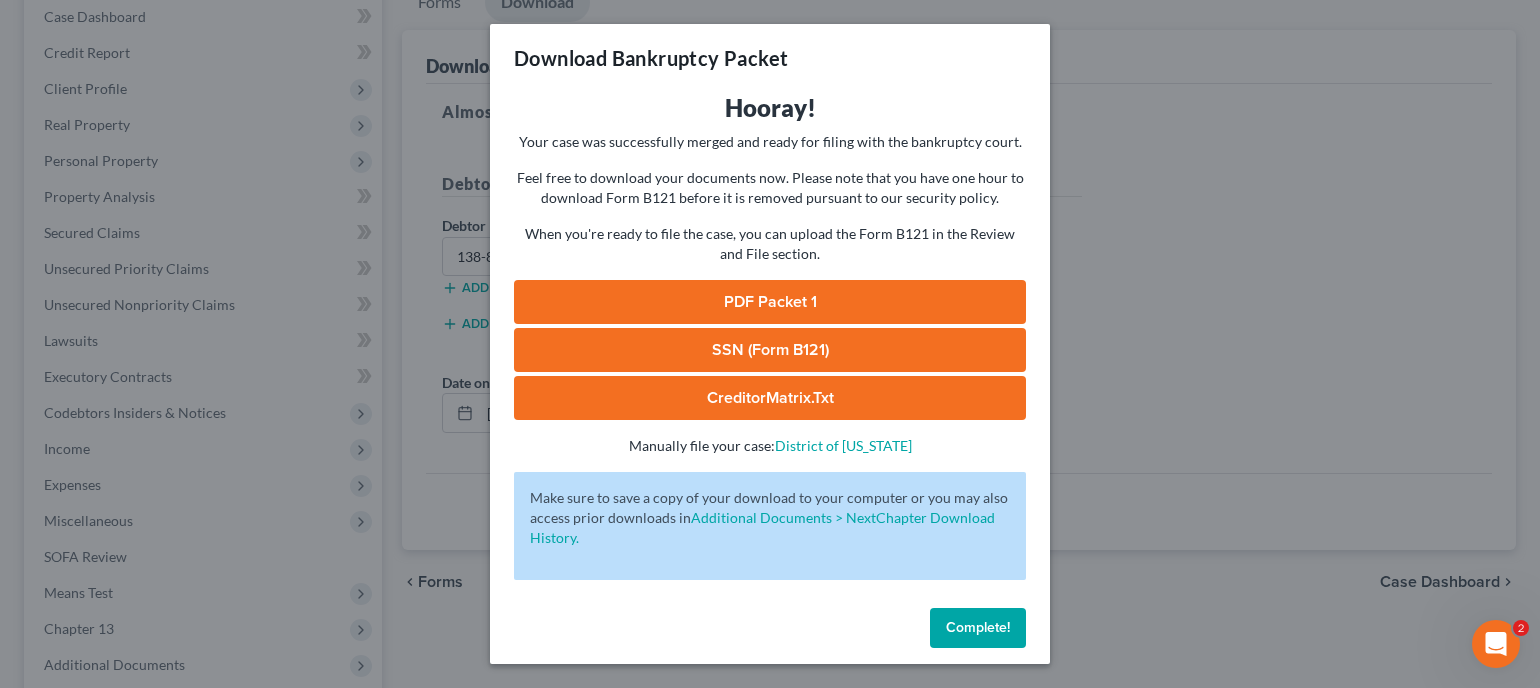 click on "PDF Packet 1" at bounding box center [770, 302] 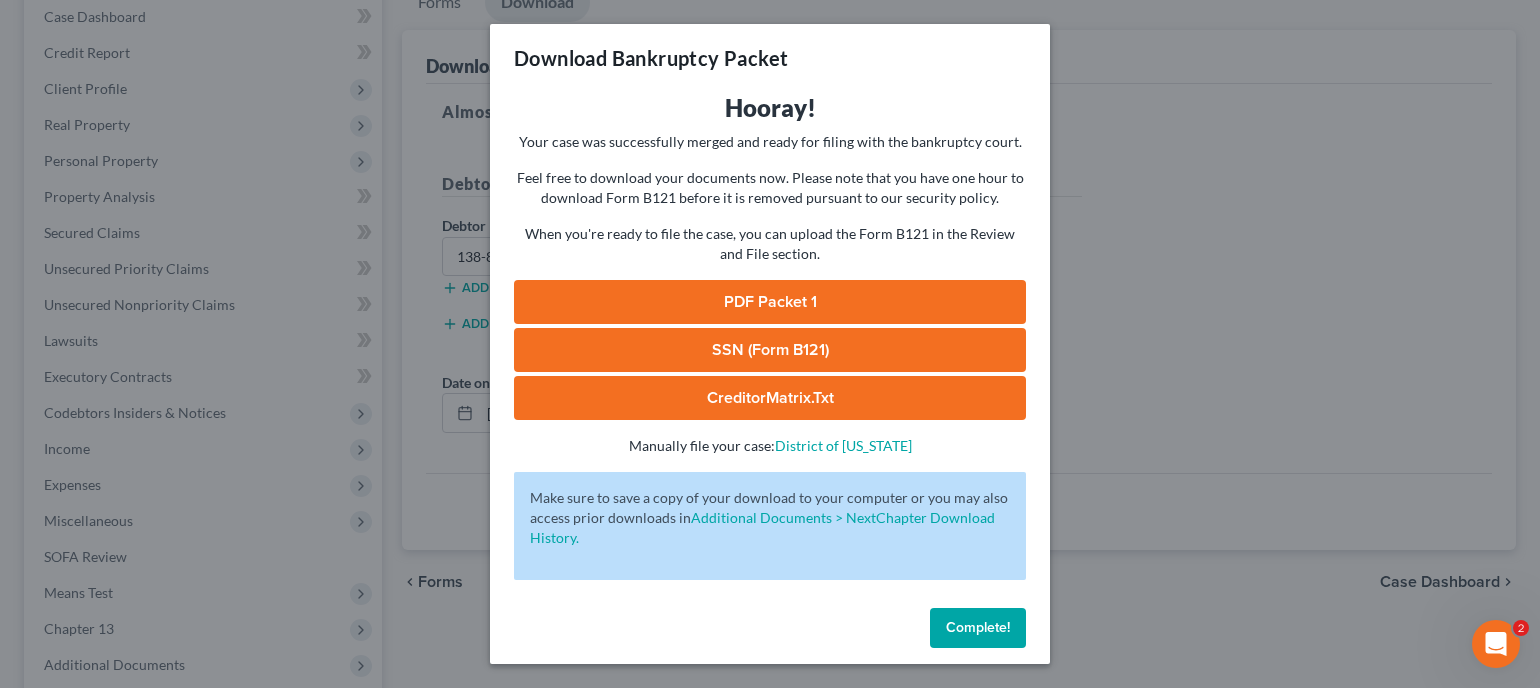 click on "CreditorMatrix.txt" at bounding box center (770, 398) 